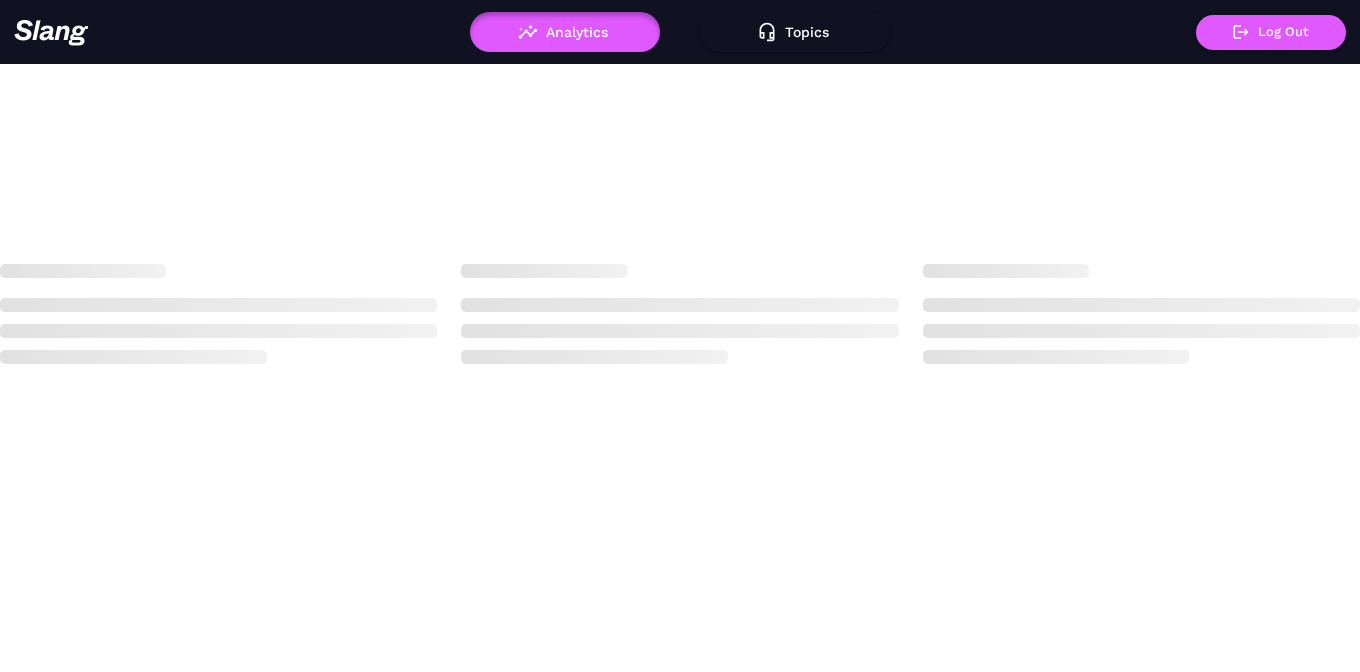 scroll, scrollTop: 0, scrollLeft: 0, axis: both 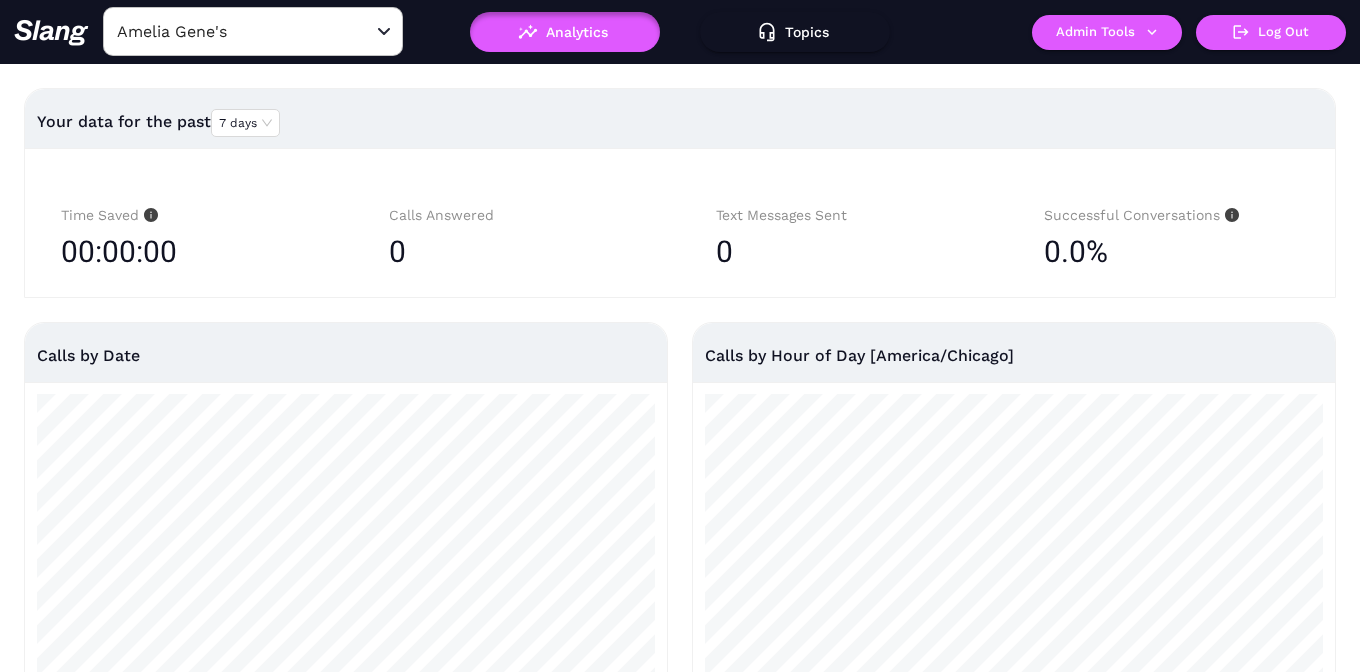click on "Amelia Gene's" at bounding box center (222, 31) 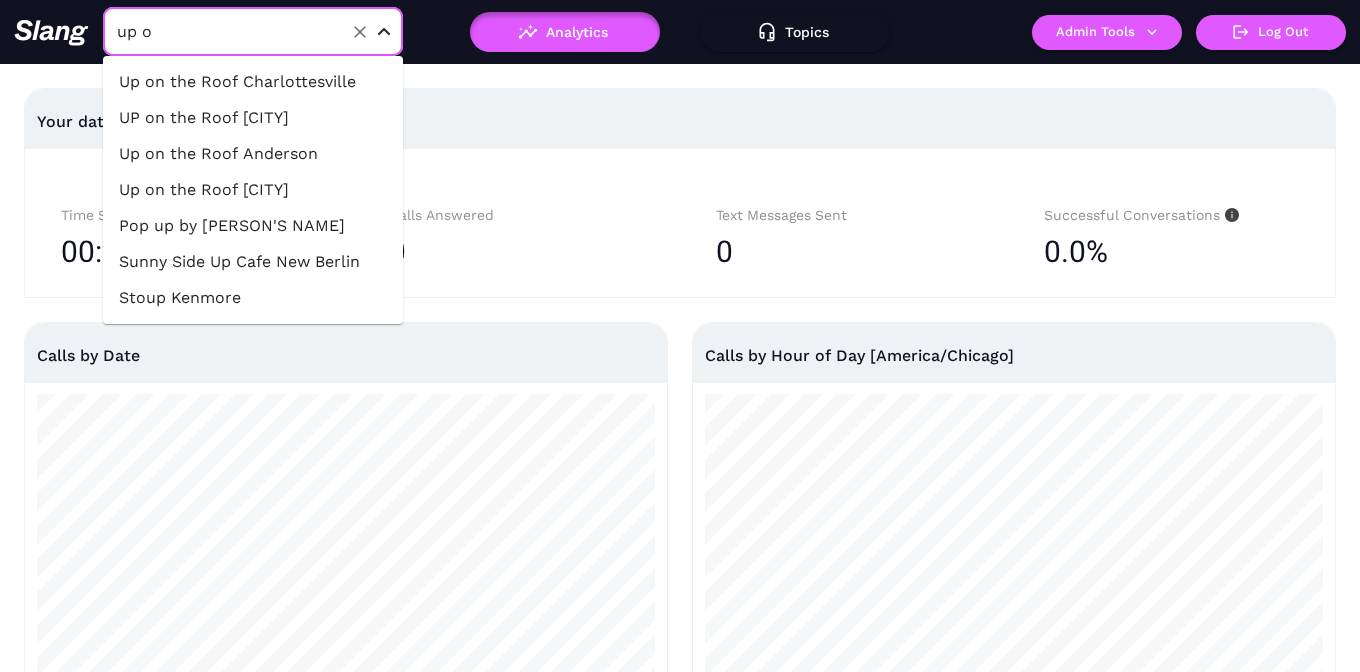 type on "up on" 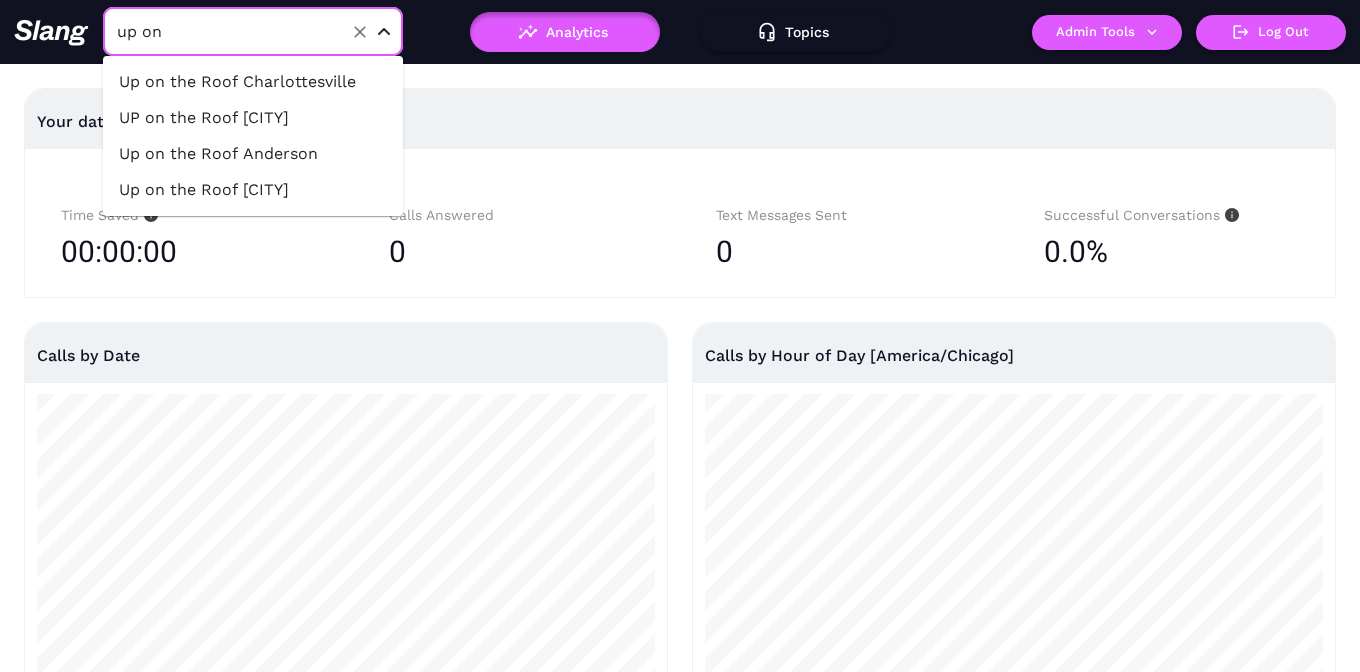 click on "Up on the Roof Anderson" at bounding box center (253, 154) 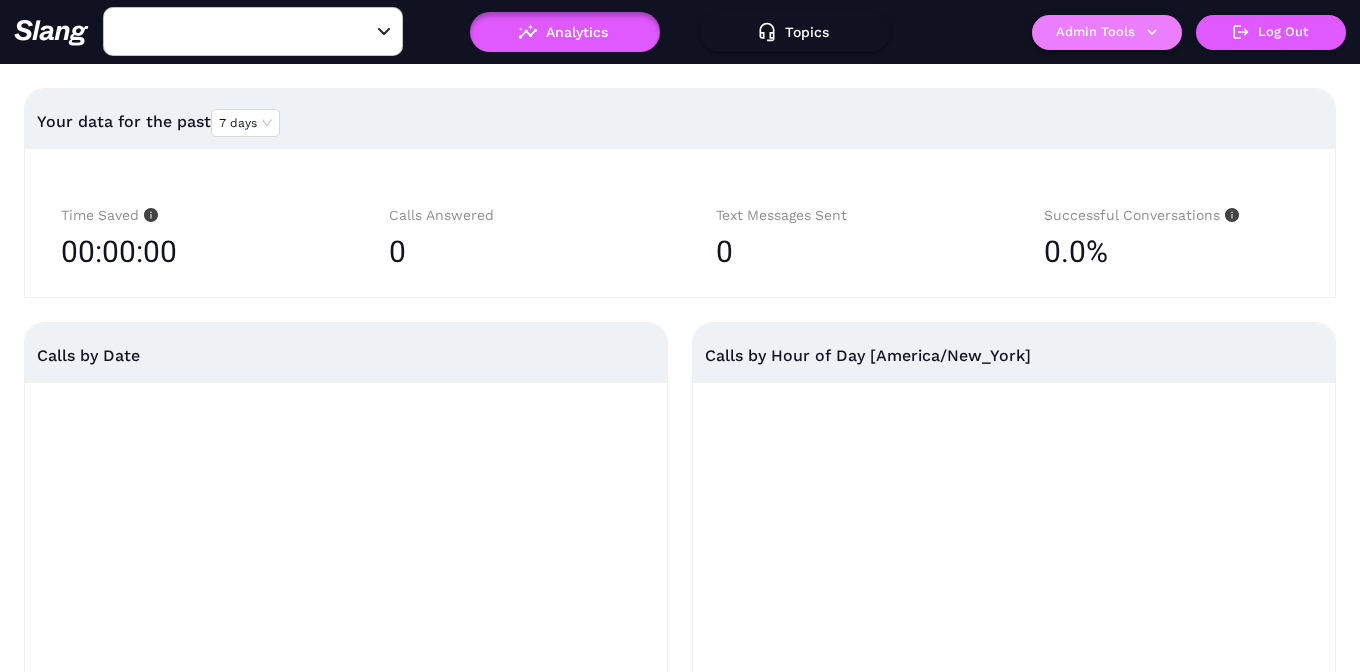 type on "Up on the Roof Anderson" 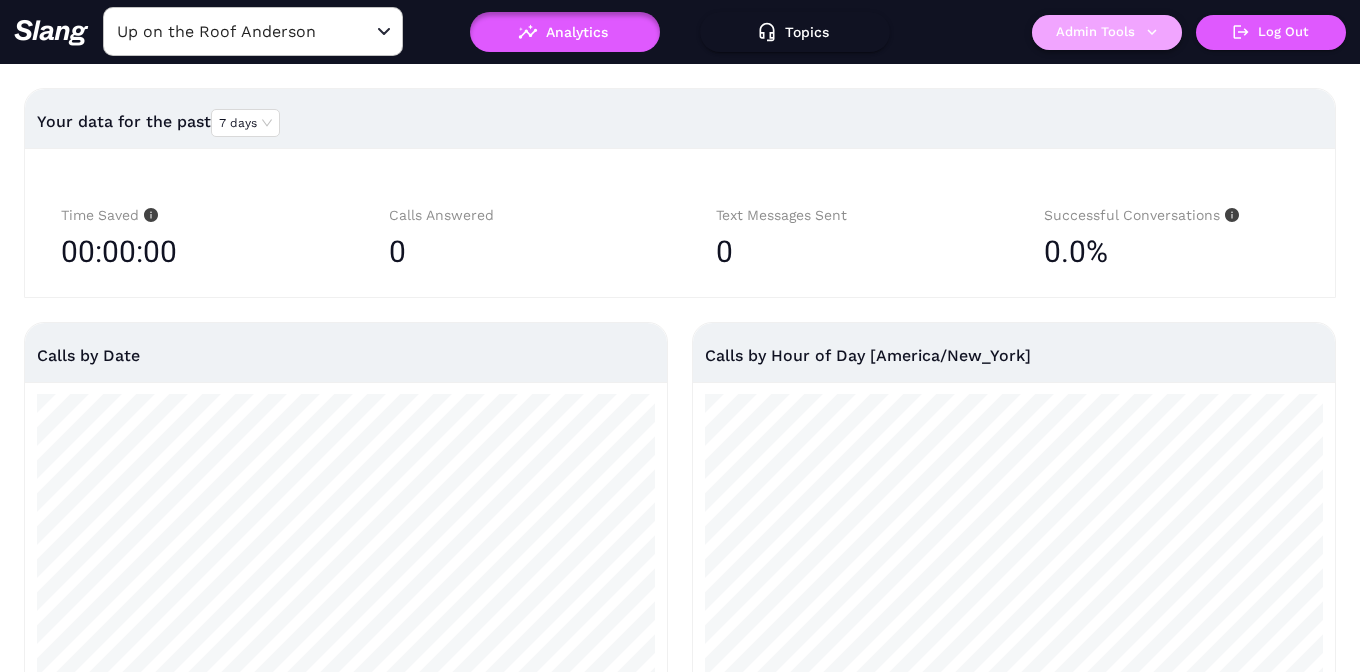 click on "Admin Tools" at bounding box center (1107, 32) 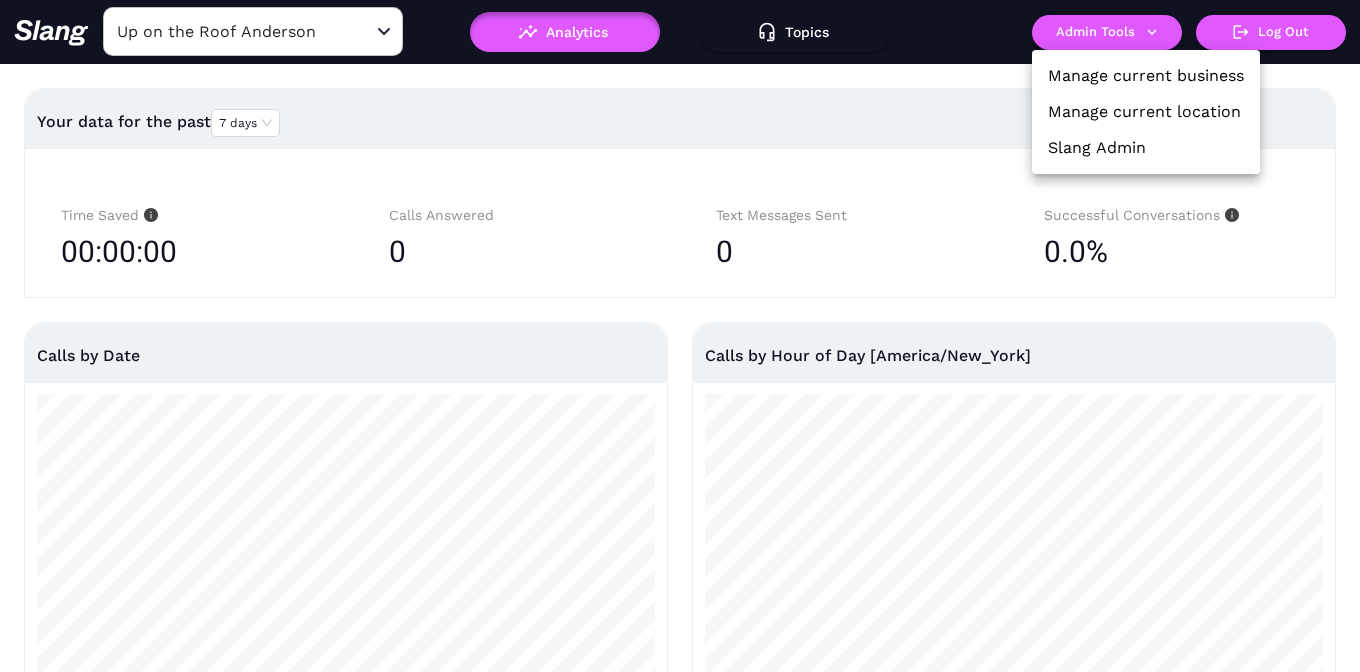 click on "Manage current location" at bounding box center [1144, 112] 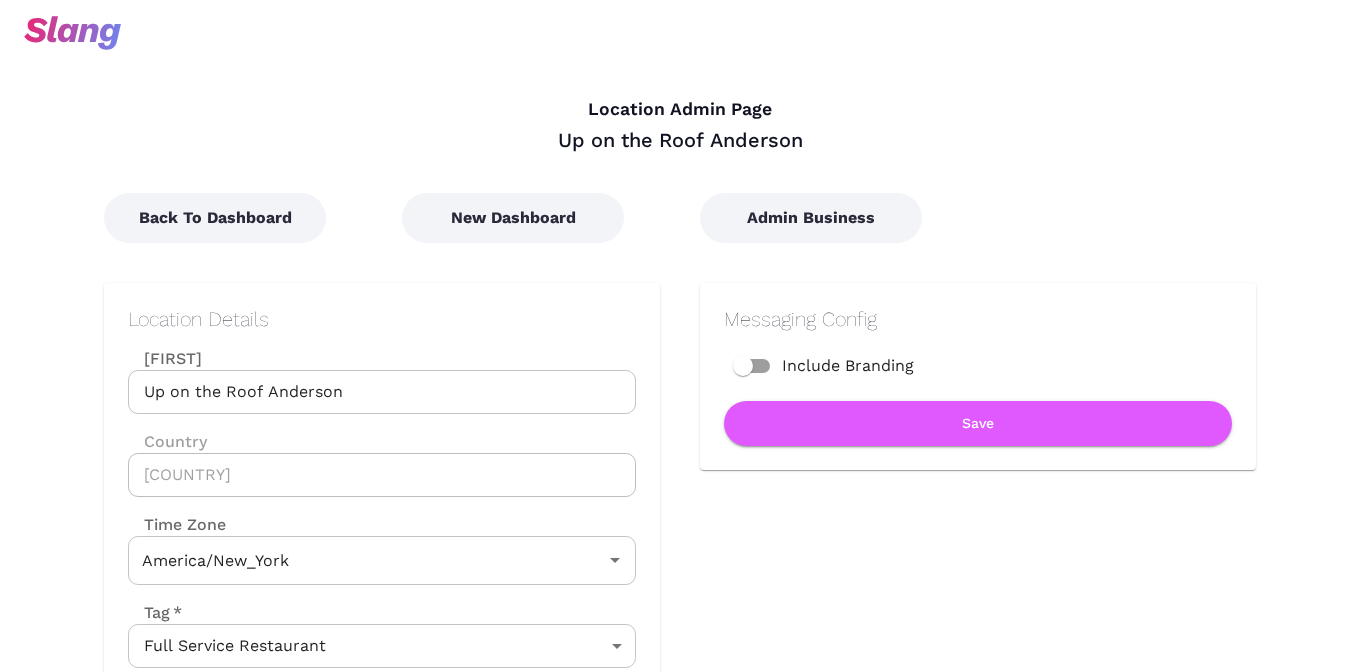 type on "Eastern Time" 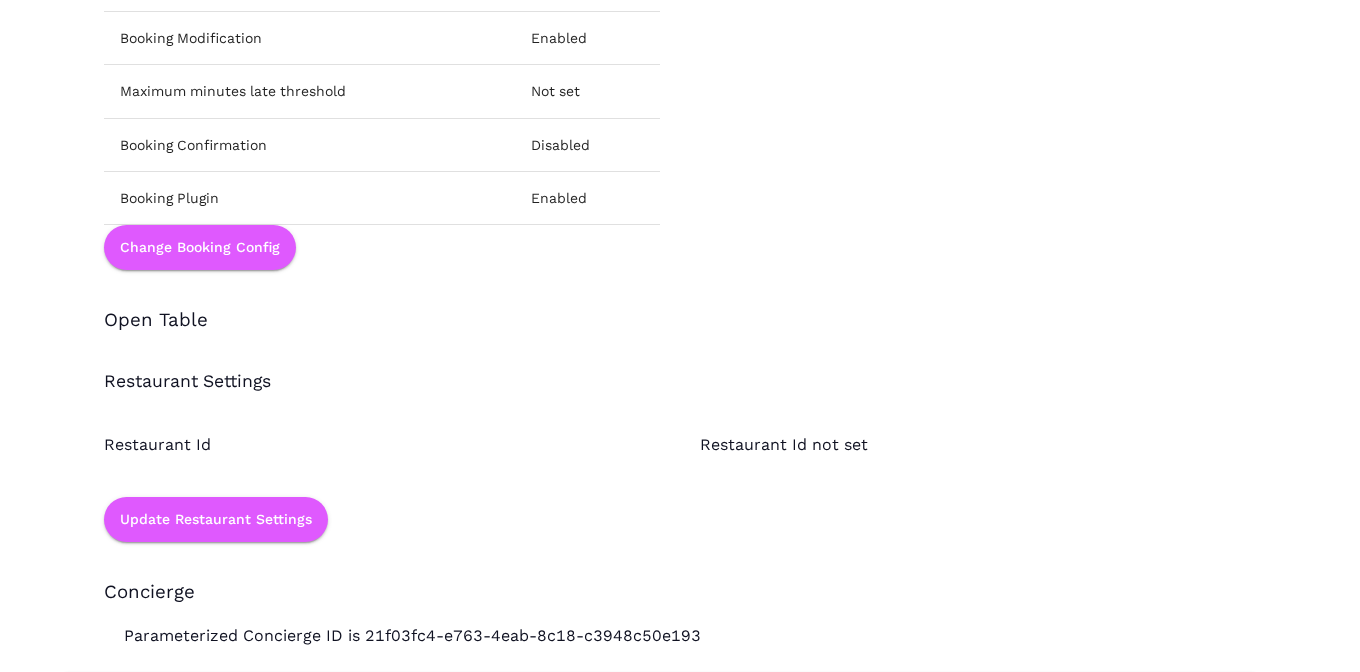 scroll, scrollTop: 2756, scrollLeft: 0, axis: vertical 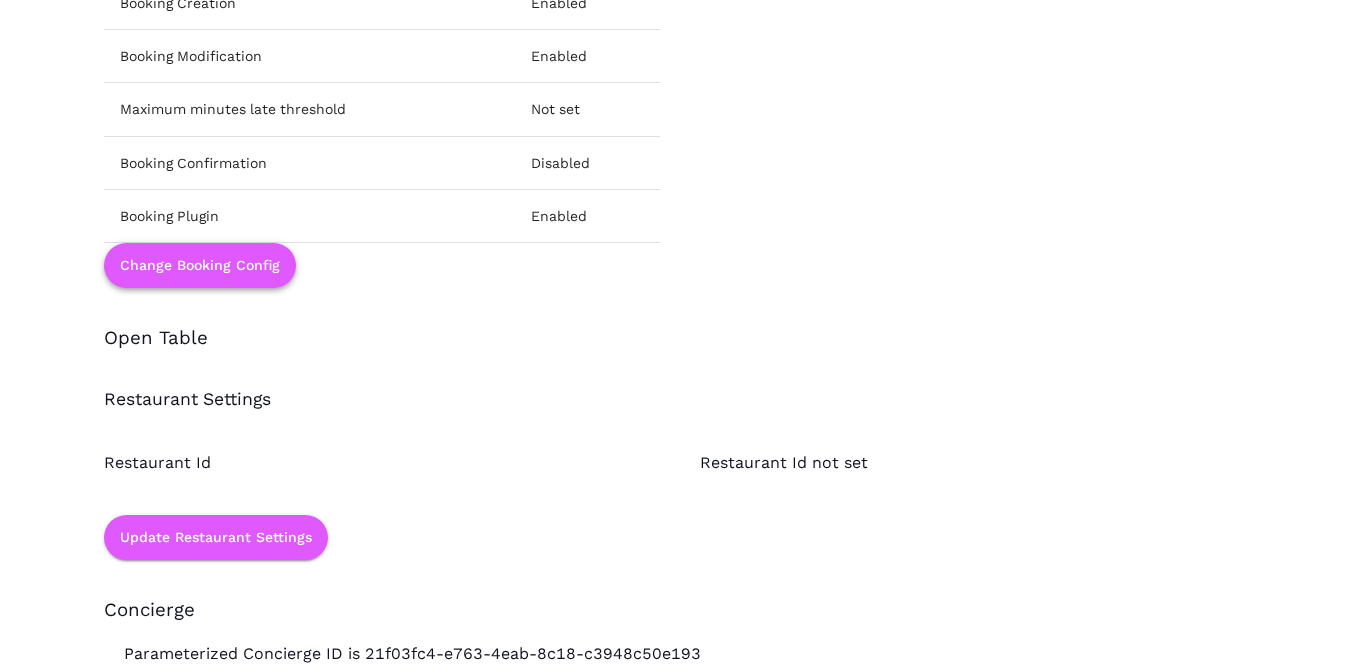 click on "Change Booking Config" at bounding box center [200, 265] 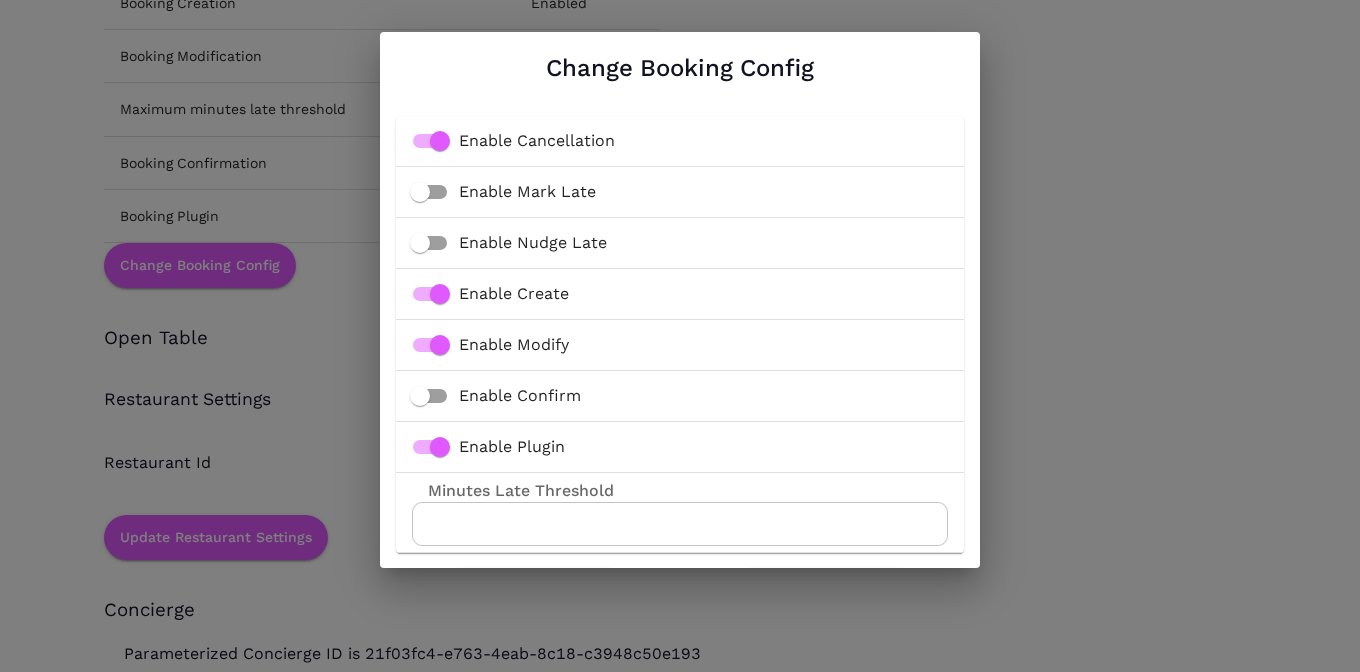 click on "Enable Plugin" at bounding box center [512, 447] 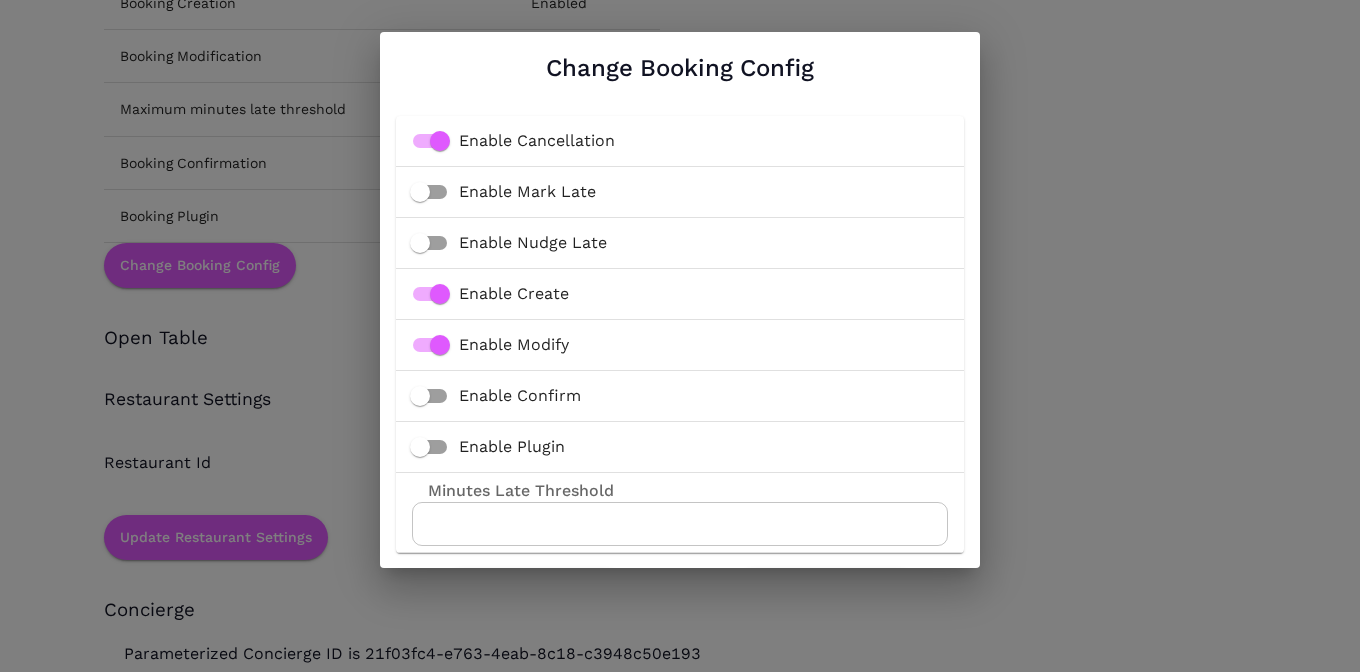 scroll, scrollTop: 70, scrollLeft: 0, axis: vertical 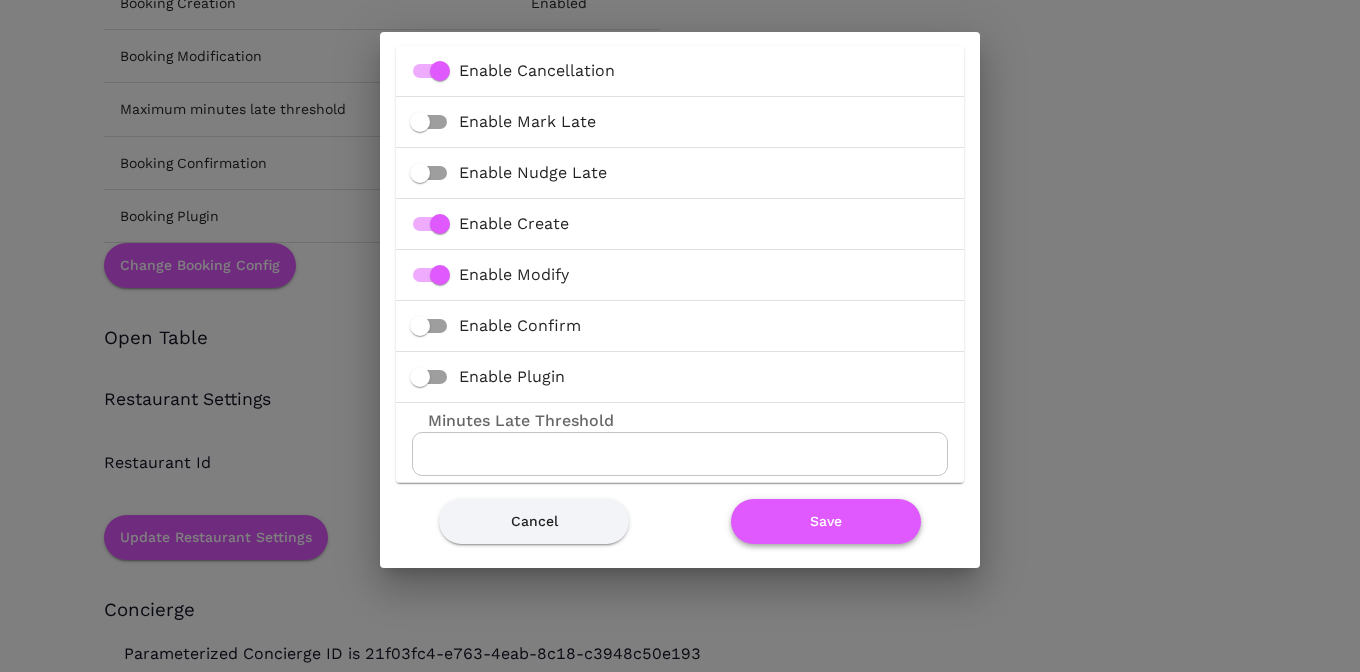 click on "Save" at bounding box center (826, 521) 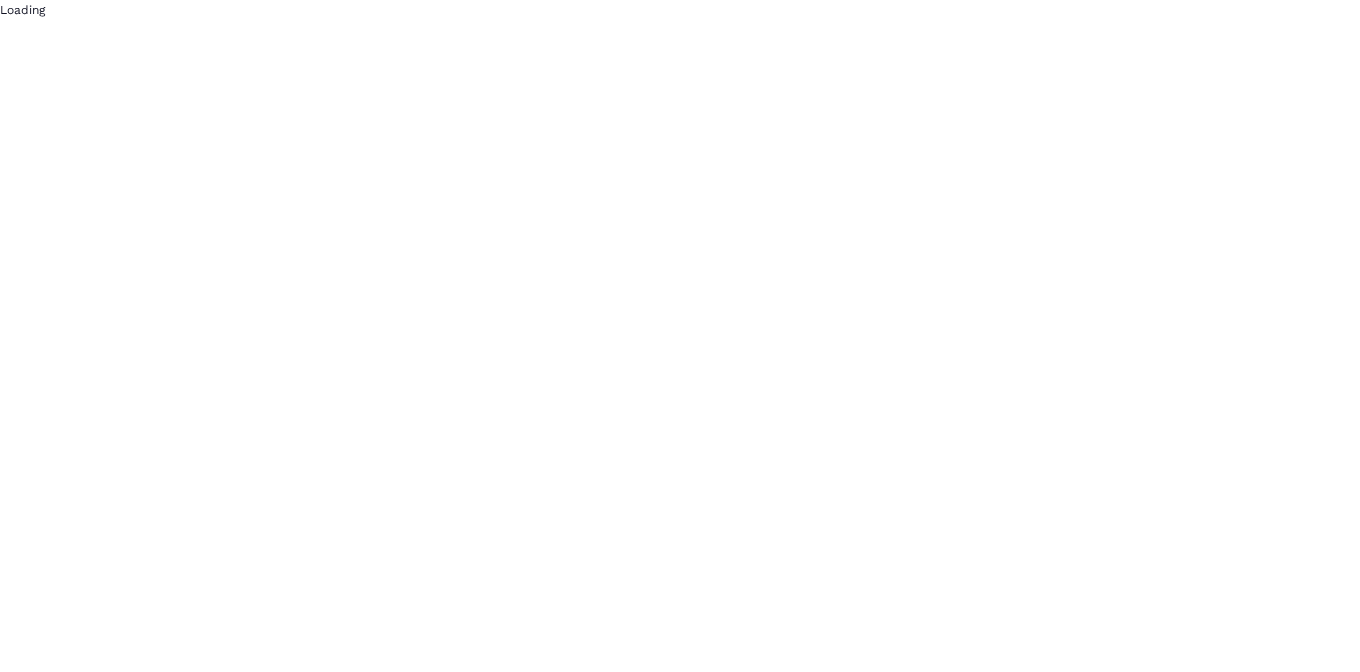 scroll, scrollTop: 0, scrollLeft: 0, axis: both 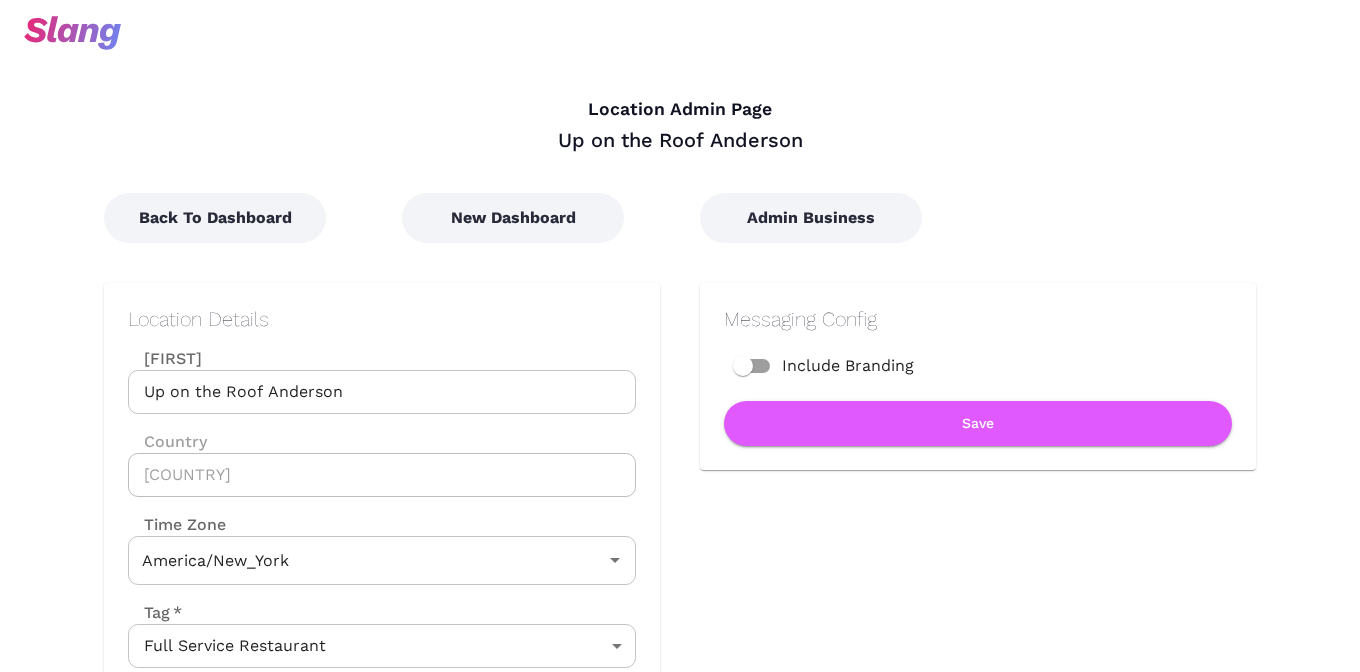 type on "Eastern Time" 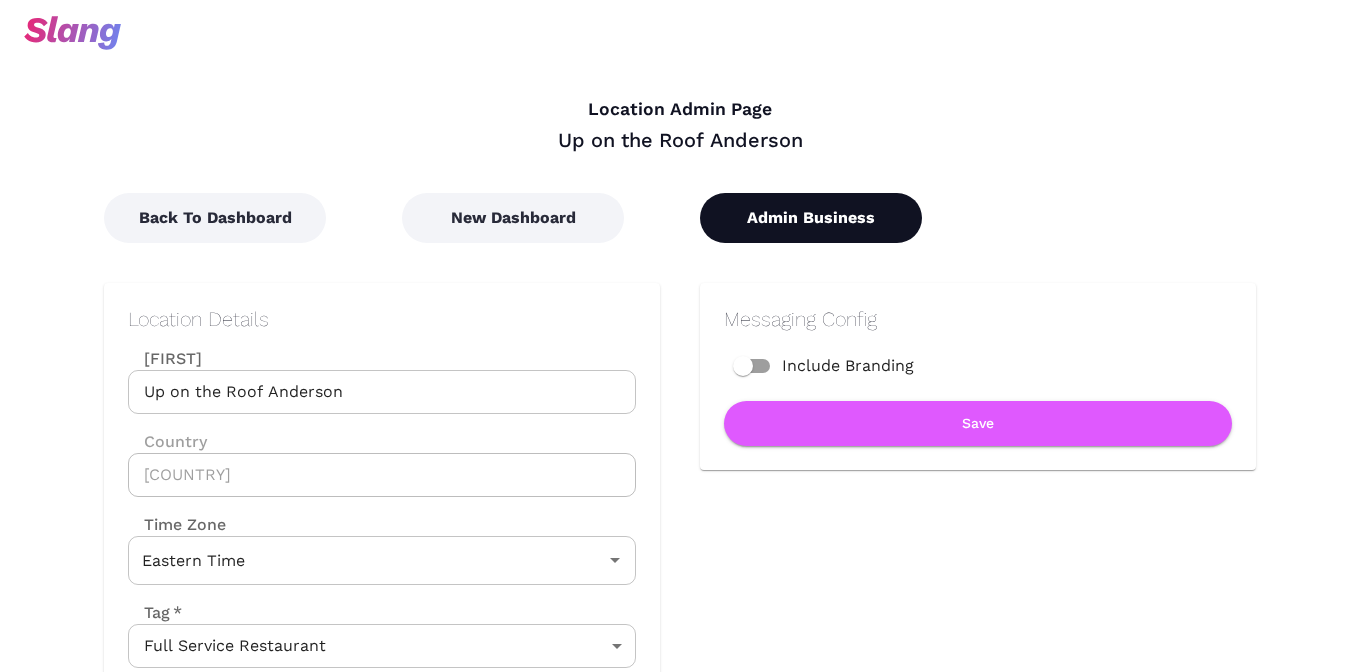 click on "Admin Business" at bounding box center (811, 218) 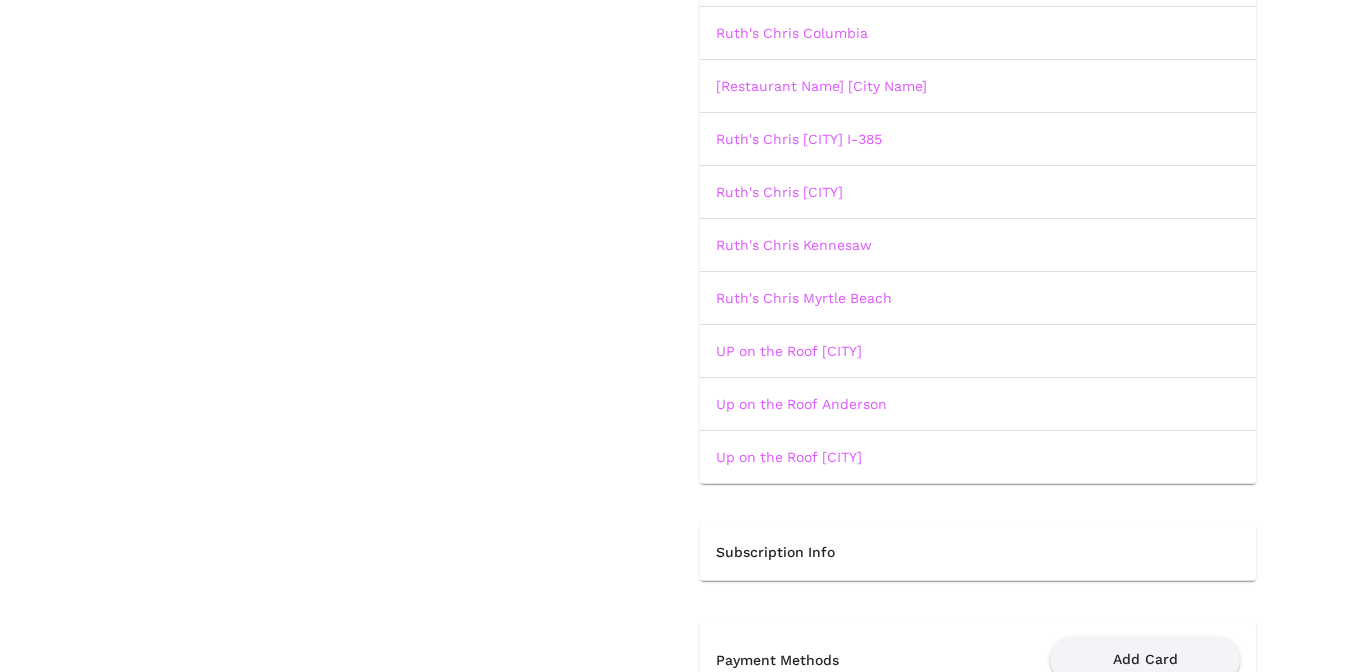 scroll, scrollTop: 649, scrollLeft: 0, axis: vertical 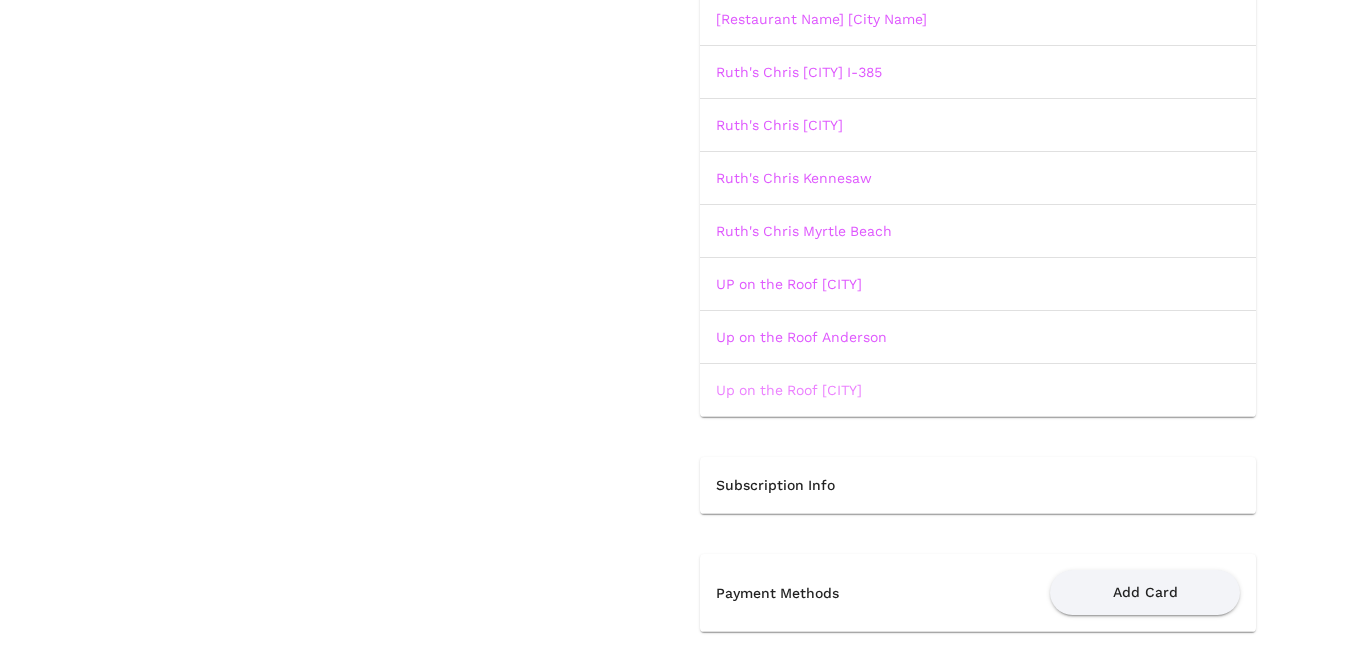click on "Up on the Roof [CITY]" at bounding box center (789, 390) 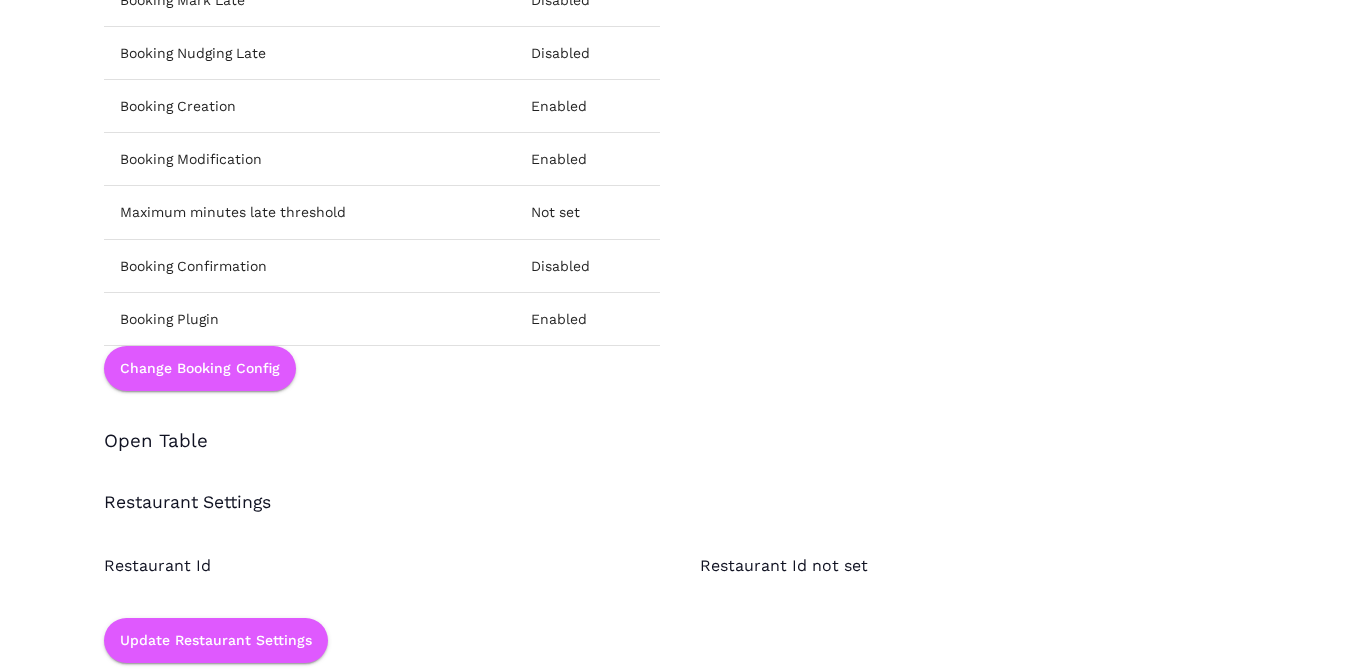 scroll, scrollTop: 2776, scrollLeft: 0, axis: vertical 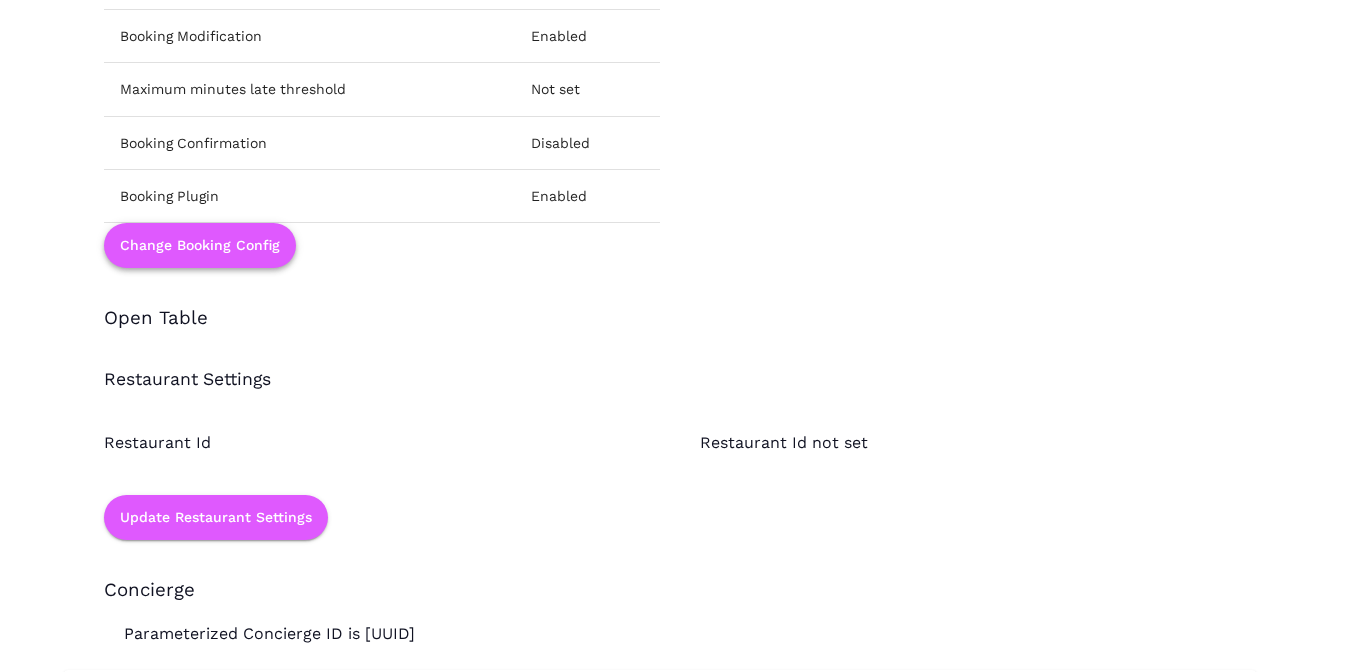 click on "Change Booking Config" at bounding box center (200, 245) 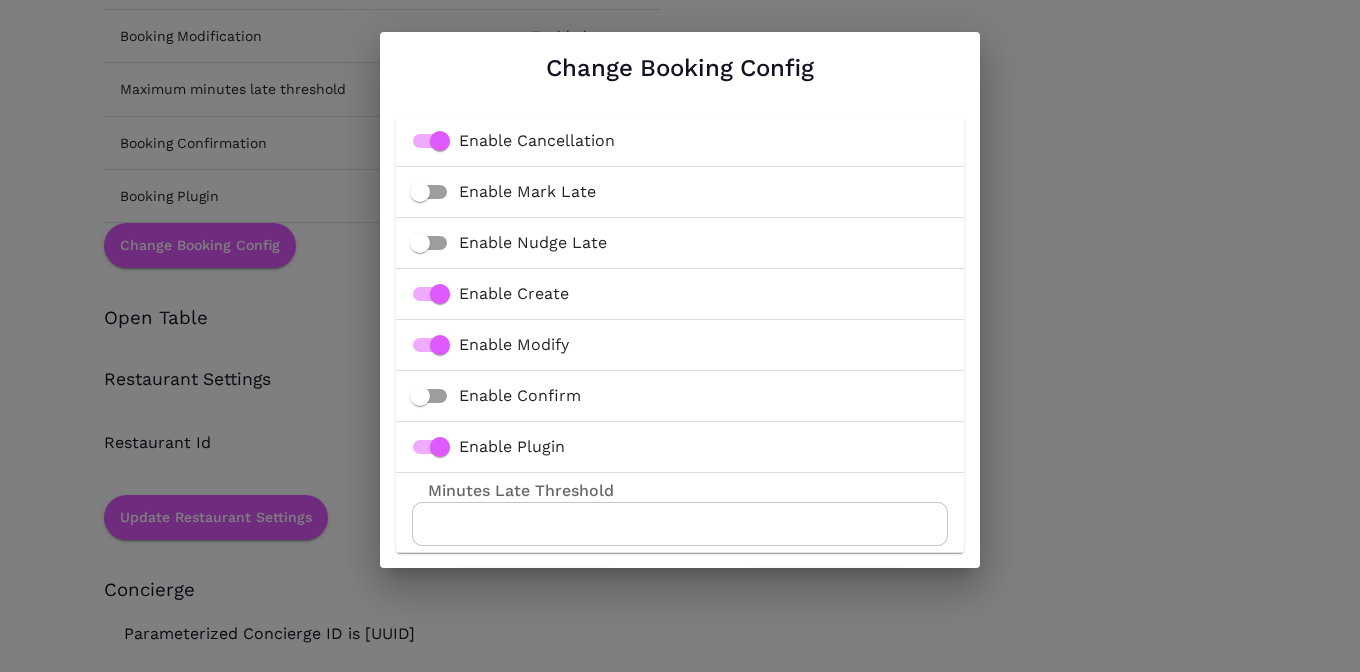 click on "Enable Plugin" at bounding box center (512, 447) 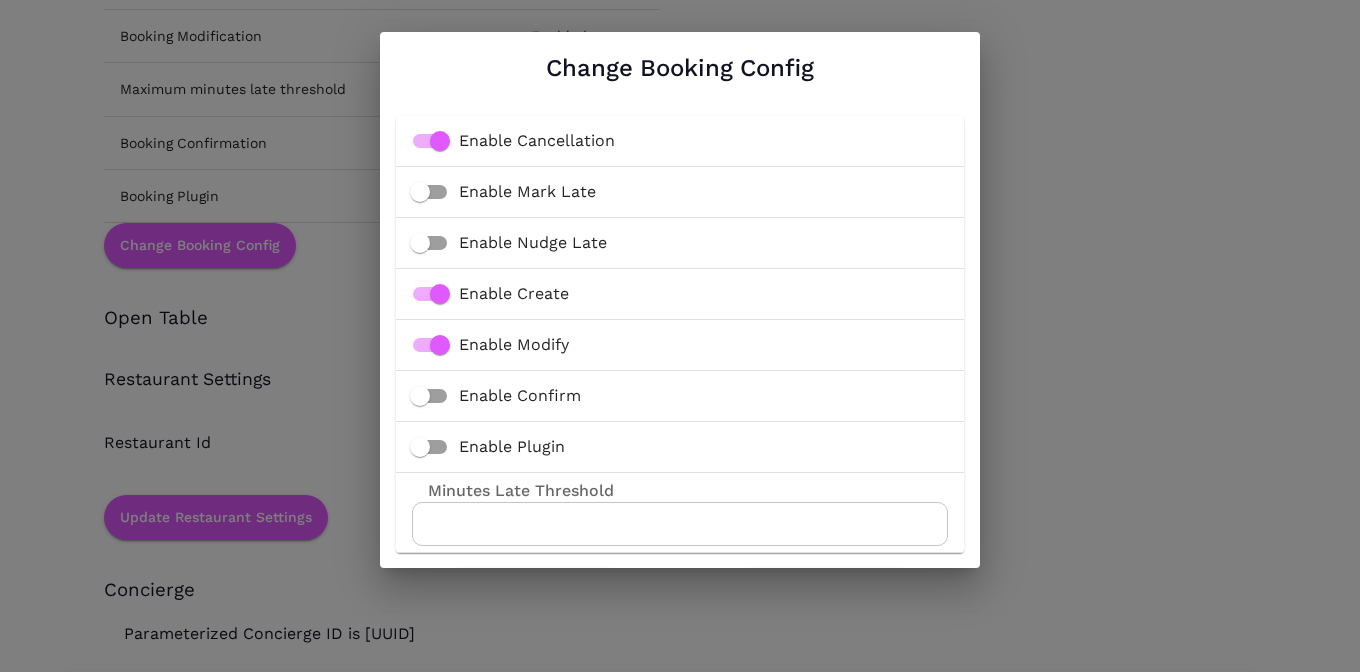 scroll, scrollTop: 70, scrollLeft: 0, axis: vertical 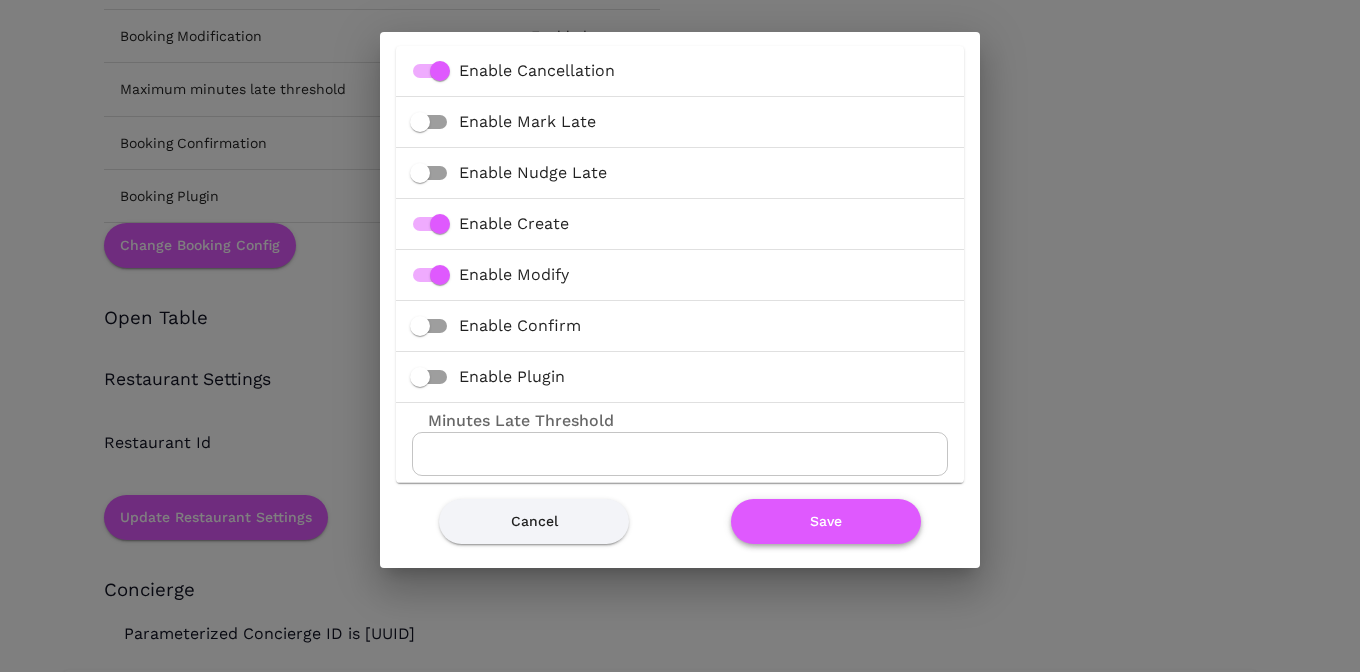 click on "Save" at bounding box center [826, 521] 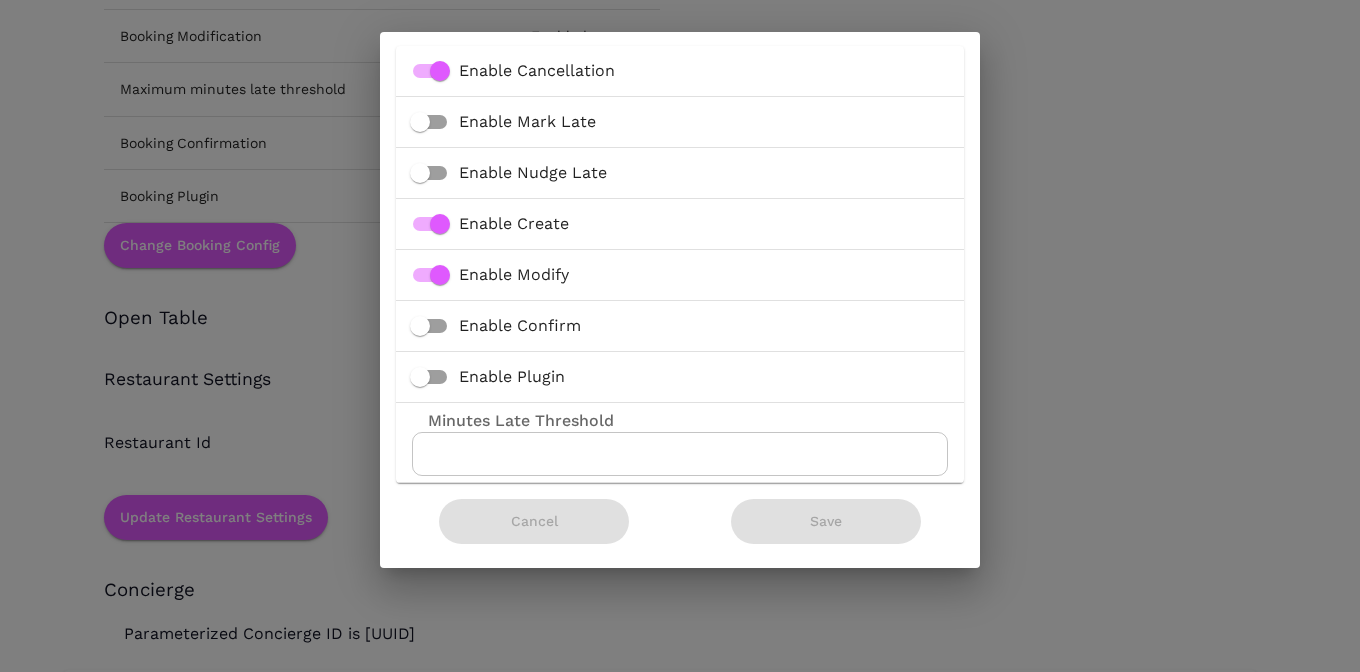 scroll, scrollTop: 0, scrollLeft: 0, axis: both 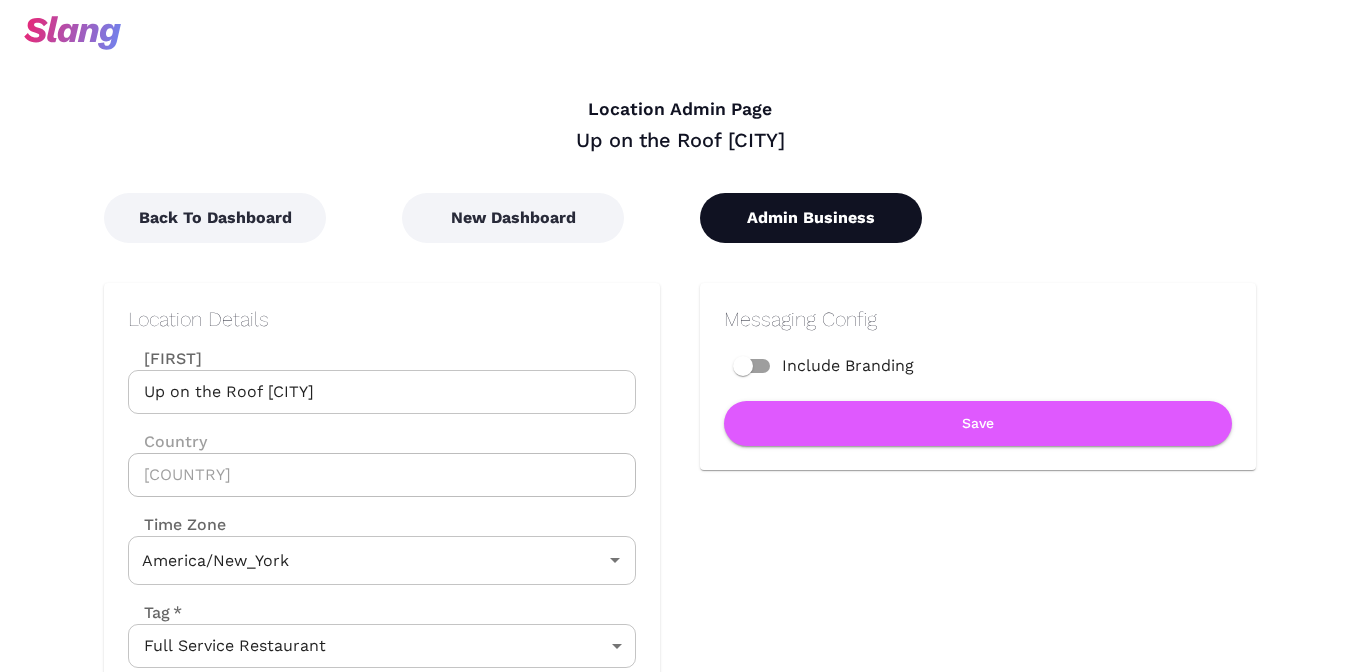 type on "Eastern Time" 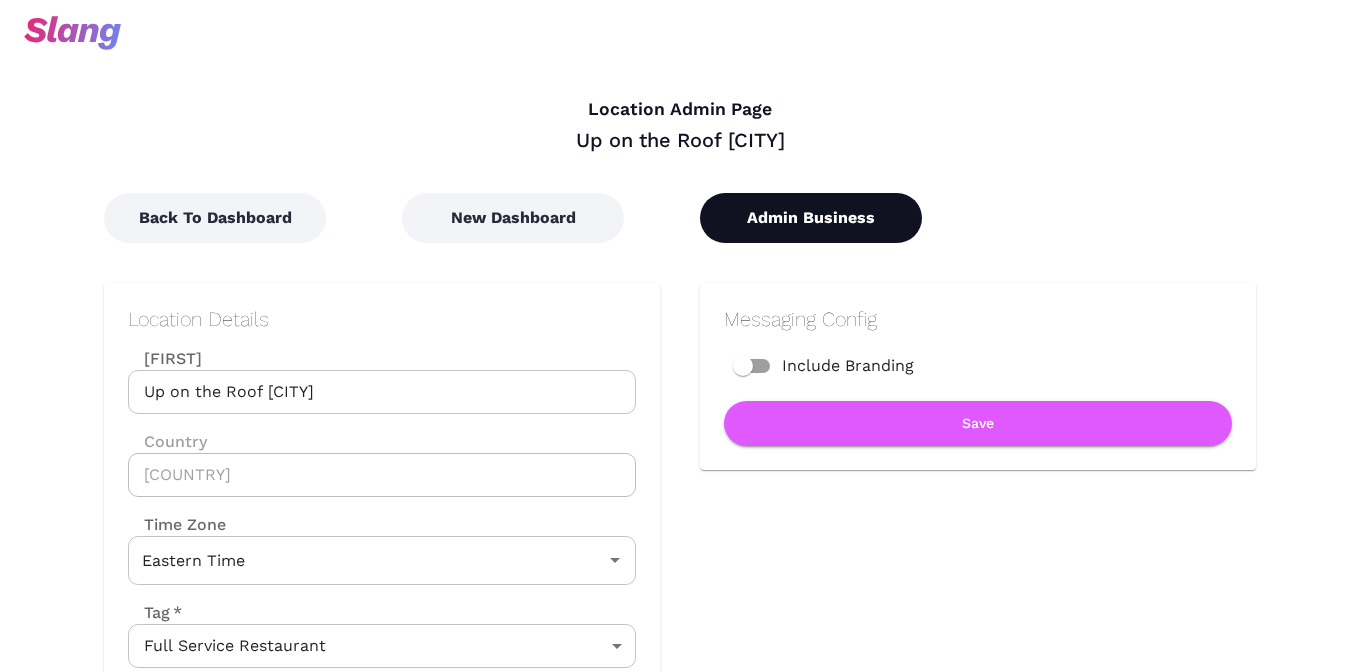 click on "Admin Business" at bounding box center [811, 218] 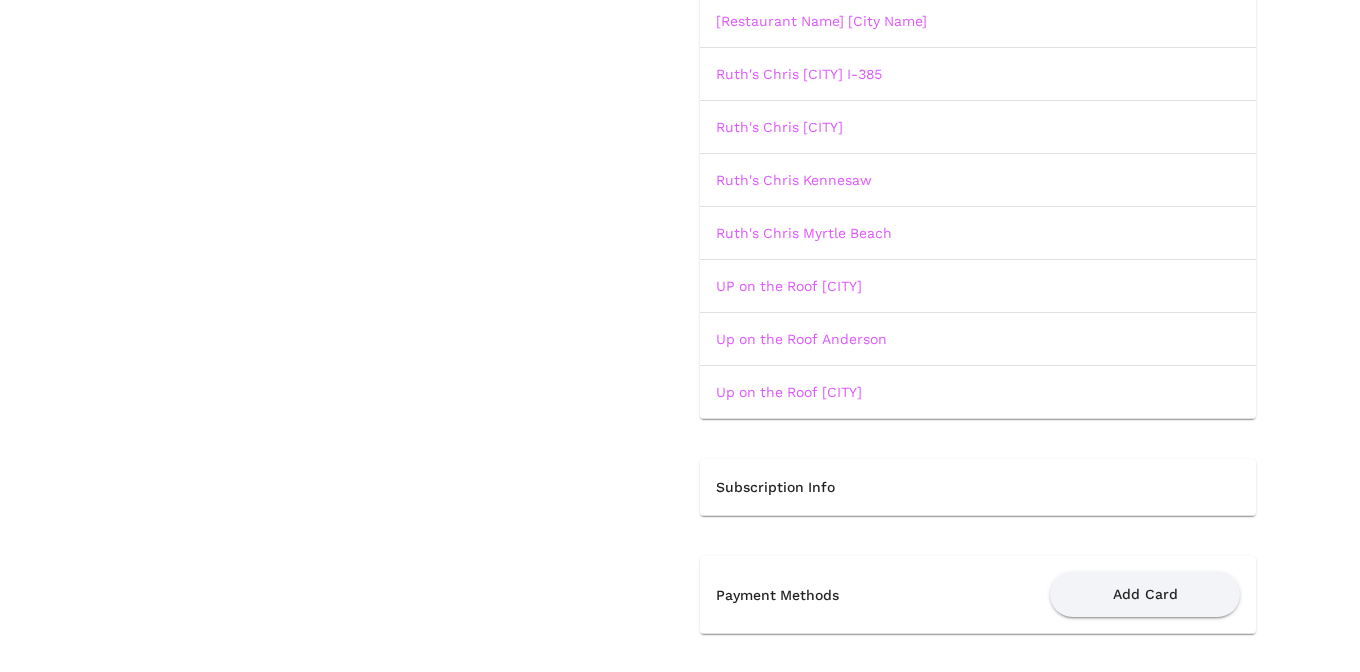 scroll, scrollTop: 649, scrollLeft: 0, axis: vertical 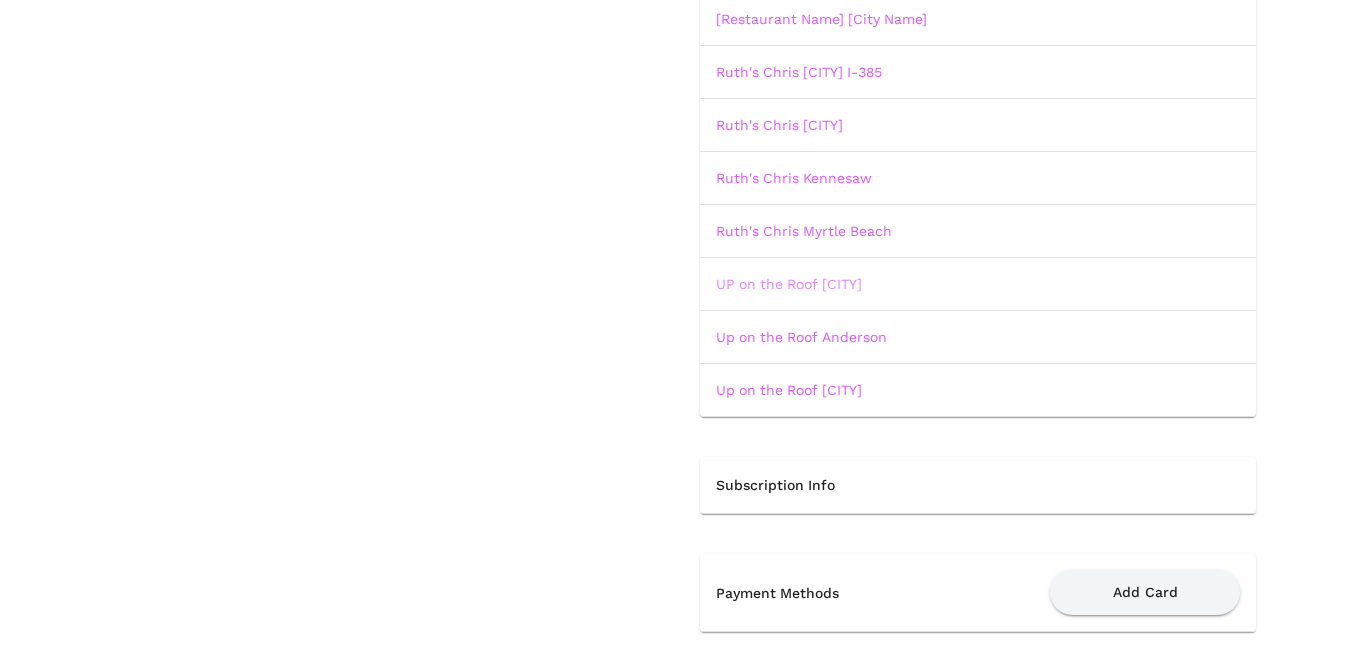 click on "UP on the Roof [CITY]" at bounding box center (789, 284) 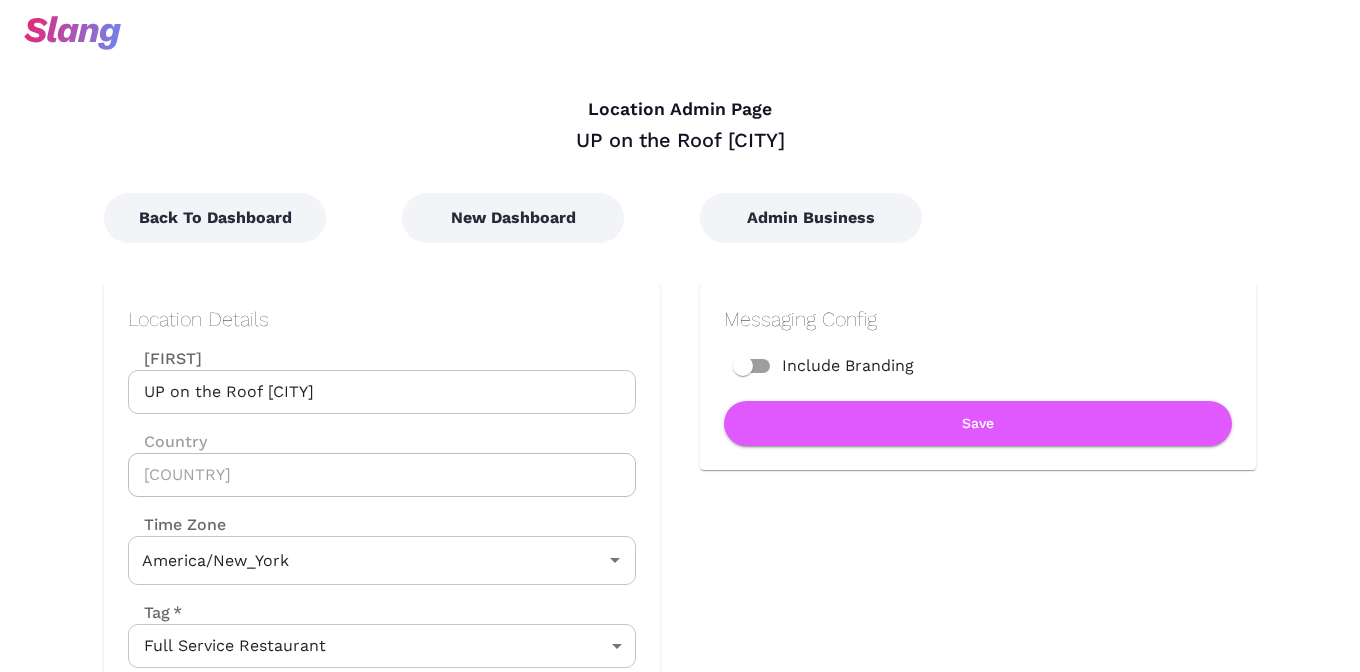 type on "Eastern Time" 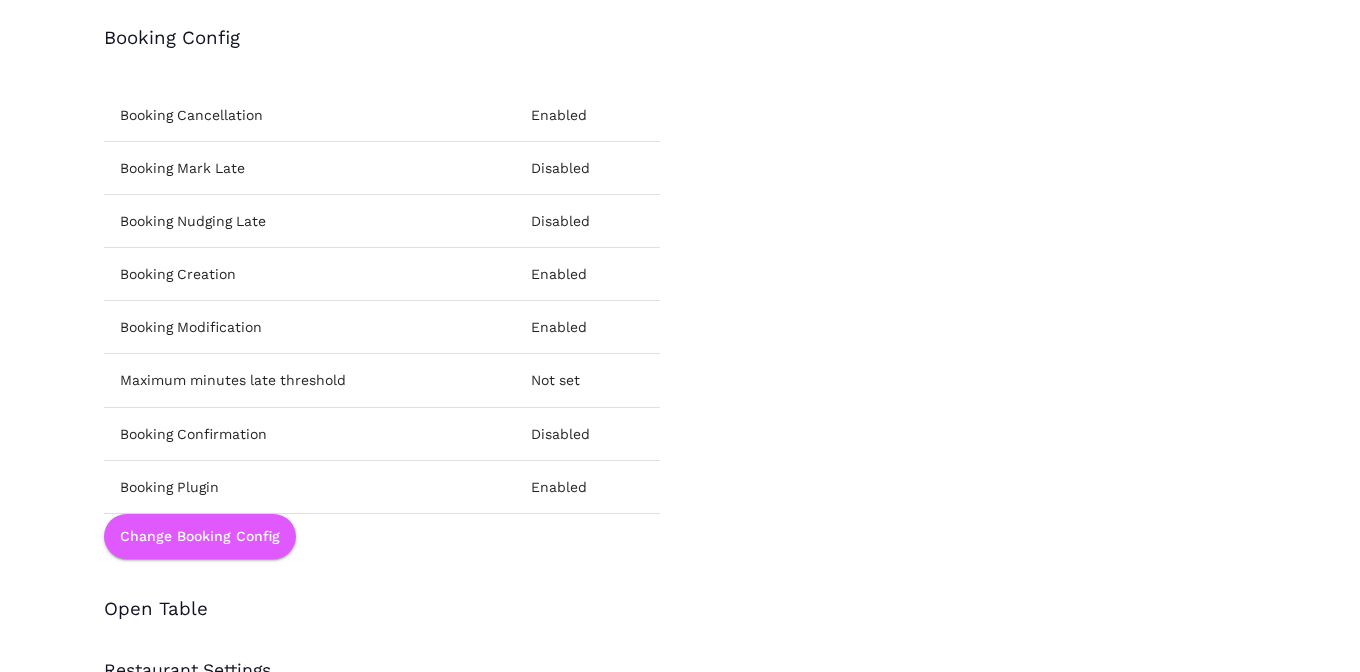 scroll, scrollTop: 2568, scrollLeft: 0, axis: vertical 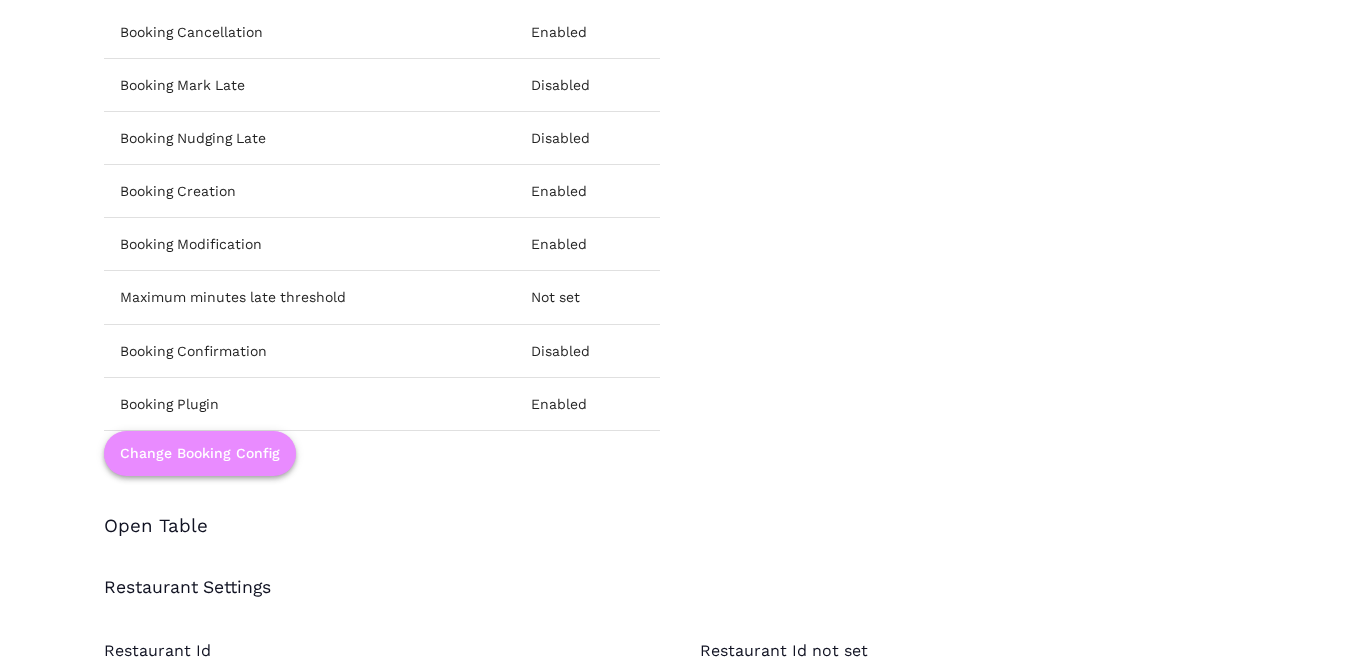click on "Change Booking Config" at bounding box center (200, 453) 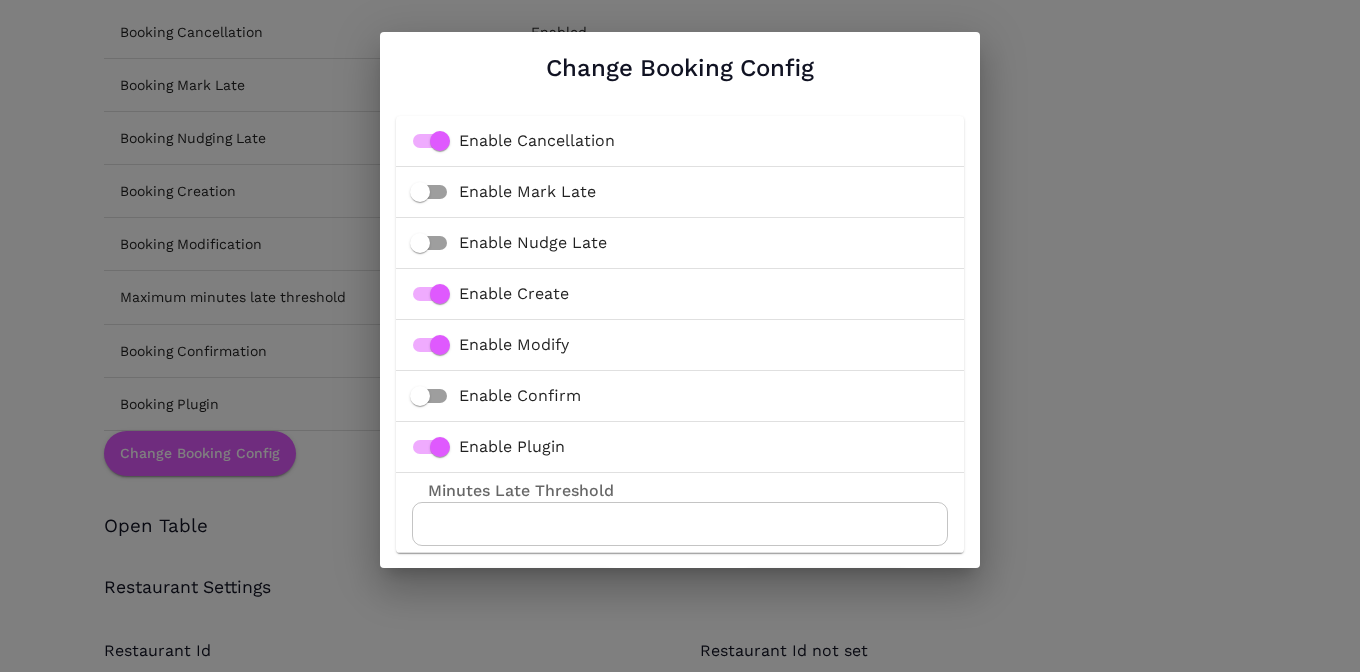 click on "Enable Plugin" at bounding box center [483, 447] 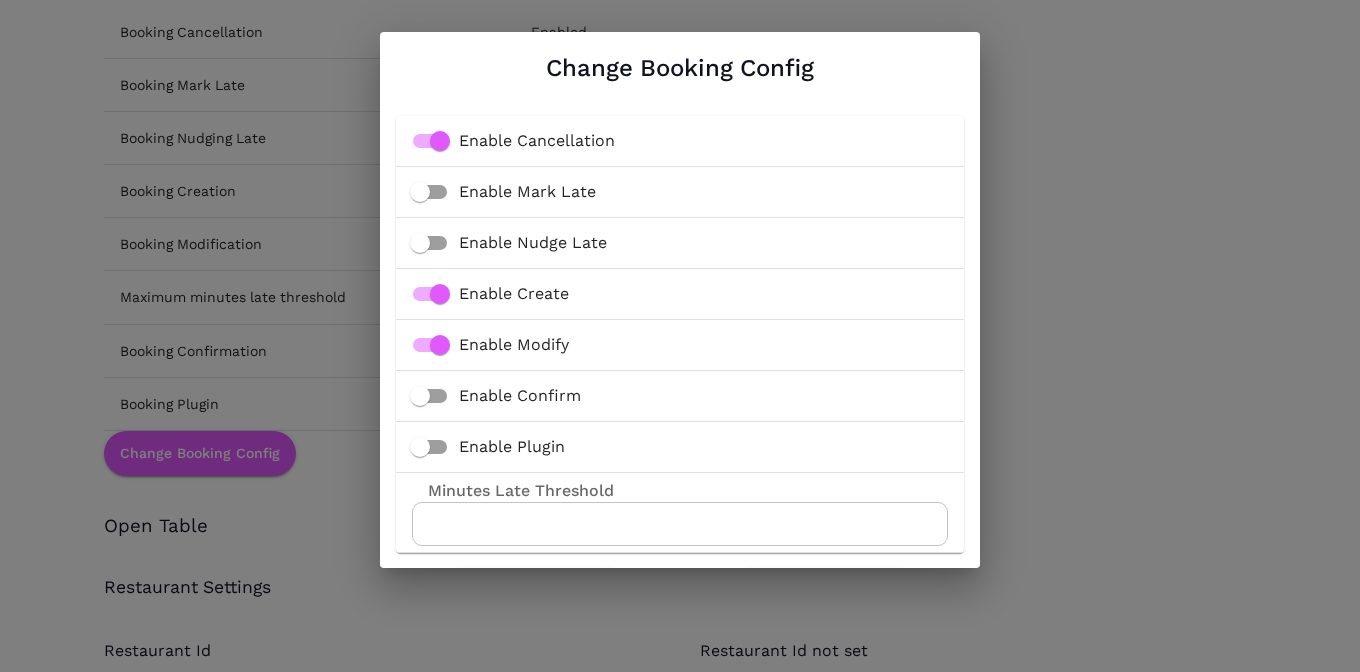 scroll, scrollTop: 70, scrollLeft: 0, axis: vertical 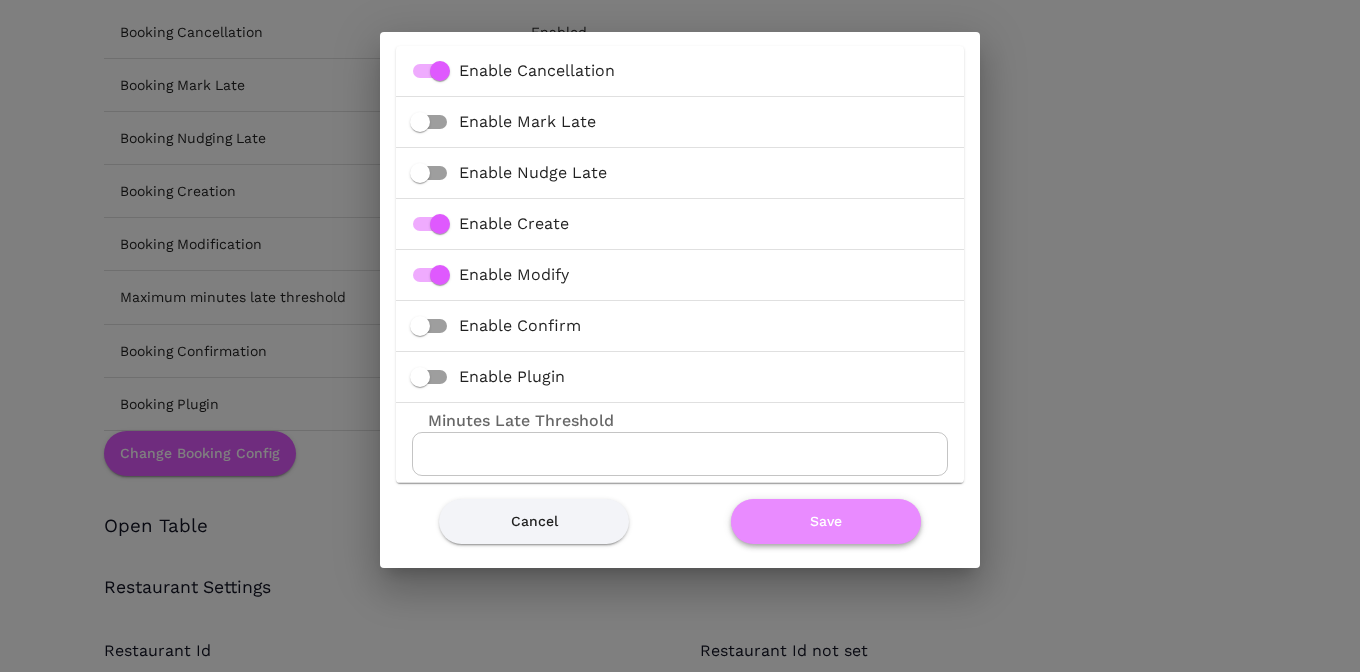 click on "Save" at bounding box center (826, 521) 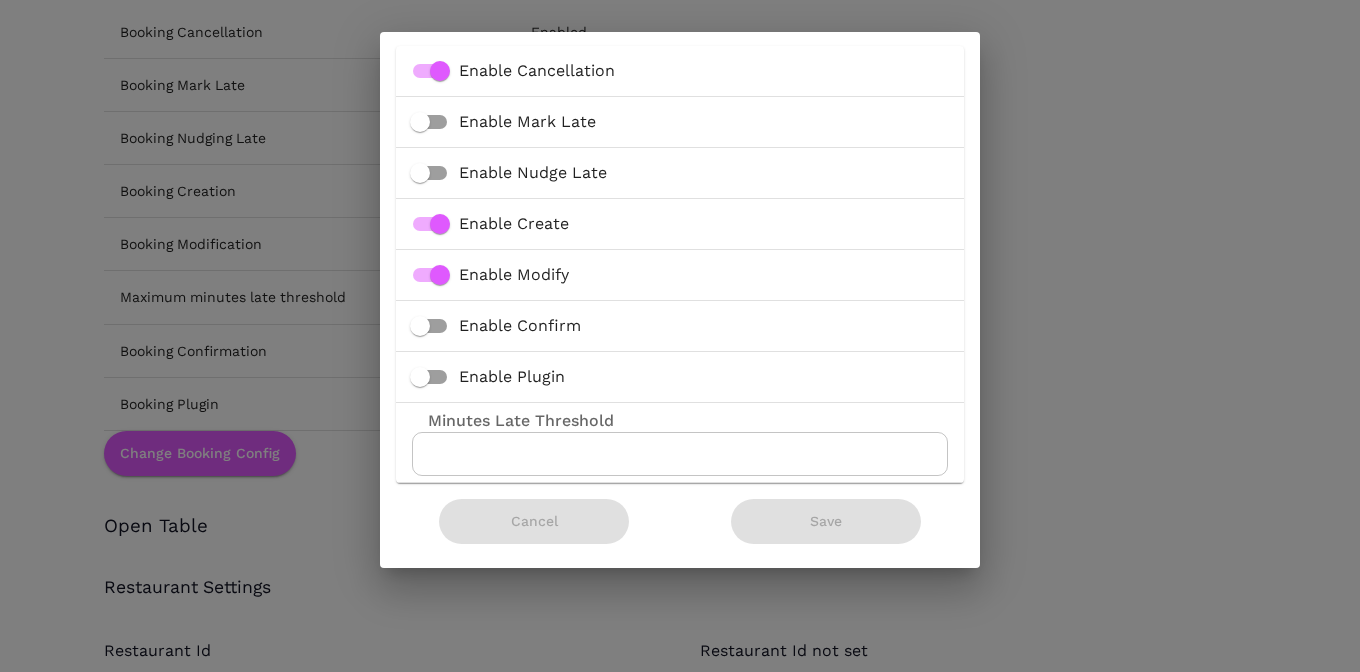 scroll, scrollTop: 0, scrollLeft: 0, axis: both 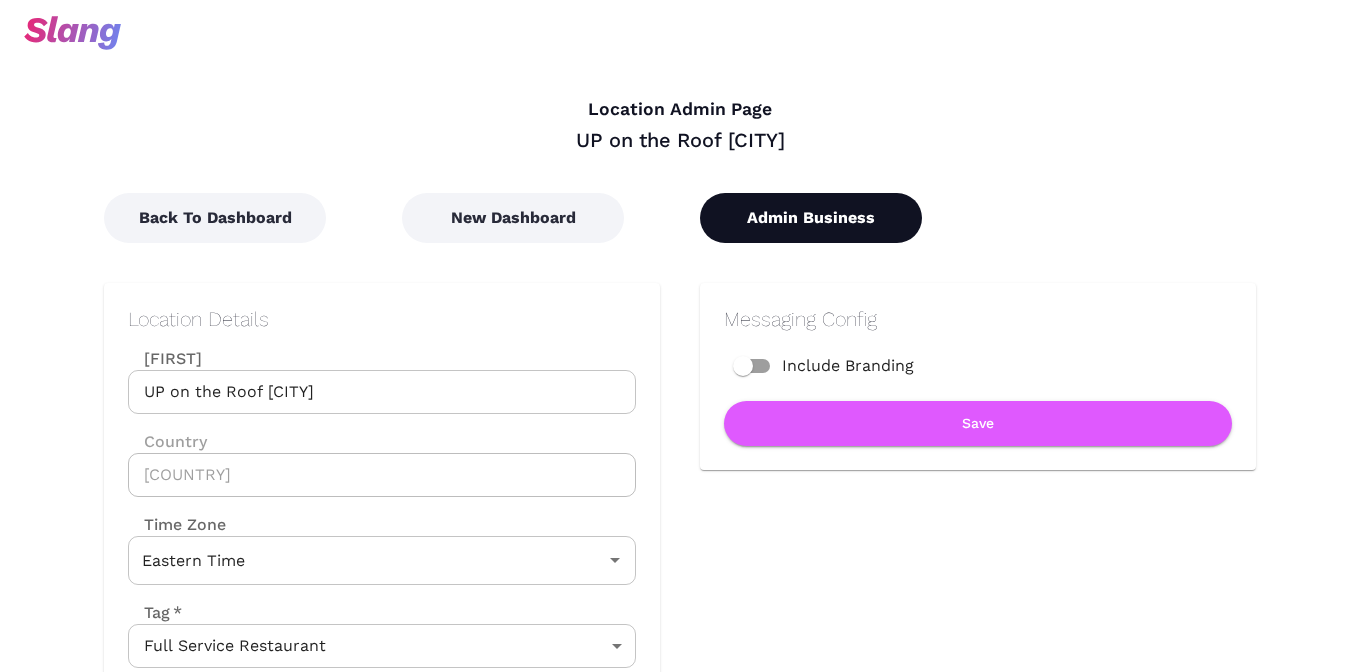 click on "Admin Business" at bounding box center (811, 218) 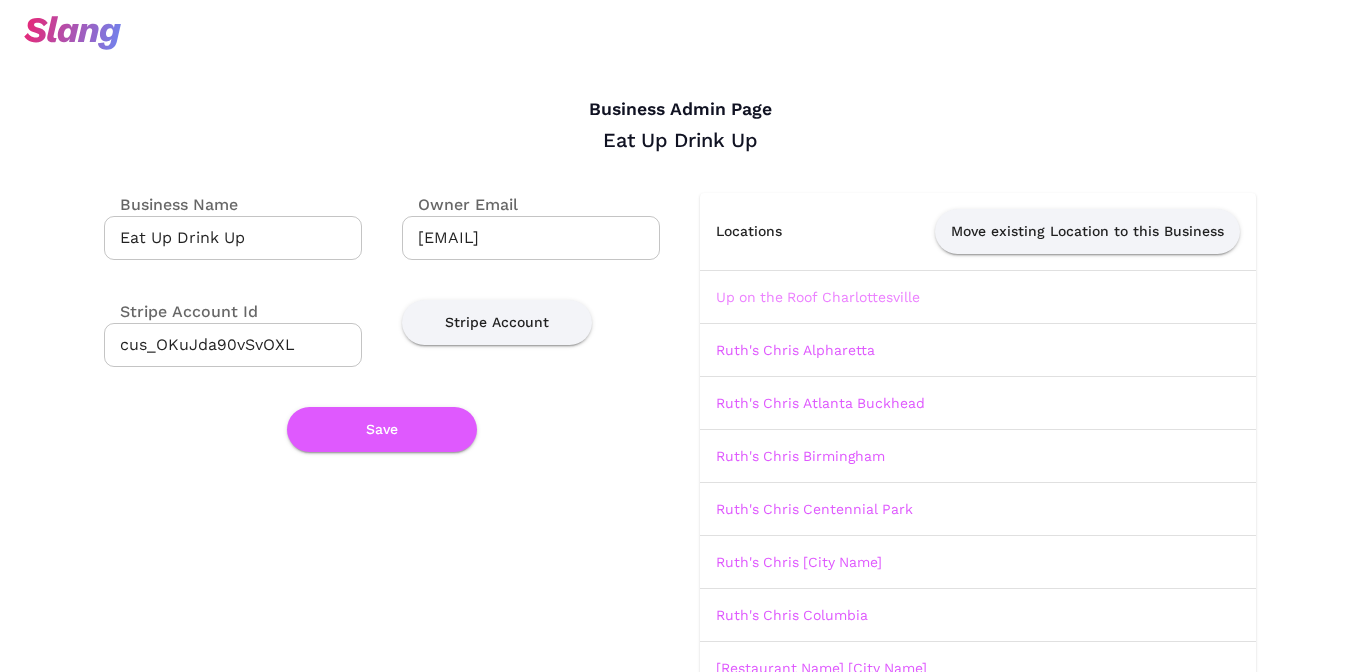 click on "Up on the Roof Charlottesville" at bounding box center [818, 297] 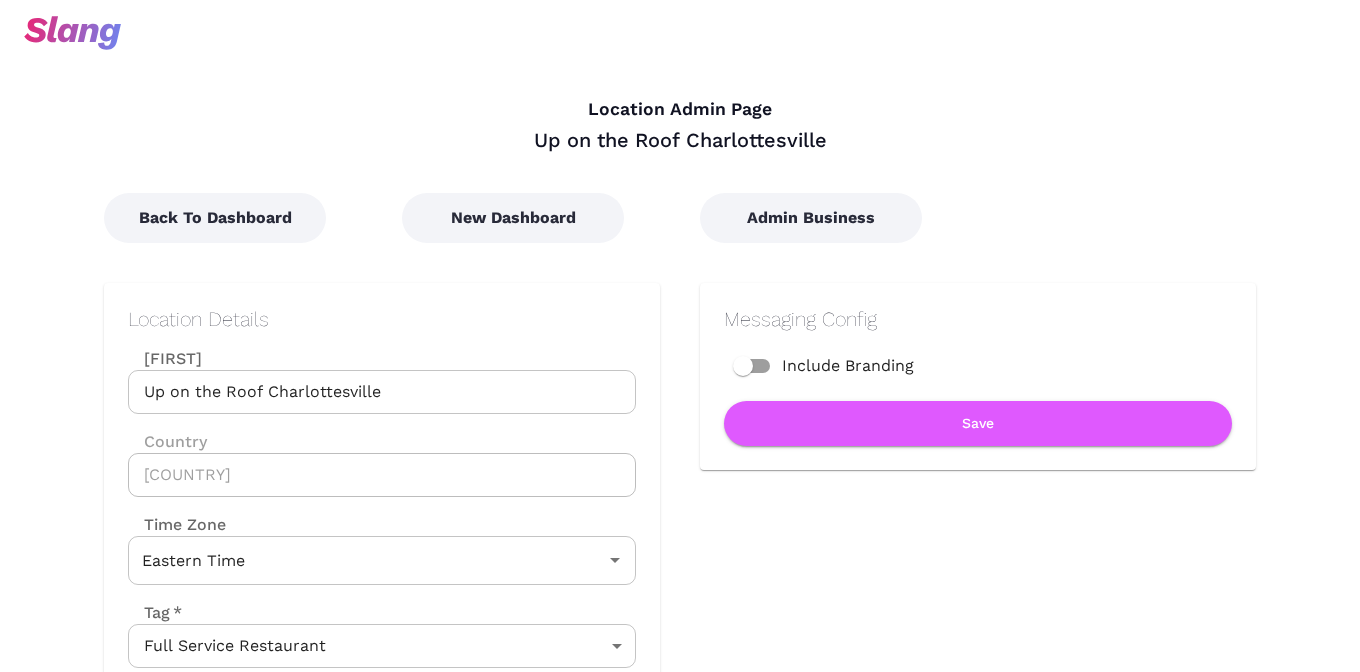 click on "Up on the Roof Charlottesville" at bounding box center (382, 392) 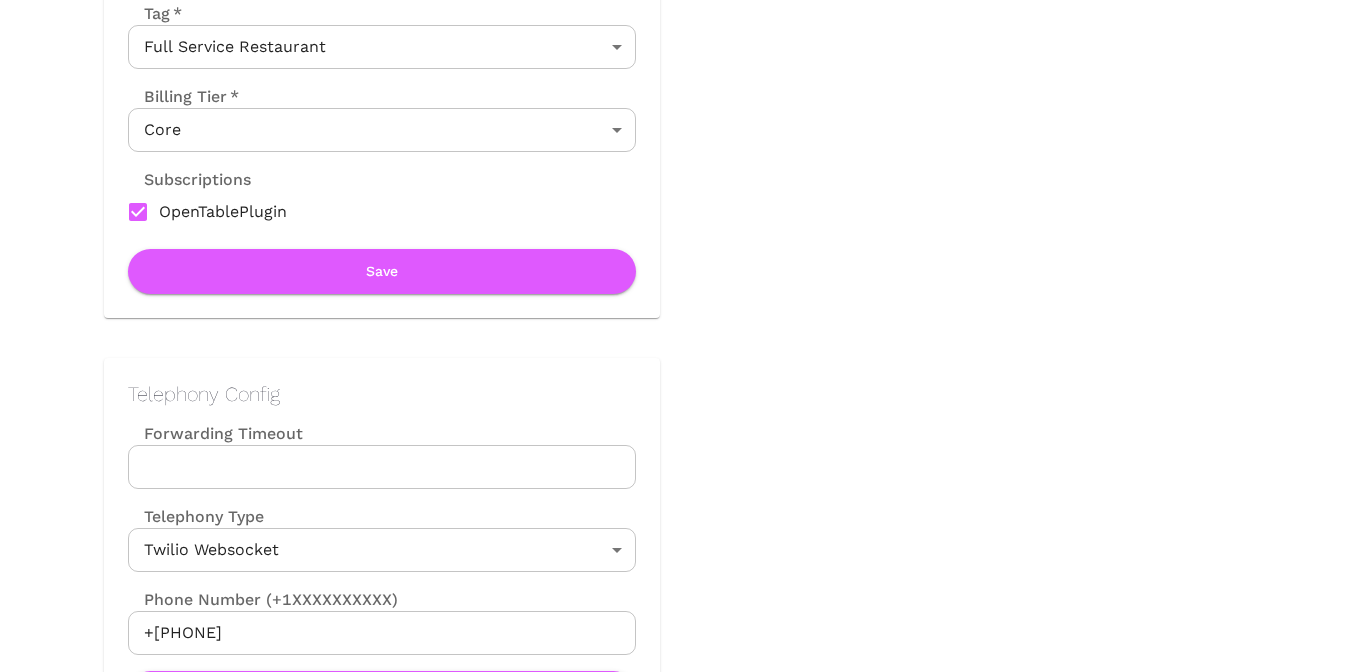scroll, scrollTop: 609, scrollLeft: 0, axis: vertical 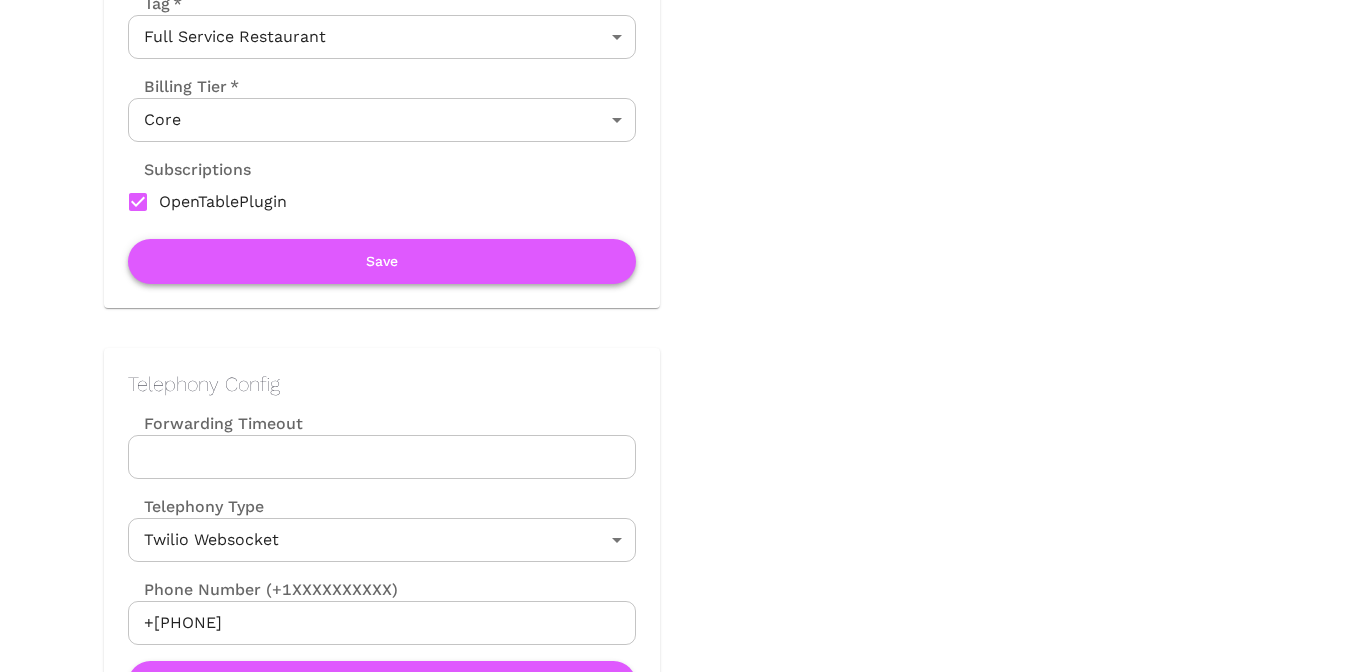 type on "Up on the Roof Charlottesville" 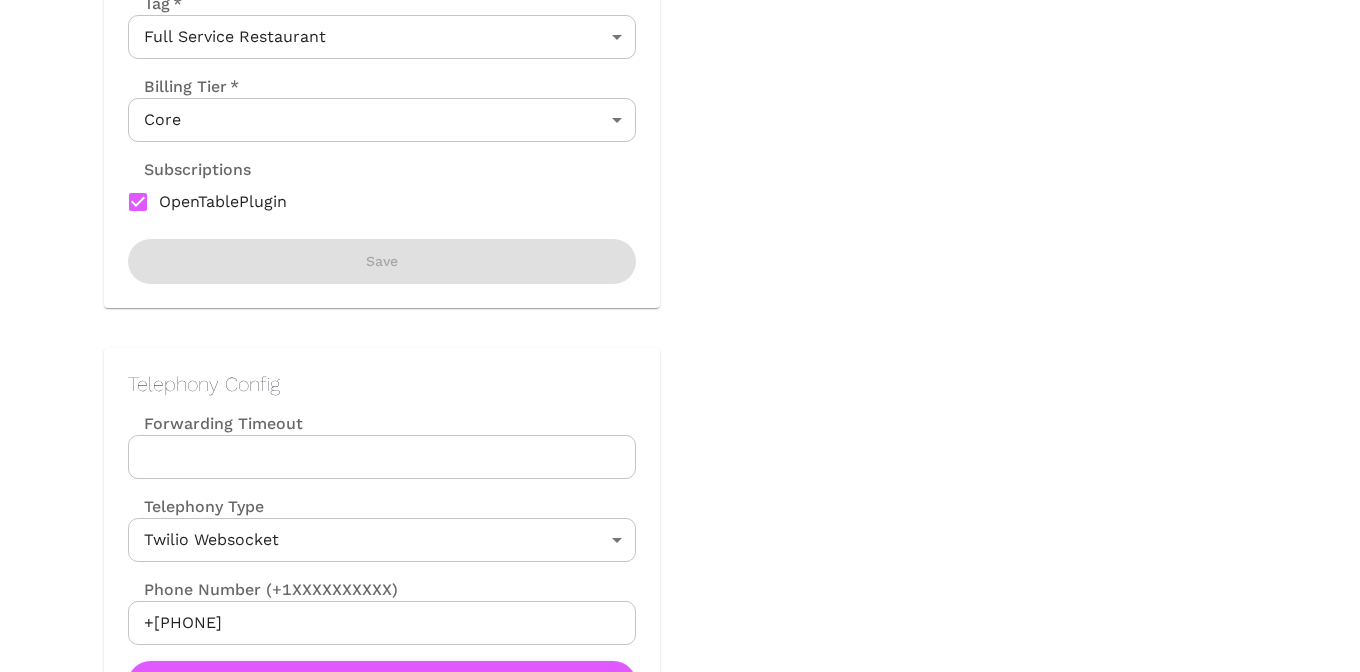 scroll, scrollTop: 0, scrollLeft: 0, axis: both 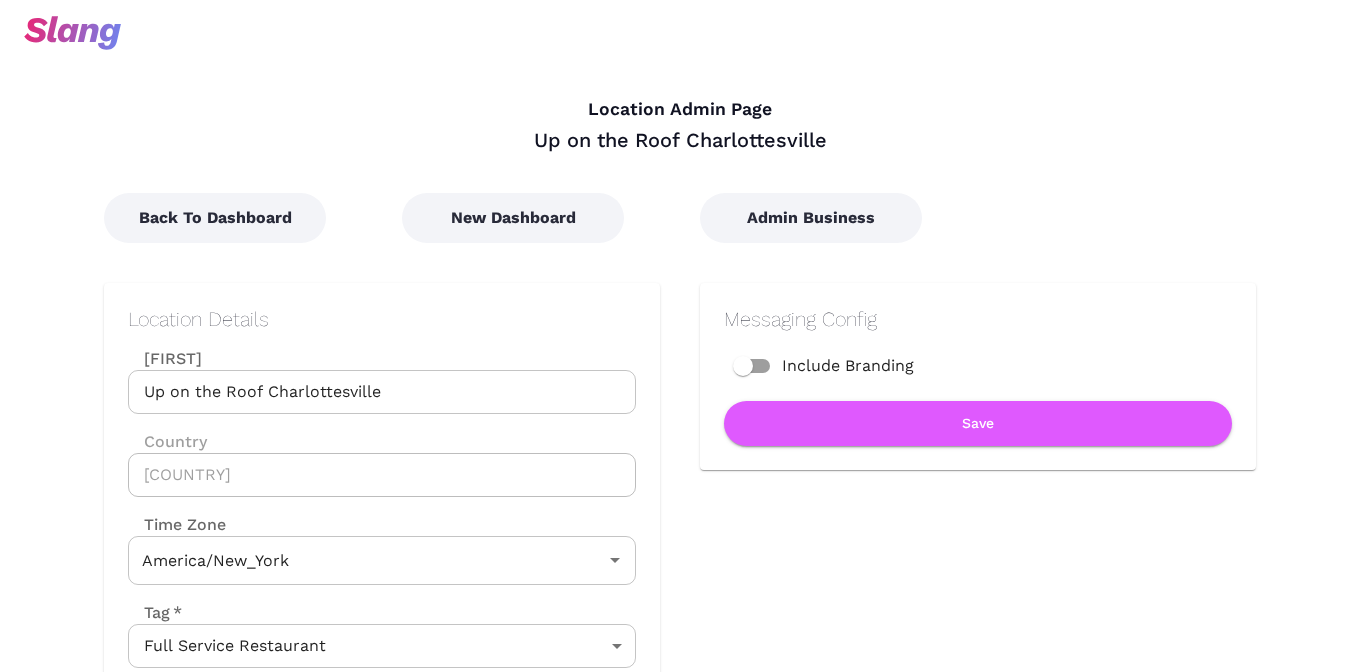 type on "Eastern Time" 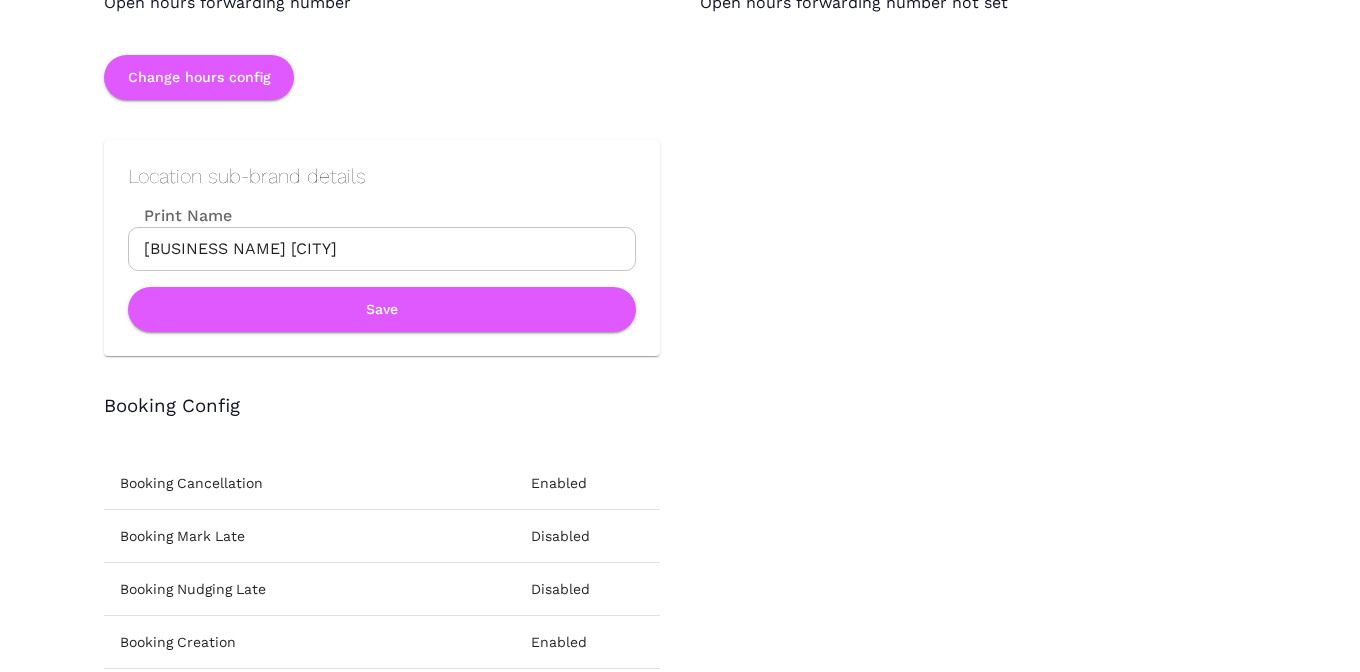 scroll, scrollTop: 2257, scrollLeft: 0, axis: vertical 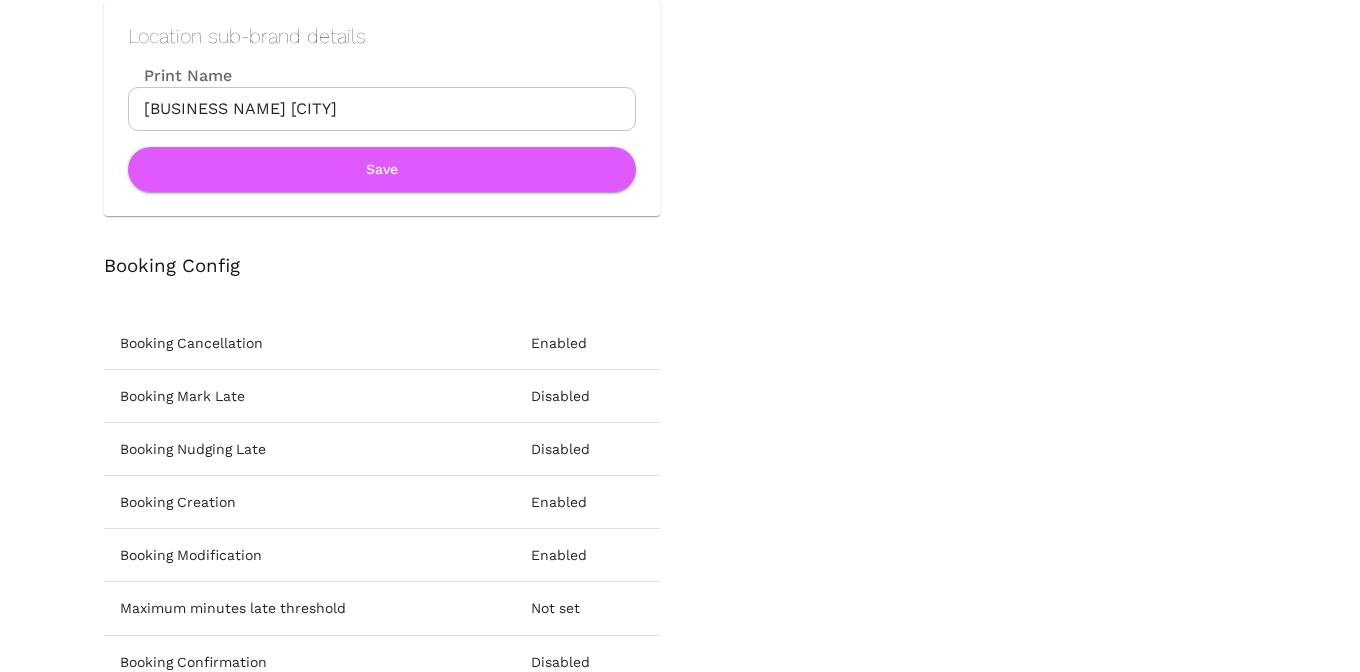 click on "[BUSINESS NAME] [CITY]" at bounding box center (382, 109) 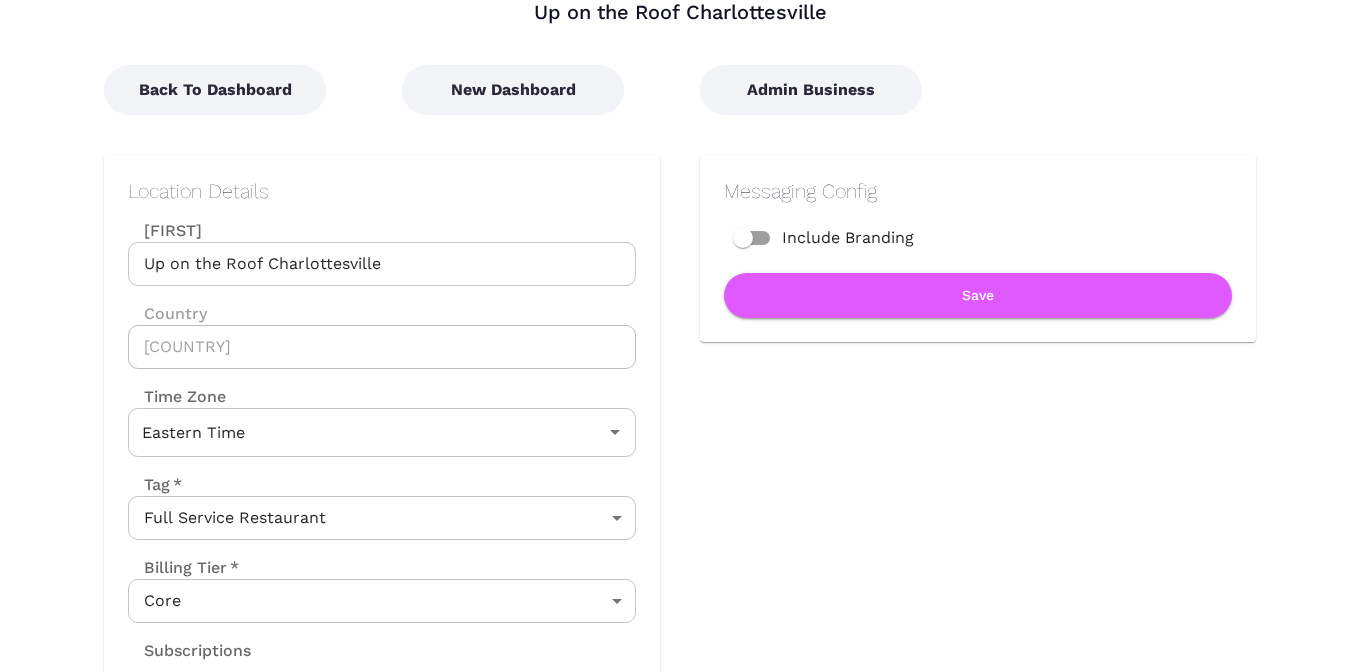 scroll, scrollTop: 0, scrollLeft: 0, axis: both 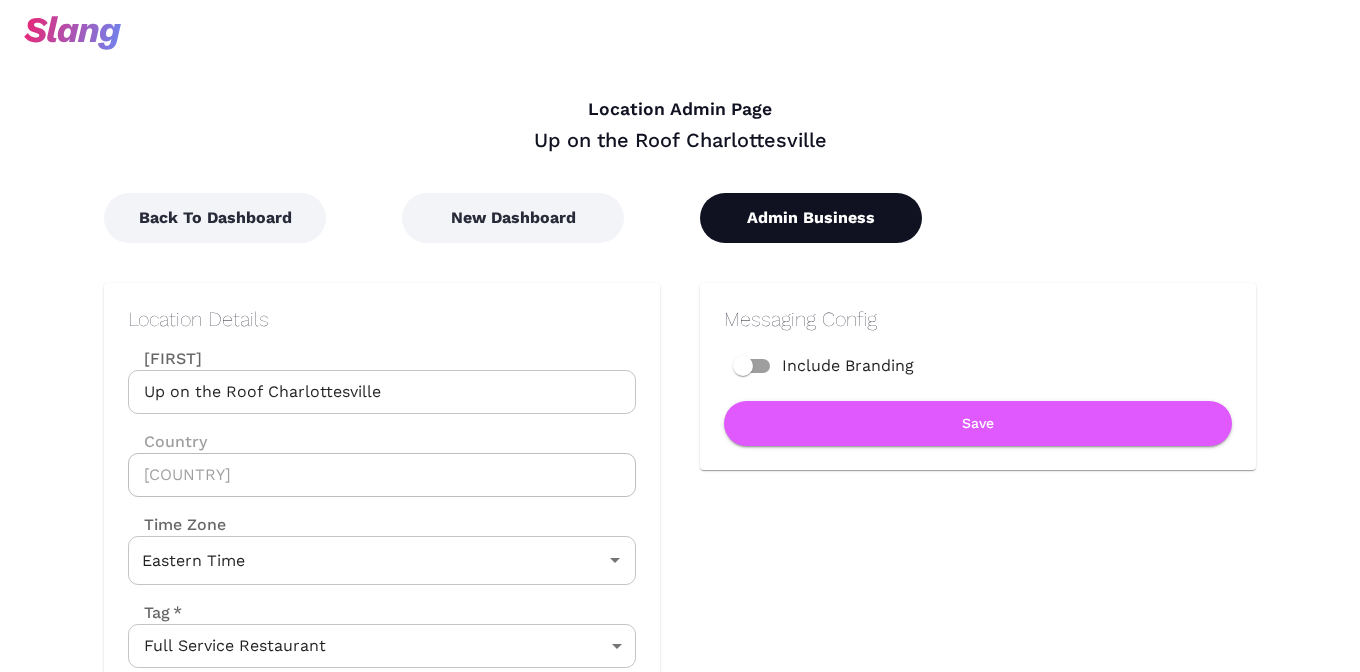 click on "Admin Business" at bounding box center [811, 218] 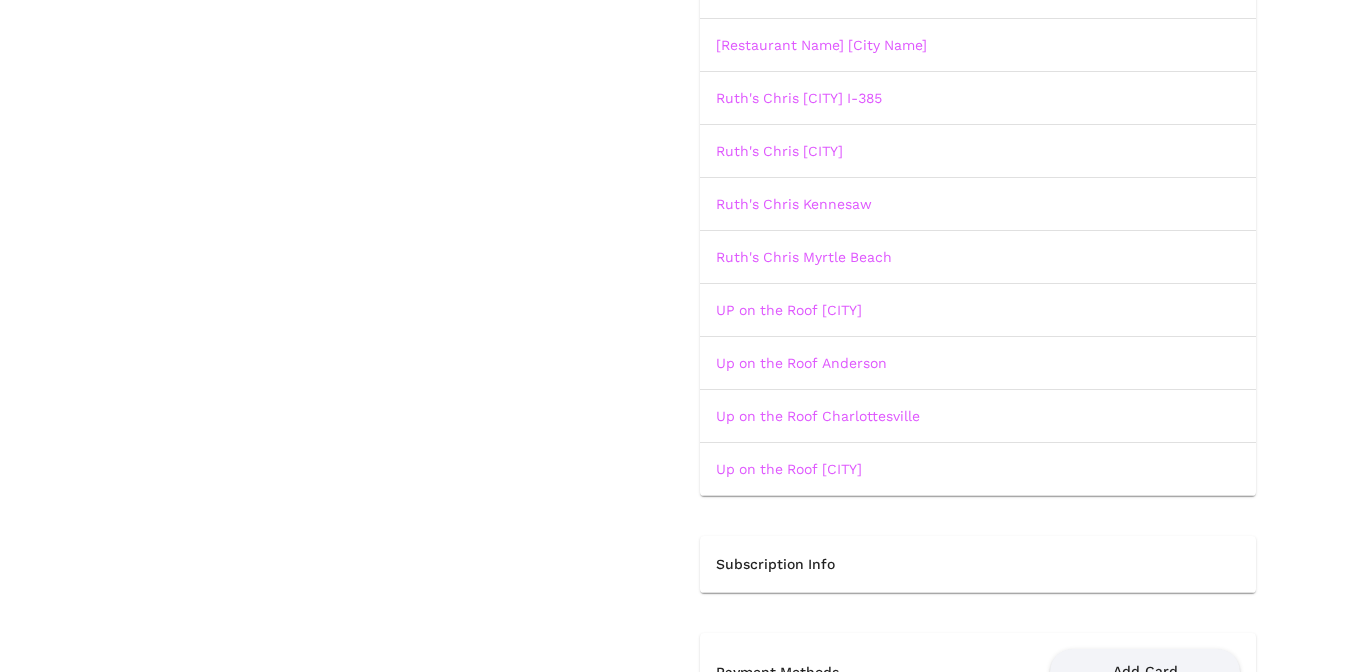 scroll, scrollTop: 649, scrollLeft: 0, axis: vertical 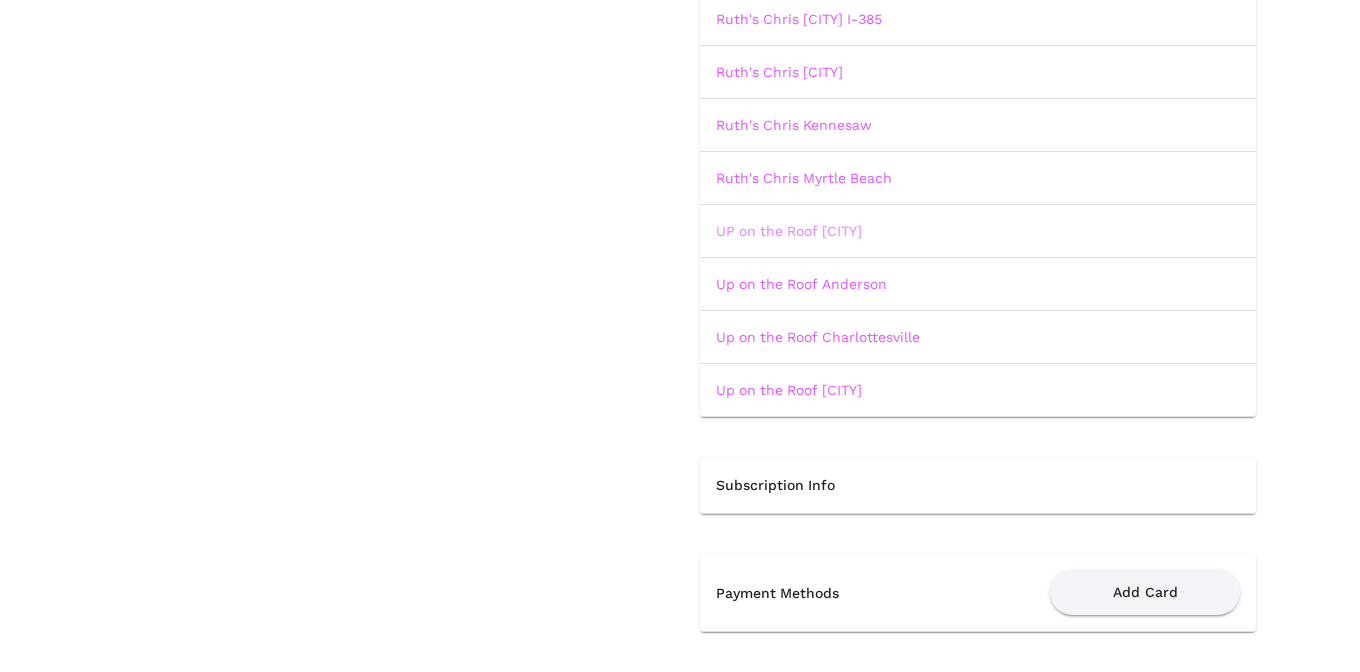 click on "UP on the Roof [CITY]" at bounding box center (789, 231) 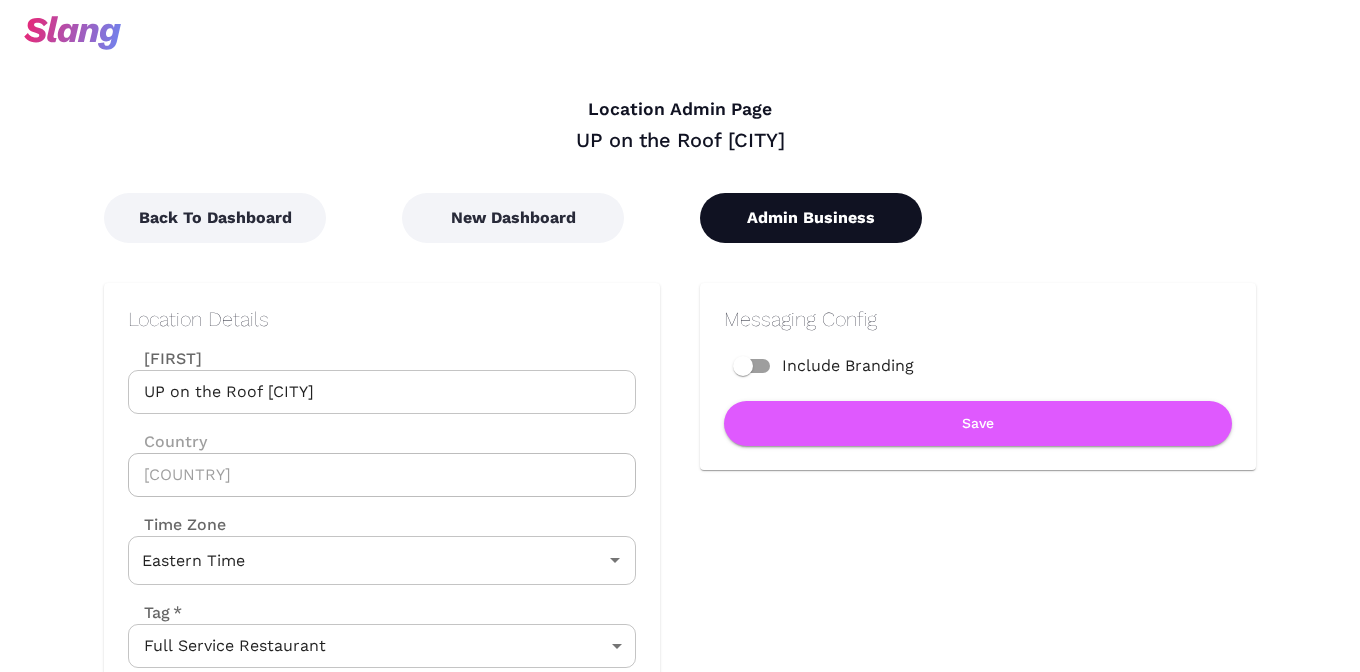 click on "Admin Business" at bounding box center (811, 218) 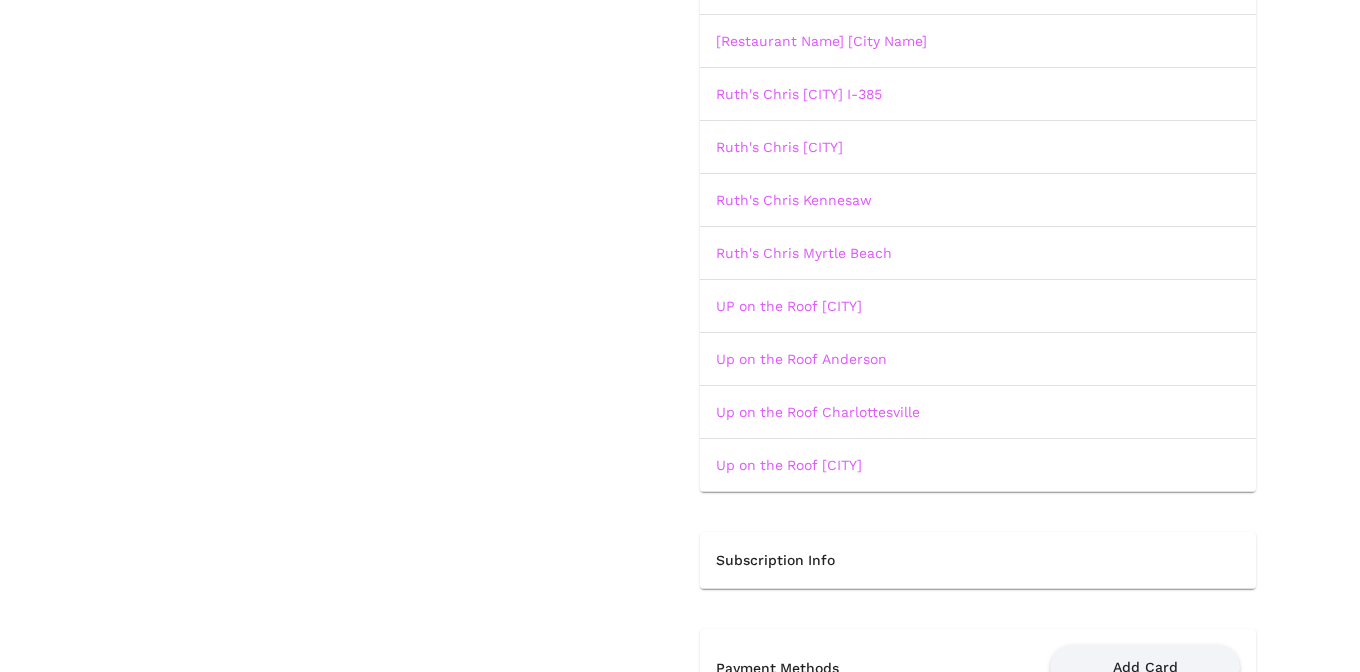 scroll, scrollTop: 577, scrollLeft: 0, axis: vertical 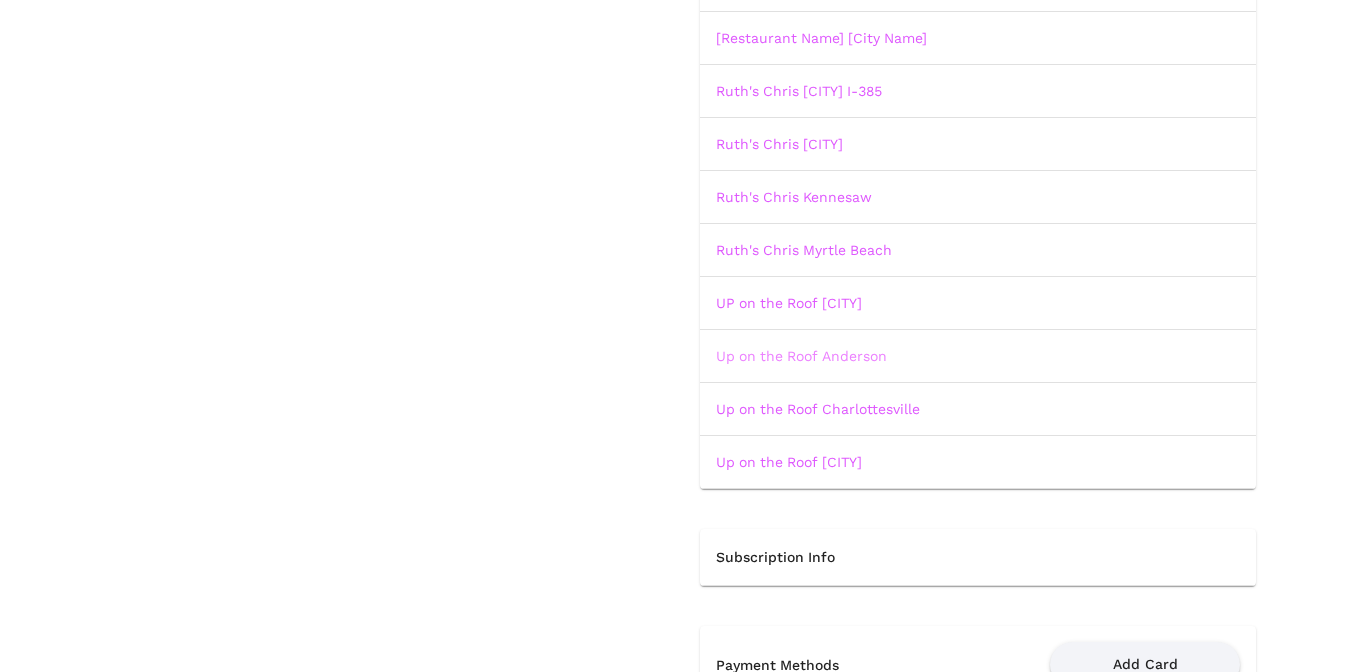 click on "Up on the Roof Anderson" at bounding box center (801, 356) 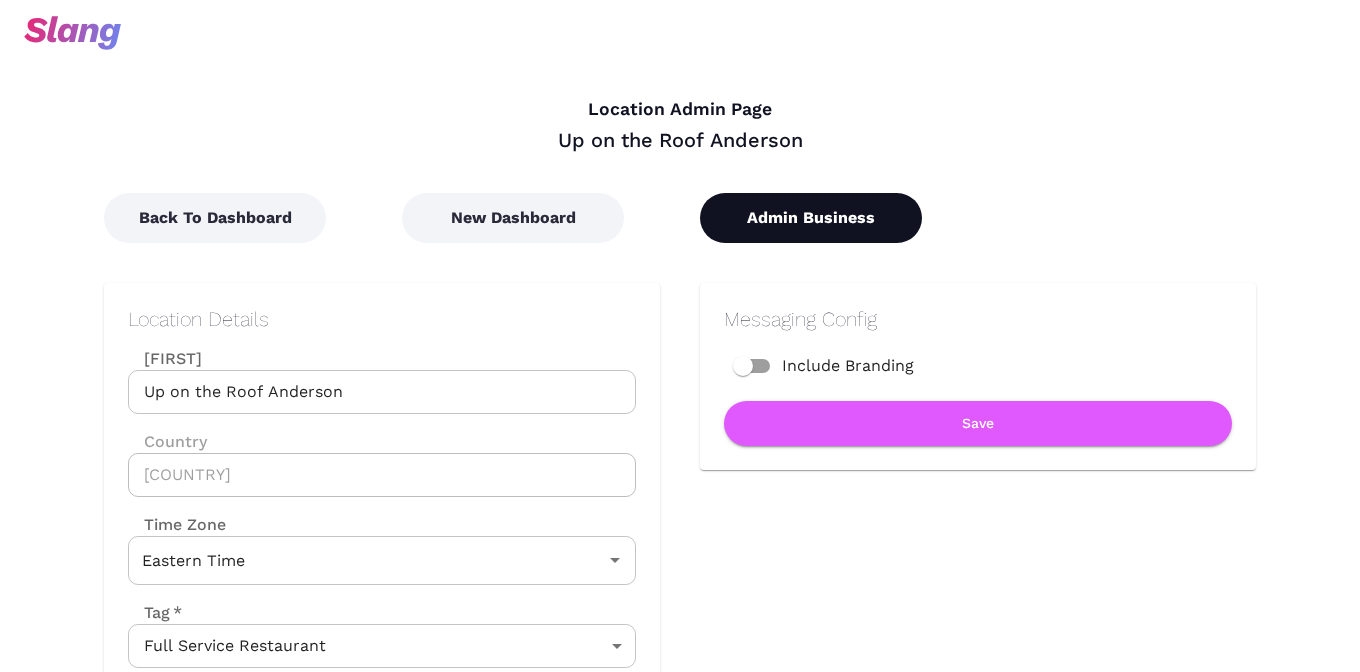 click on "Admin Business" at bounding box center (811, 218) 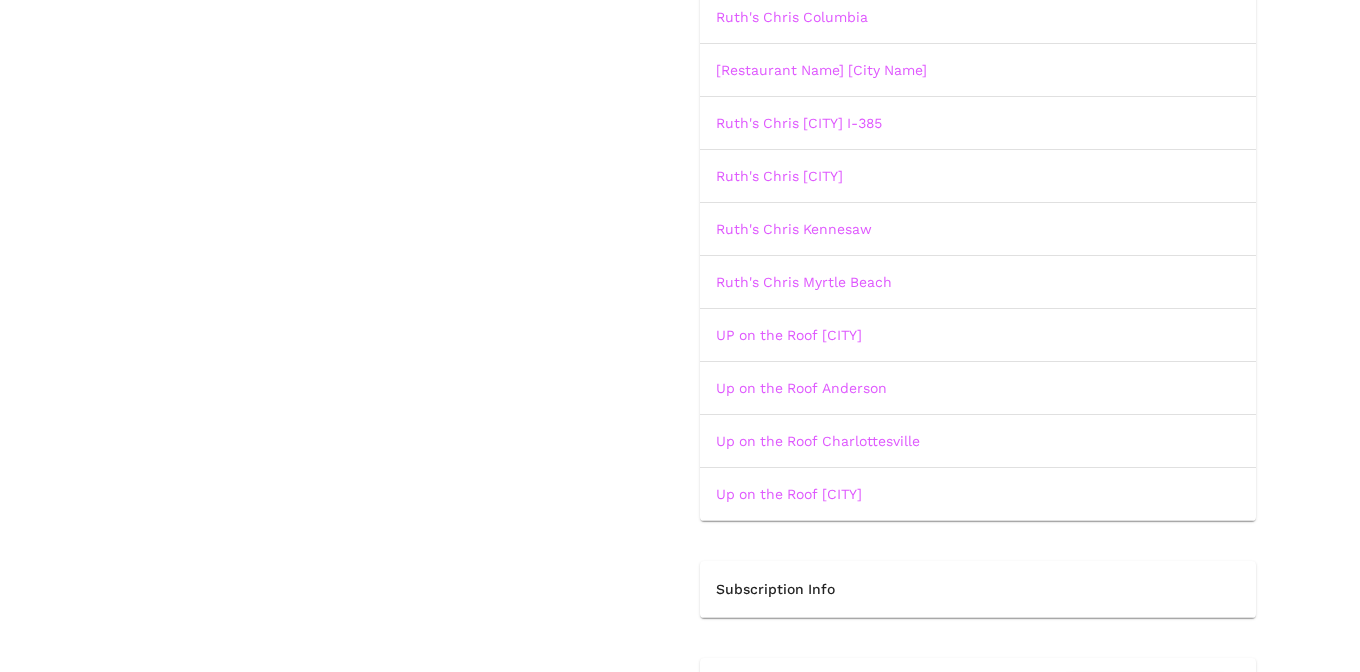 scroll, scrollTop: 549, scrollLeft: 0, axis: vertical 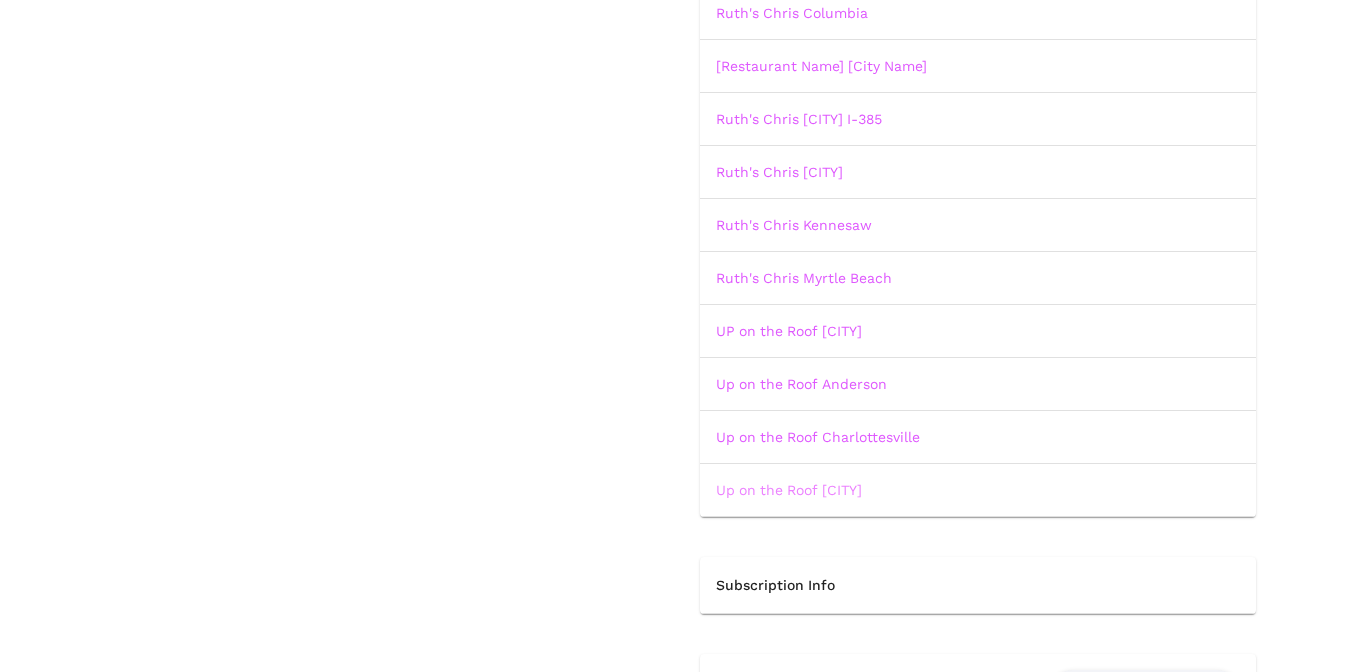 click on "Up on the Roof [CITY]" at bounding box center (789, 490) 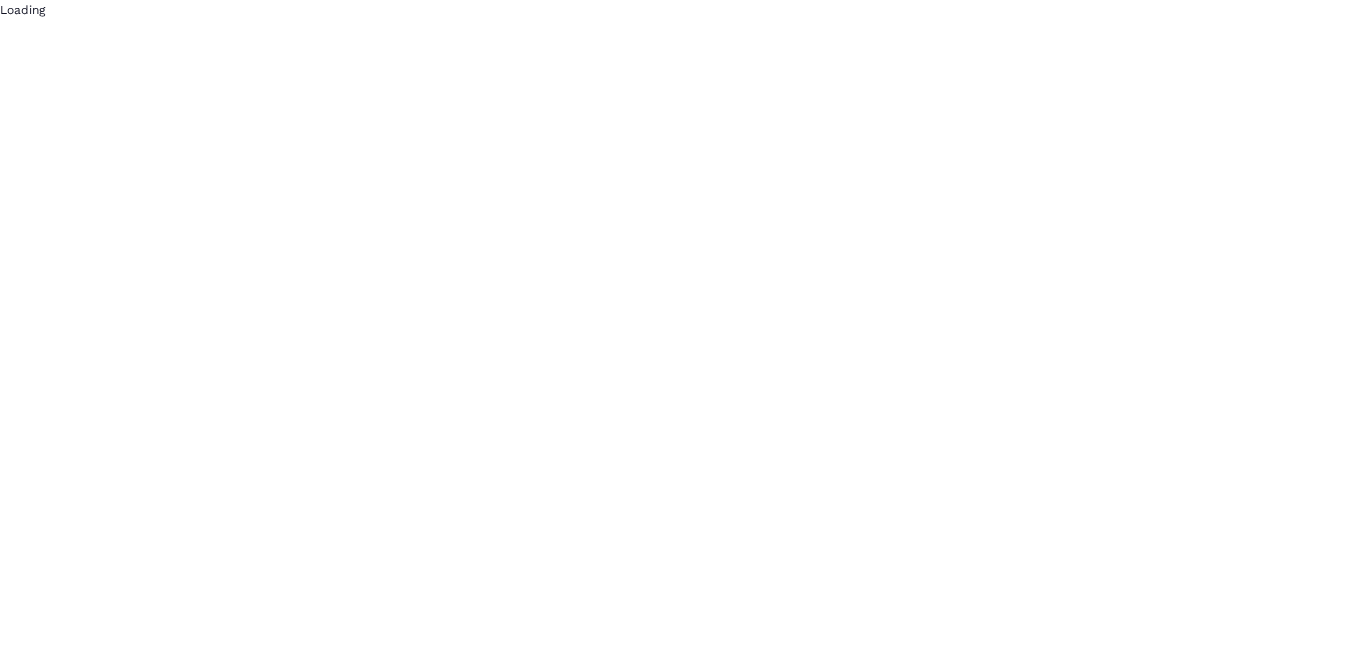 scroll, scrollTop: 0, scrollLeft: 0, axis: both 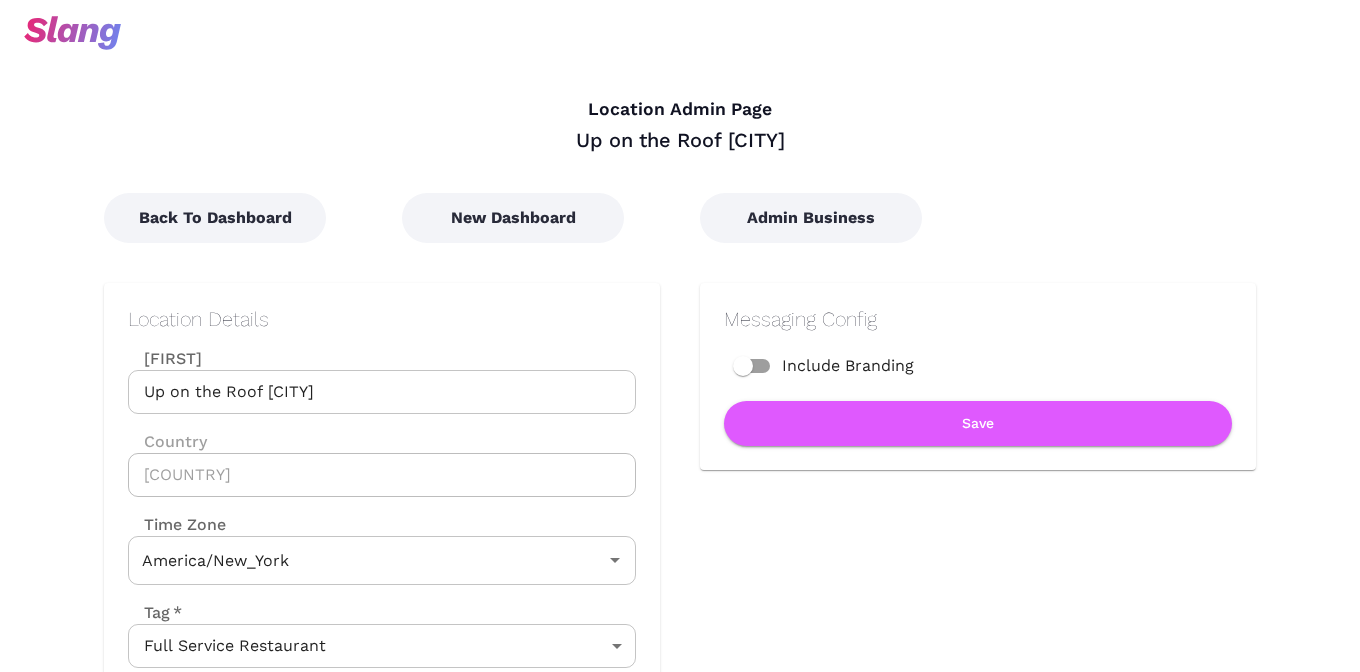 type on "Eastern Time" 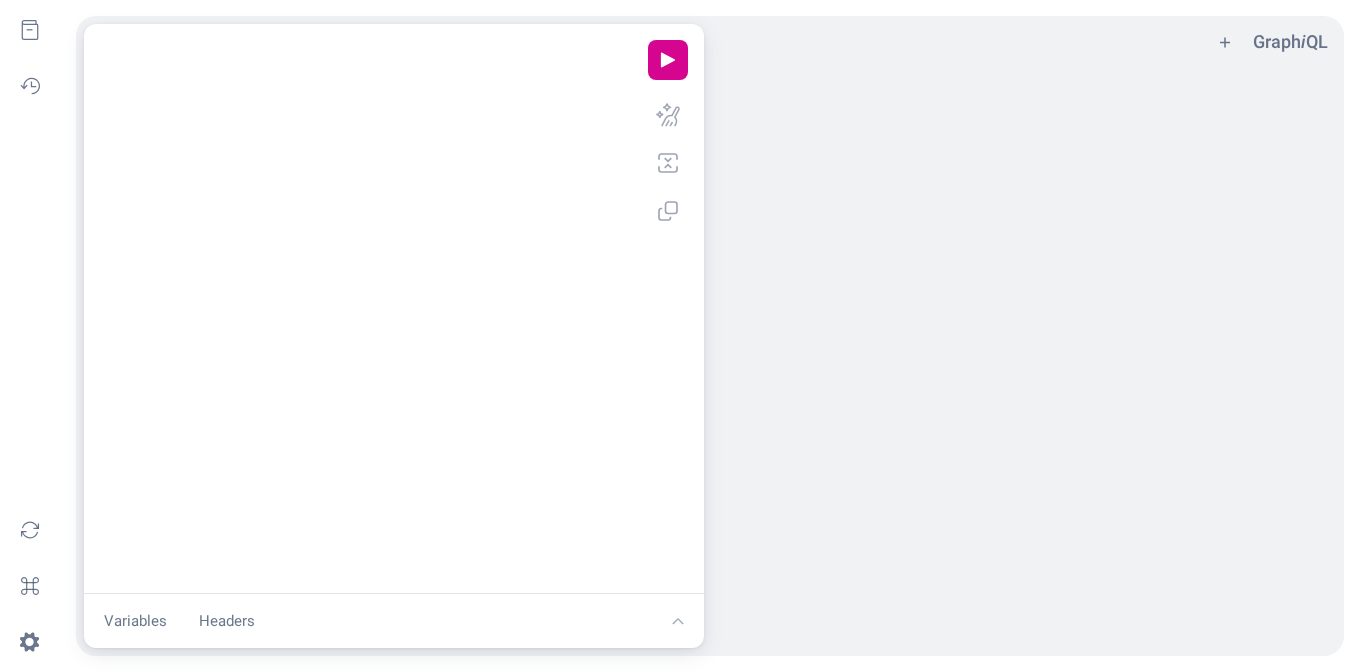 scroll, scrollTop: 0, scrollLeft: 0, axis: both 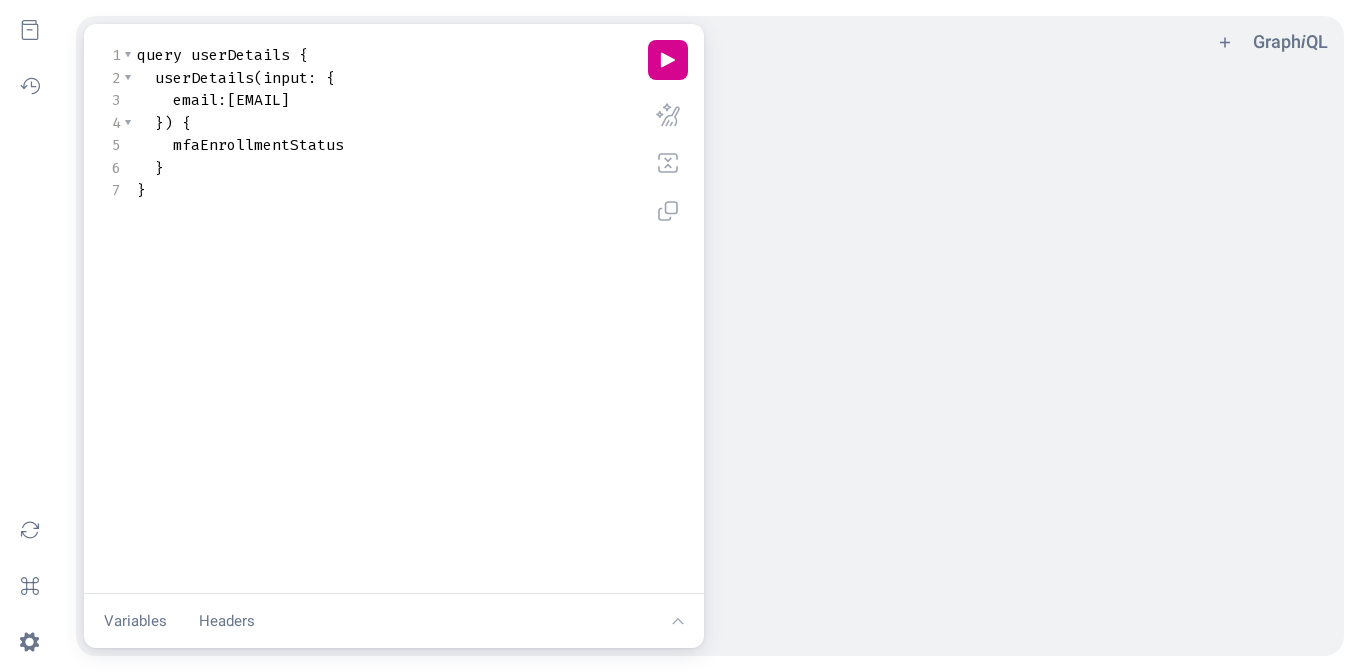 click on "userDetails   { 2    userDetails ( input :   { 3      email : "[EMAIL]" 4    })   { 5      mfaEnrollmentStatus 6    } 7 }" at bounding box center [391, 333] 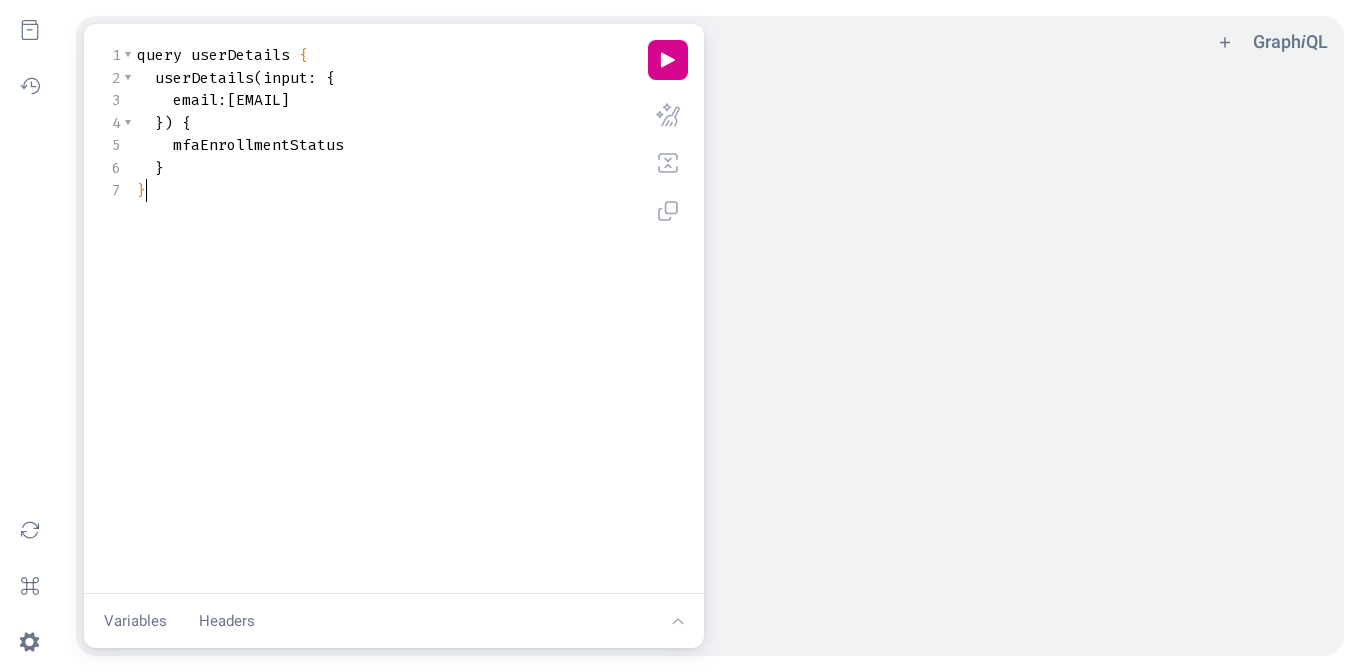 type on "query userDetails {
userDetails(input: {
email:"[EMAIL]"
}) {
mfaEnrollmentStatus
}
}" 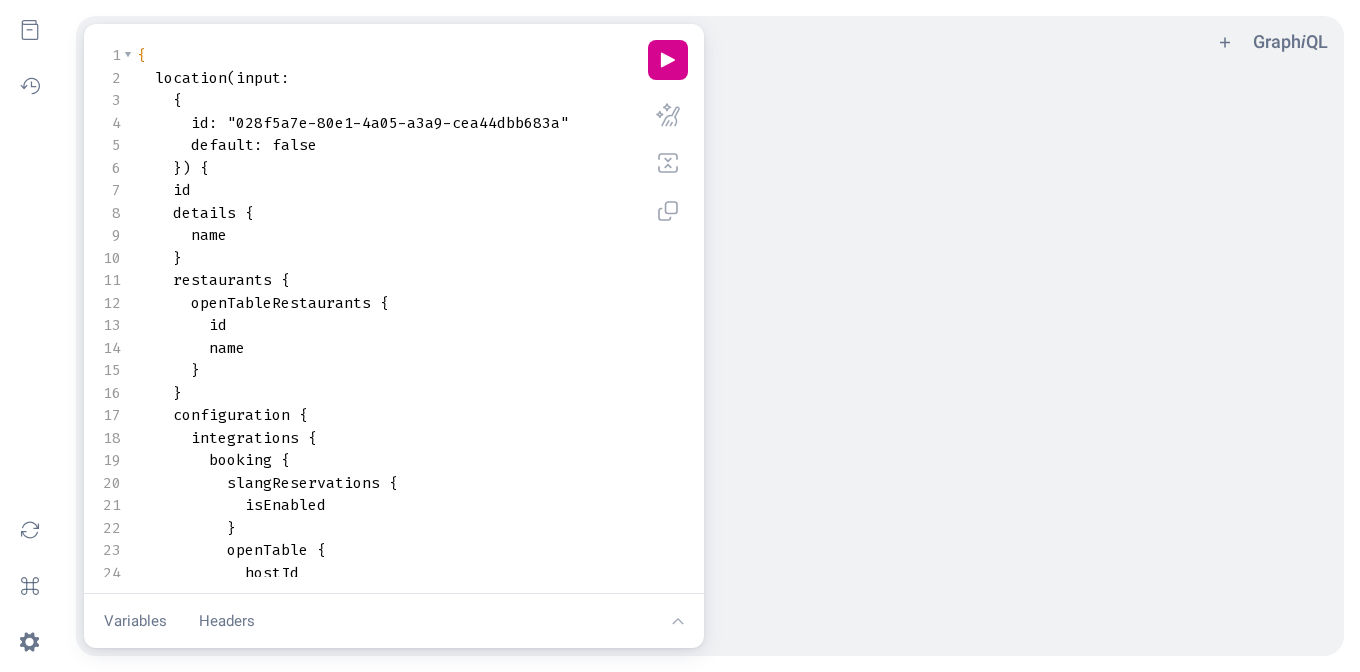 scroll, scrollTop: 663, scrollLeft: 0, axis: vertical 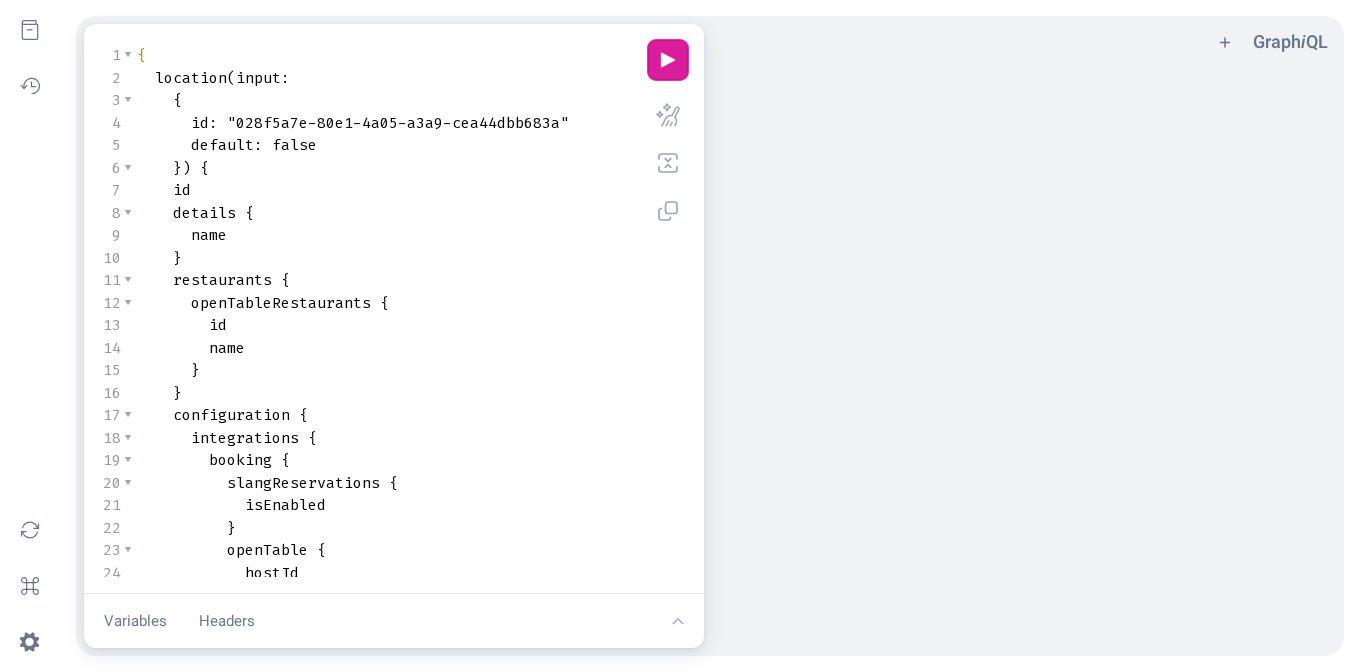 click on "play icon" at bounding box center [668, 60] 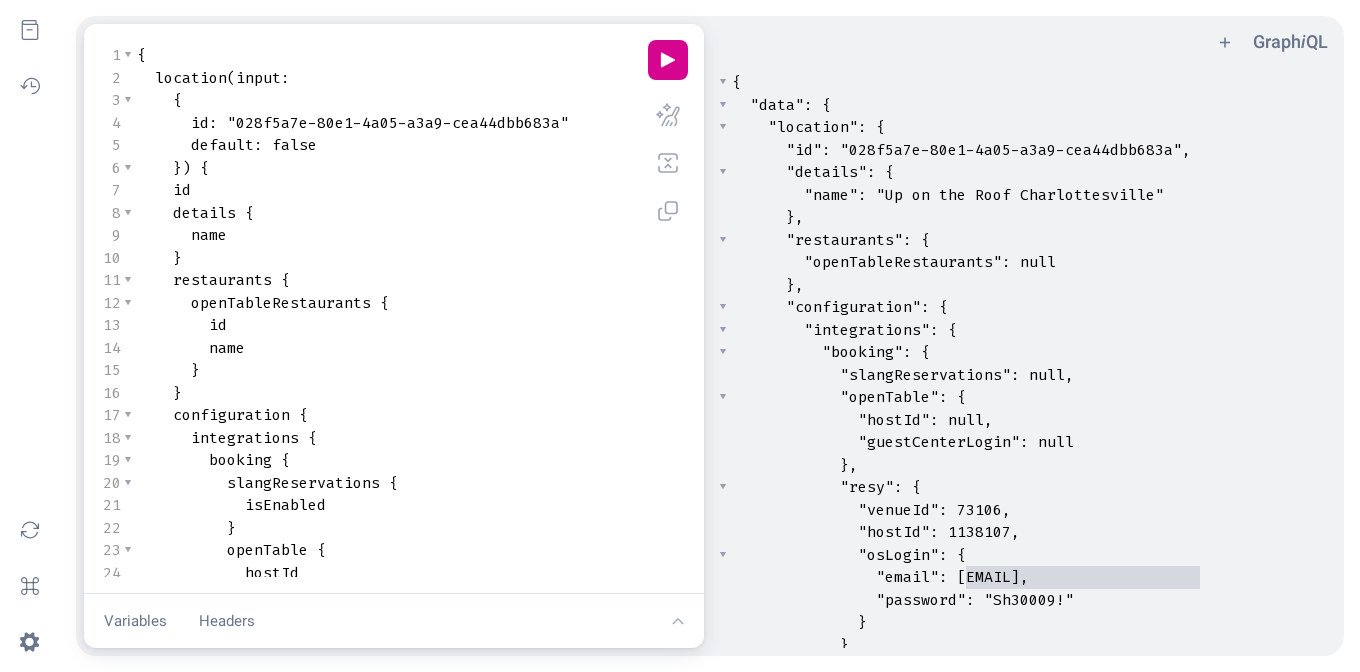 type on "Slang.host@eatupdrinkup.net" 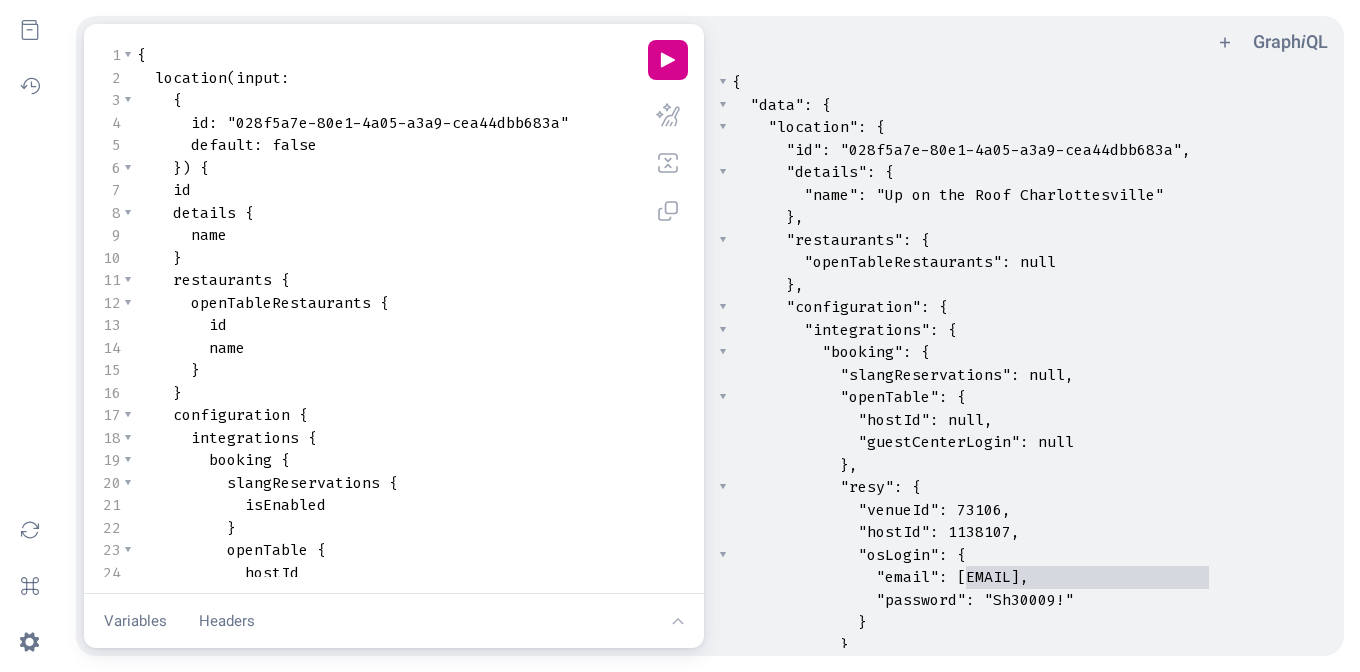 drag, startPoint x: 969, startPoint y: 572, endPoint x: 1211, endPoint y: 572, distance: 242 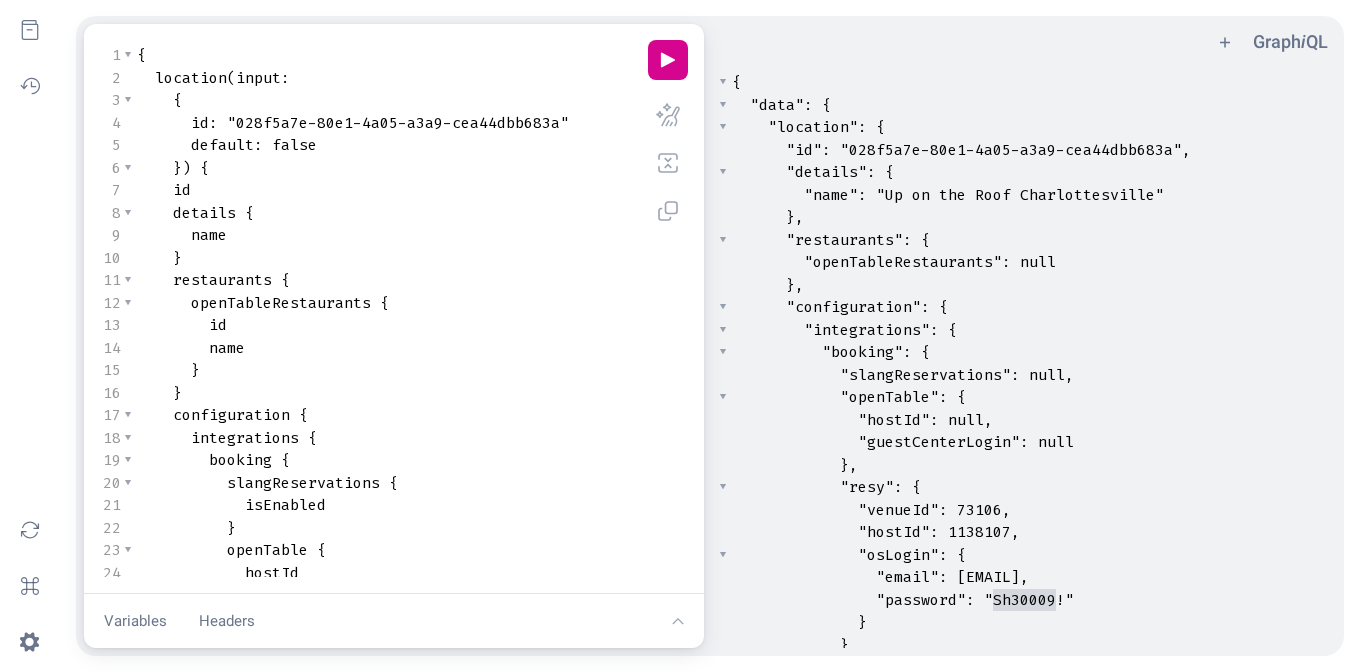 type on "Sh30009!" 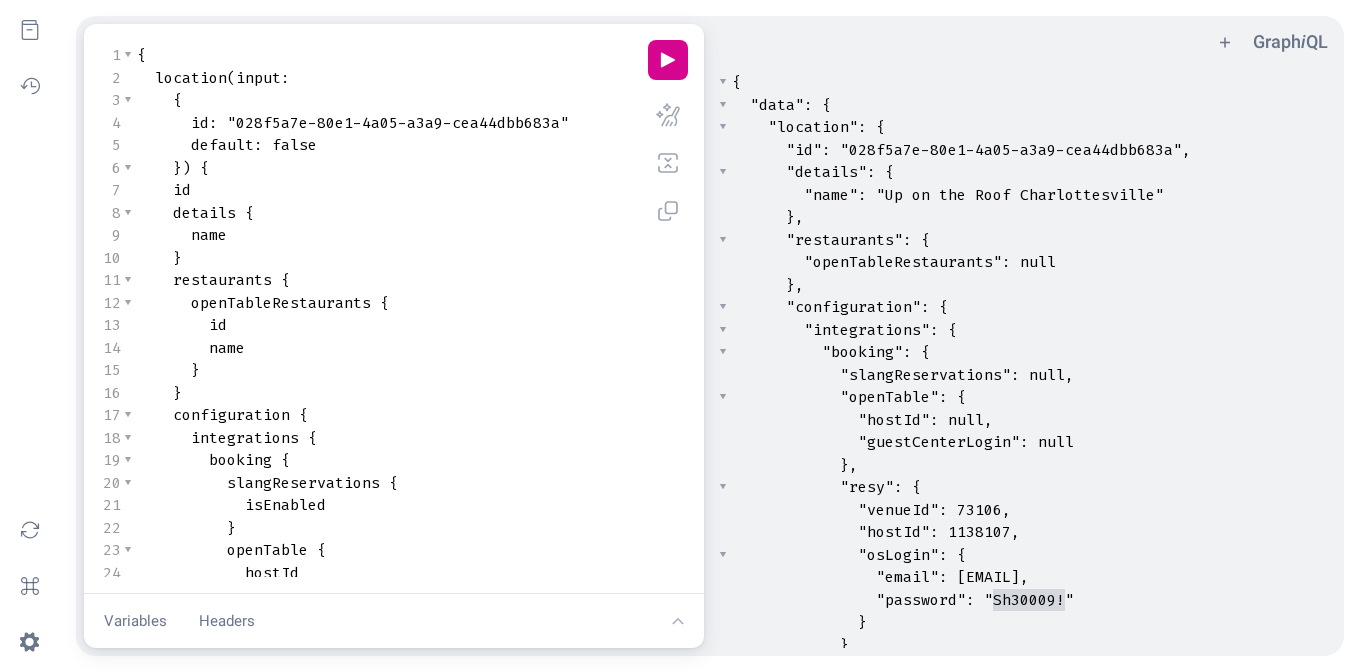 drag, startPoint x: 994, startPoint y: 599, endPoint x: 1061, endPoint y: 596, distance: 67.06713 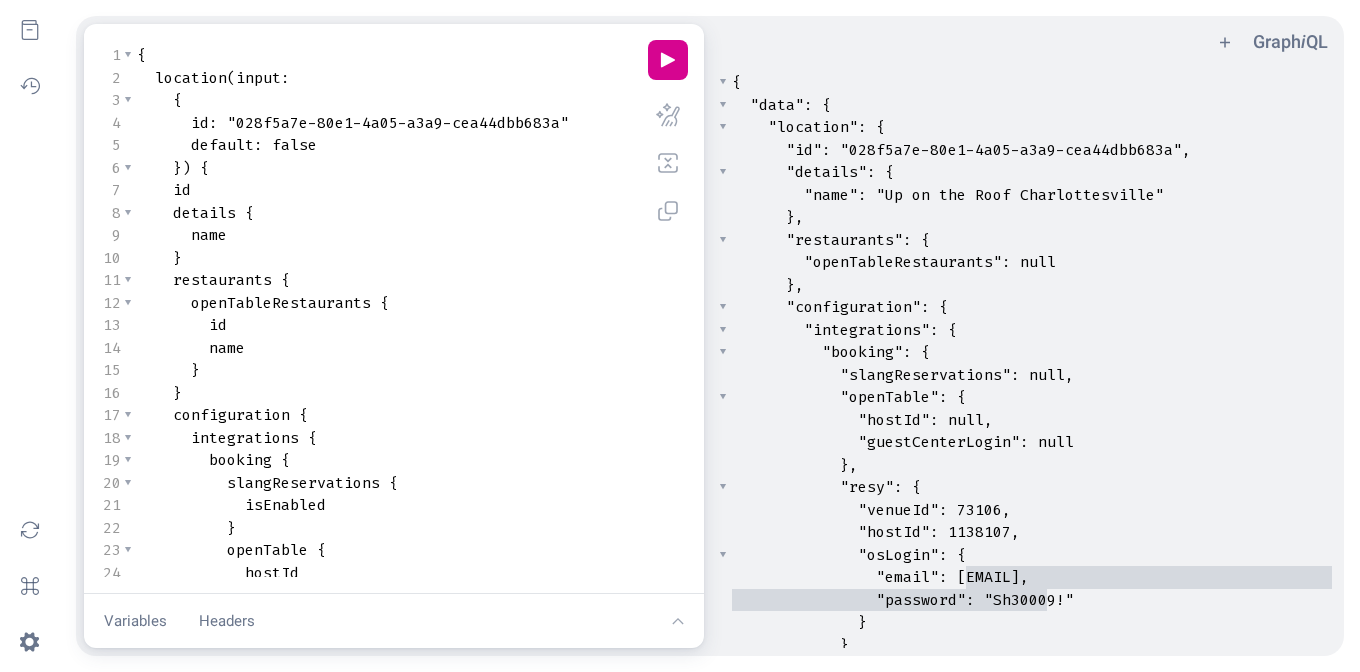 type on "Slang.host@eatupdrinkup.net",
"password": "Sh30009!" 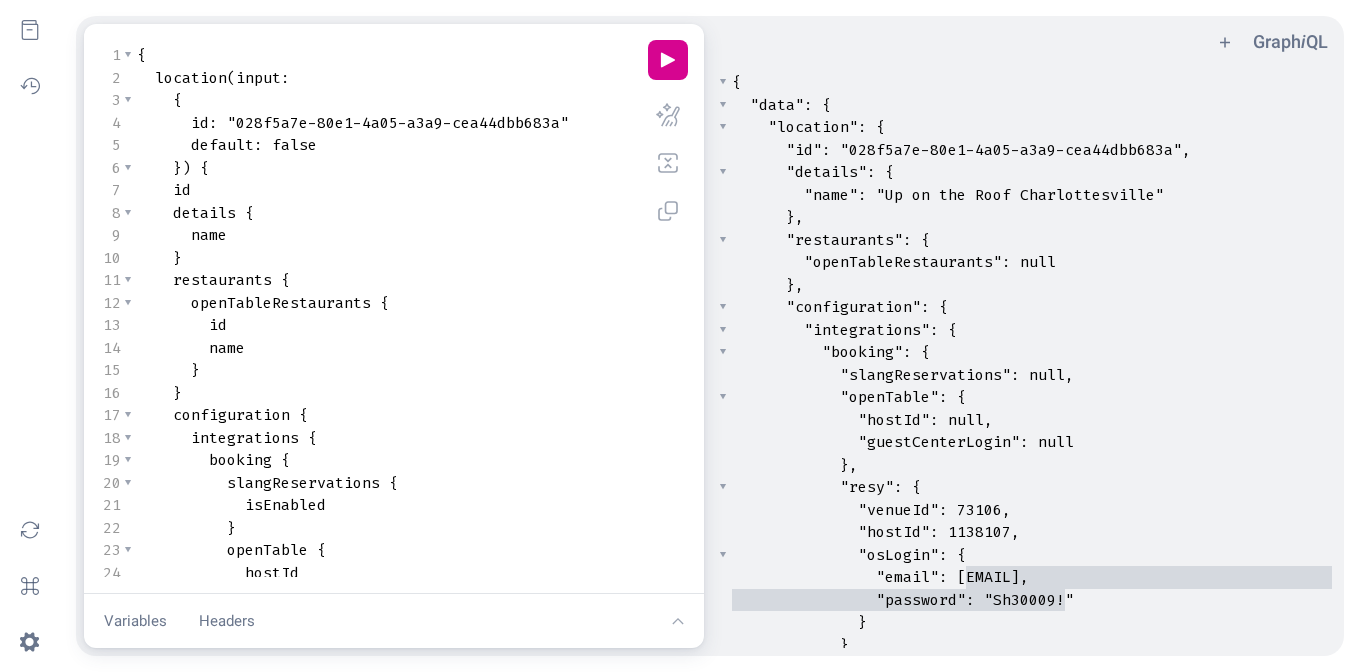 drag, startPoint x: 967, startPoint y: 579, endPoint x: 1066, endPoint y: 597, distance: 100.62306 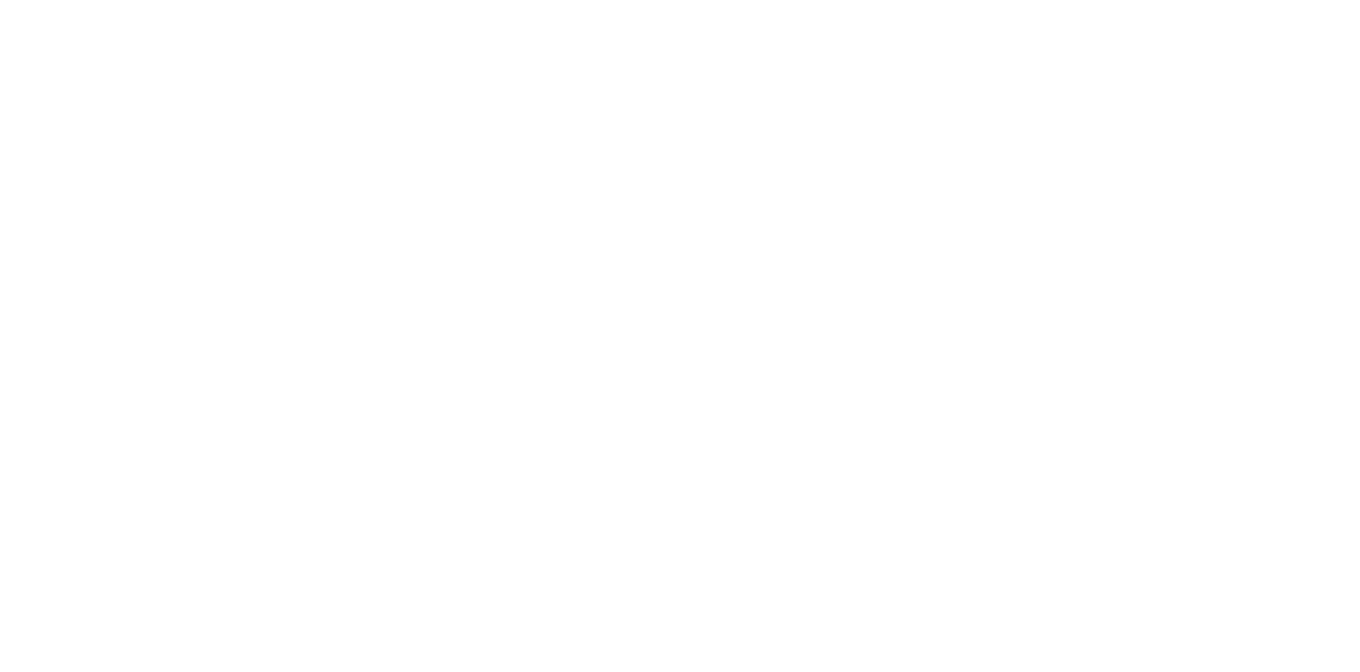 scroll, scrollTop: 0, scrollLeft: 0, axis: both 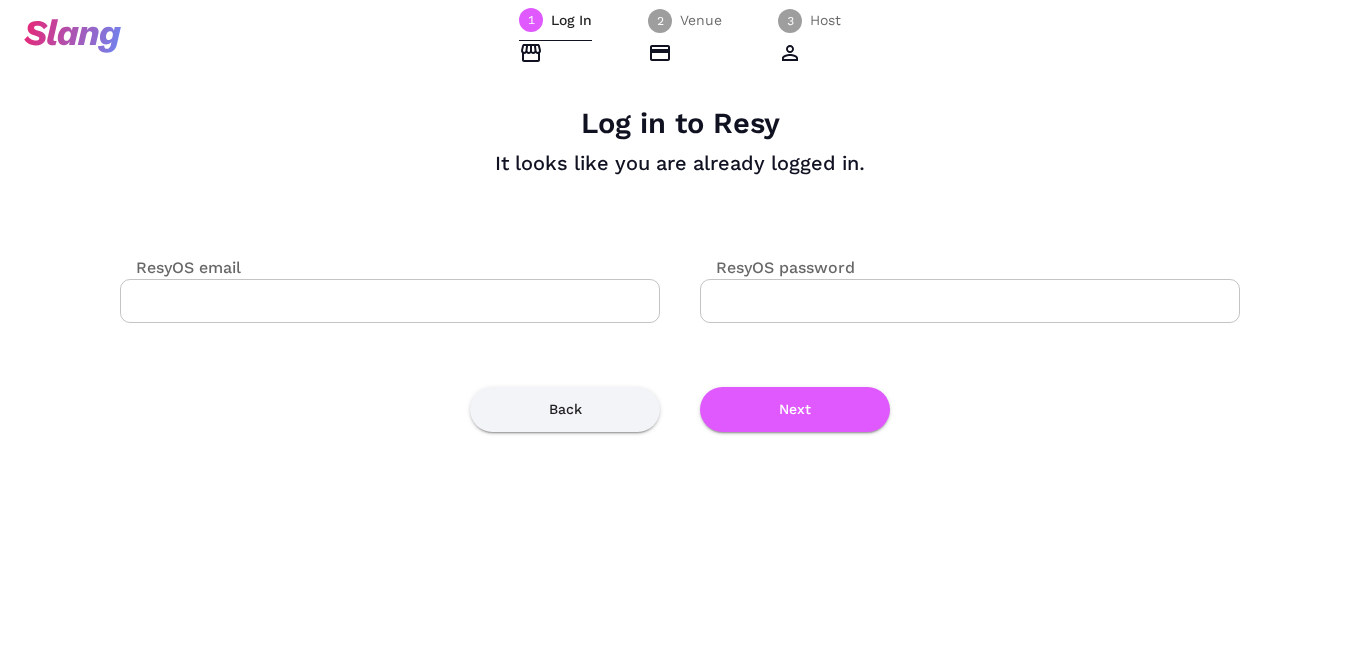 click on "ResyOS email" at bounding box center [390, 301] 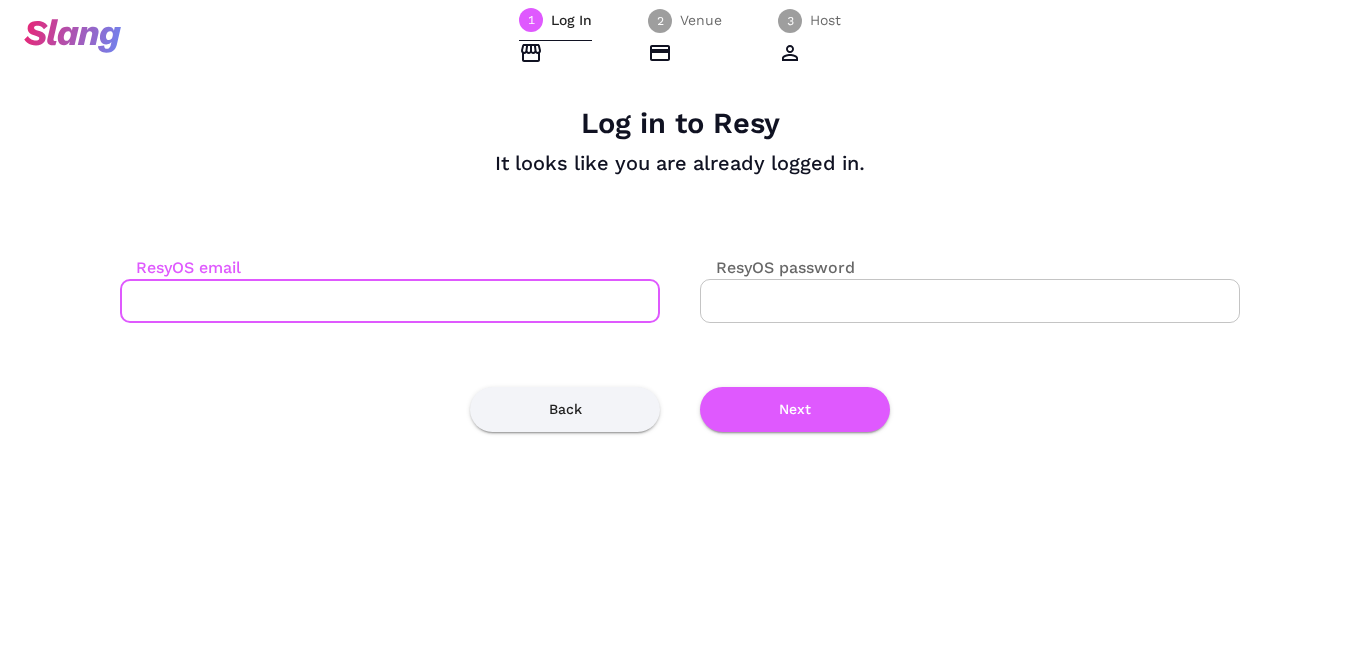 paste on "[USERNAME]@[DOMAIN]" 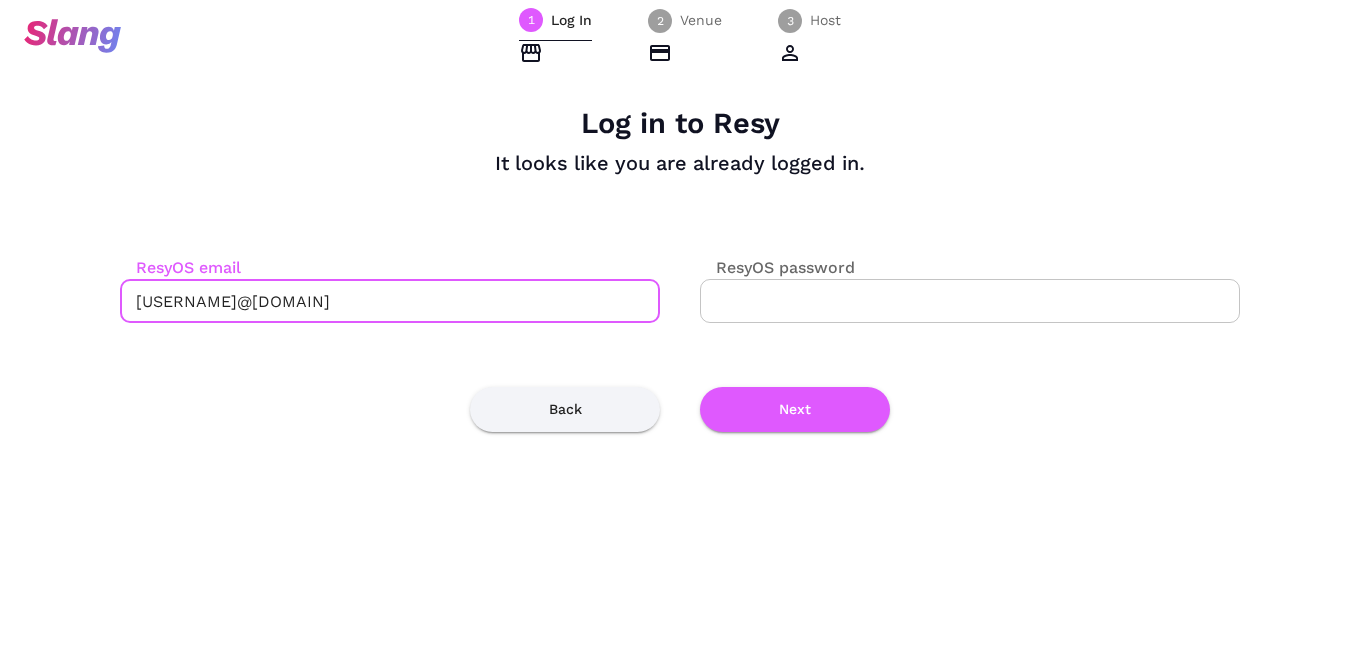 type on "[USERNAME]@[DOMAIN]" 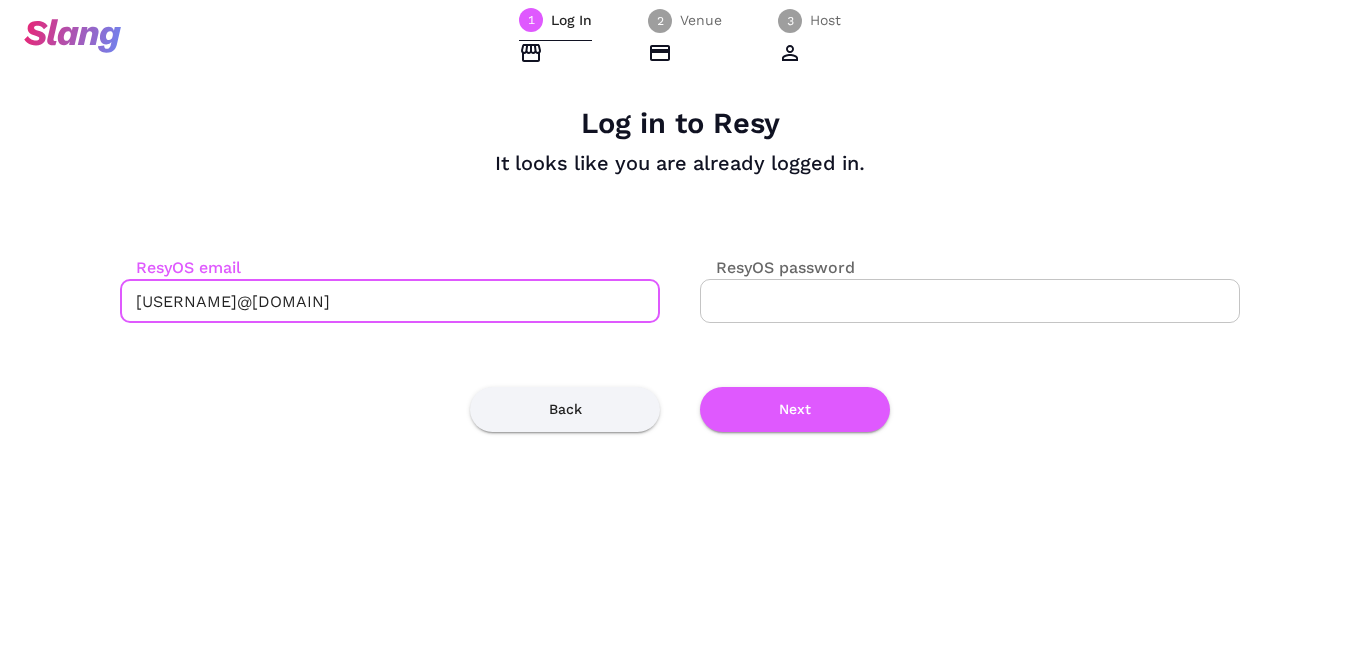 click on "ResyOS password" at bounding box center [970, 301] 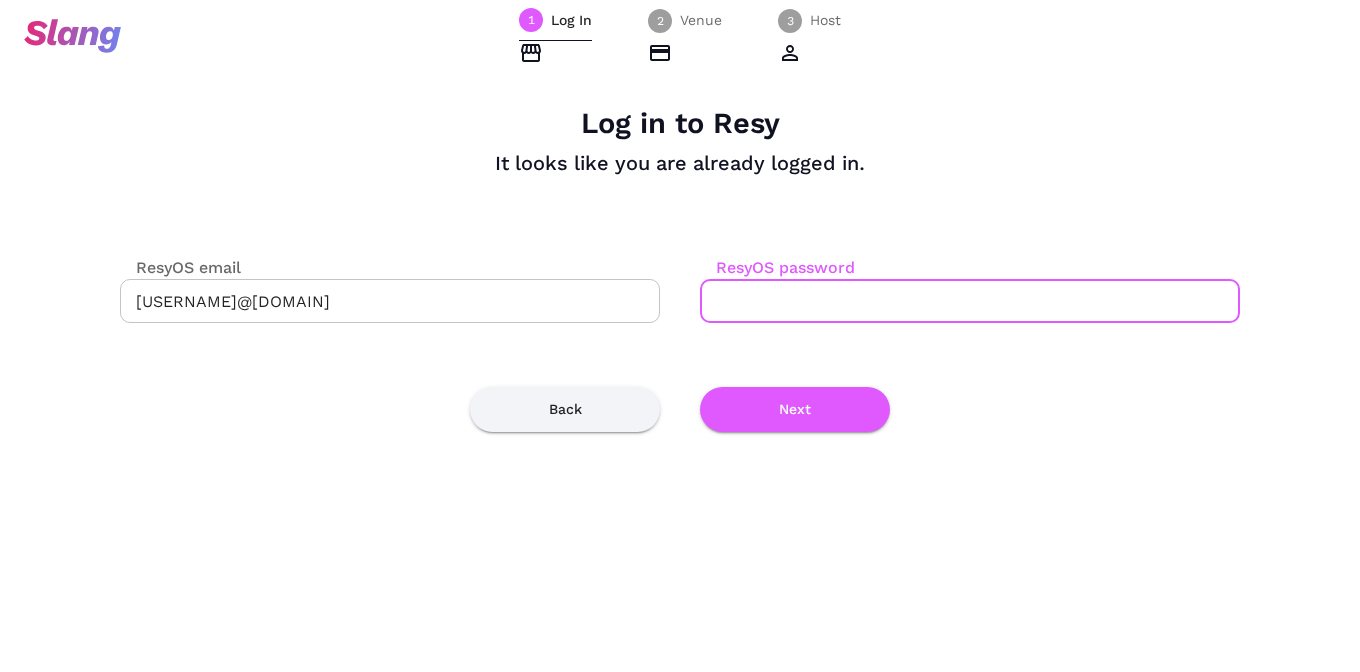 paste on "[PASSWORD]" 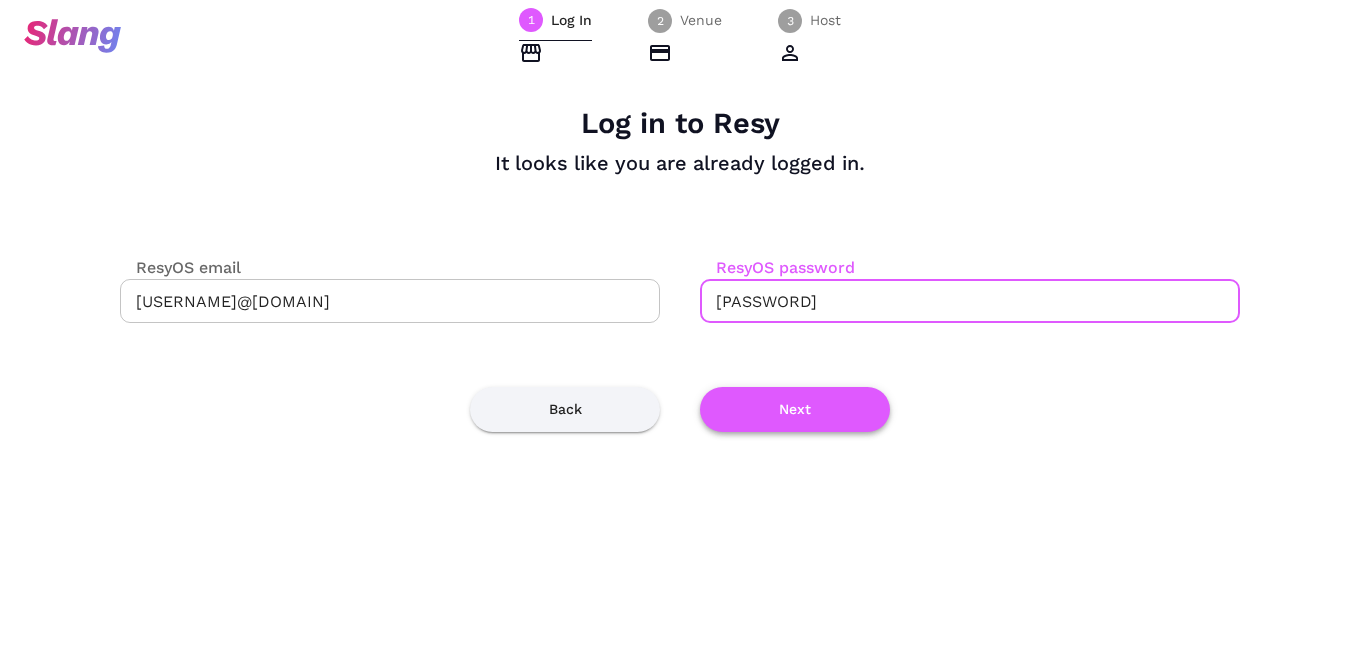 type on "[PASSWORD]" 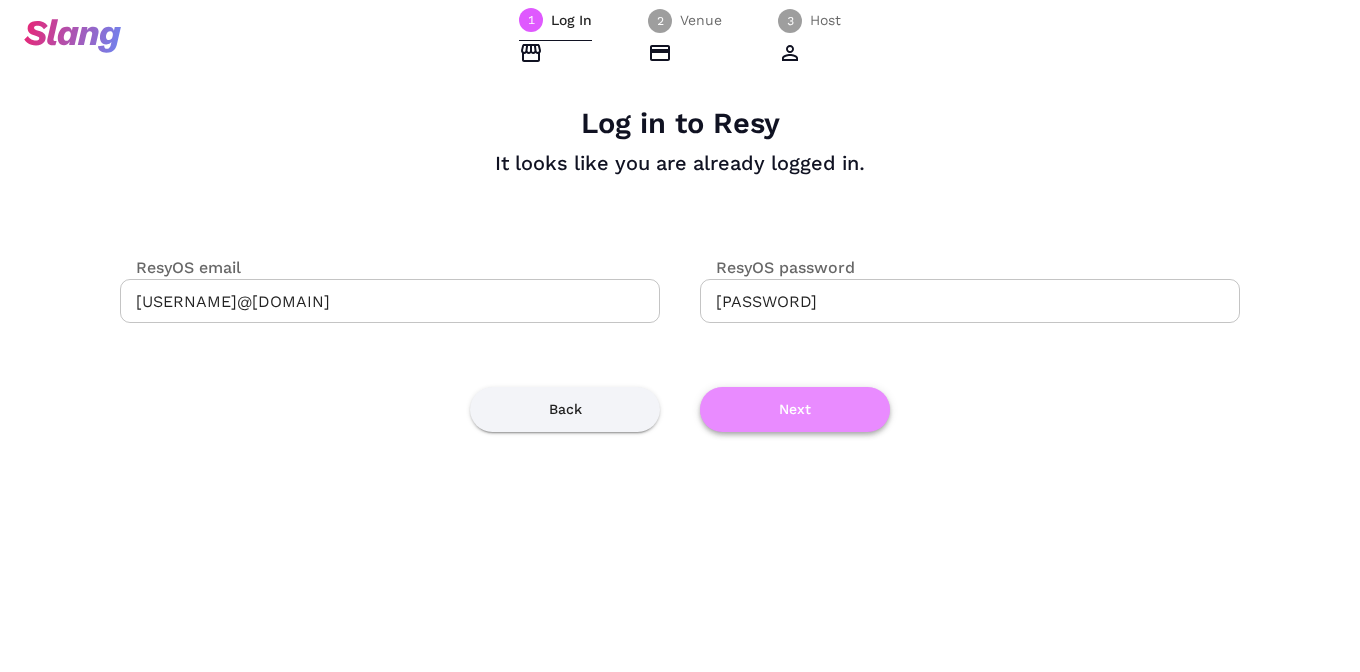 click on "Next" at bounding box center [795, 409] 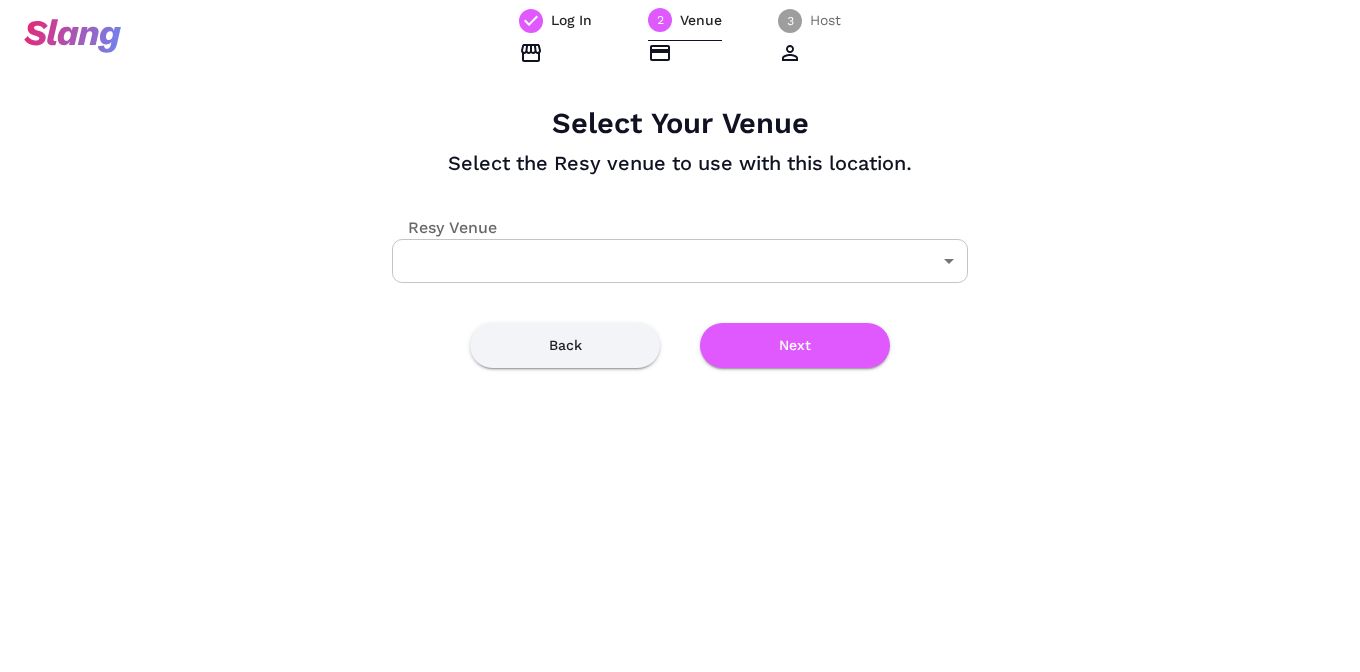 click on "Log In 2 Venue 3 Host Select Your Venue Select the Resy venue to use with this location. Resy Venue ​ ​ Back Next" at bounding box center (680, 336) 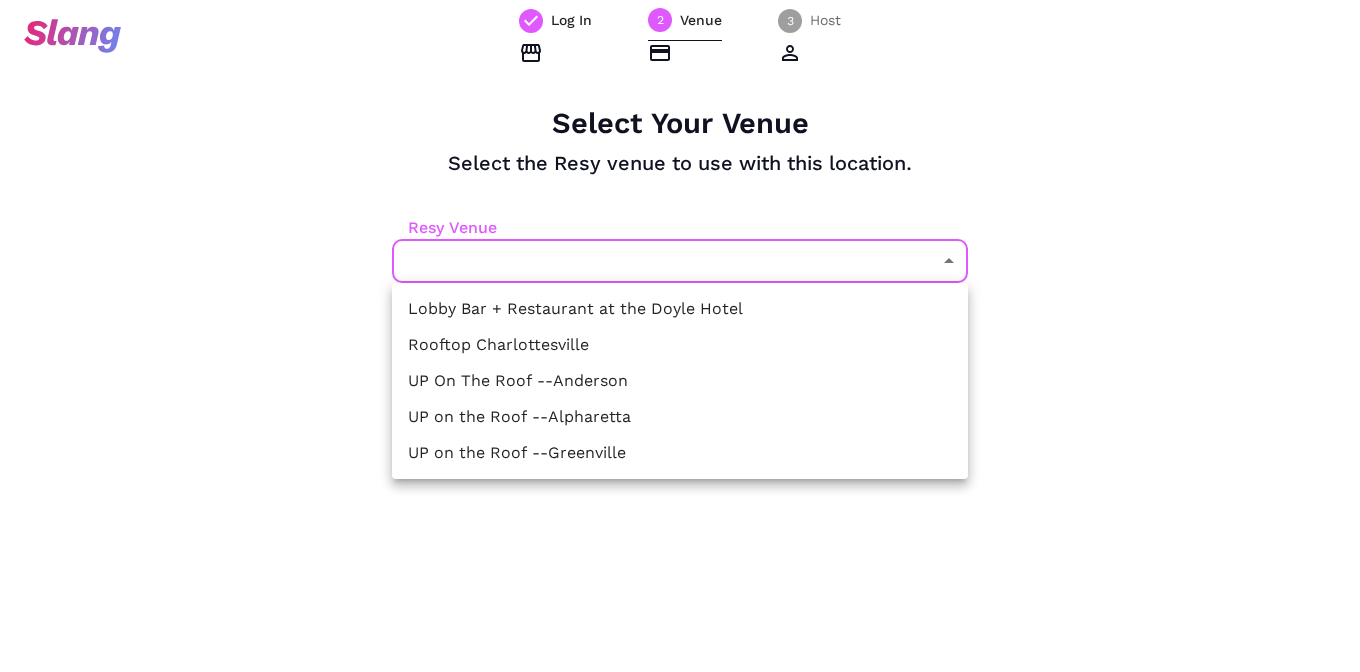 click on "UP on the Roof --Alpharetta" at bounding box center (680, 417) 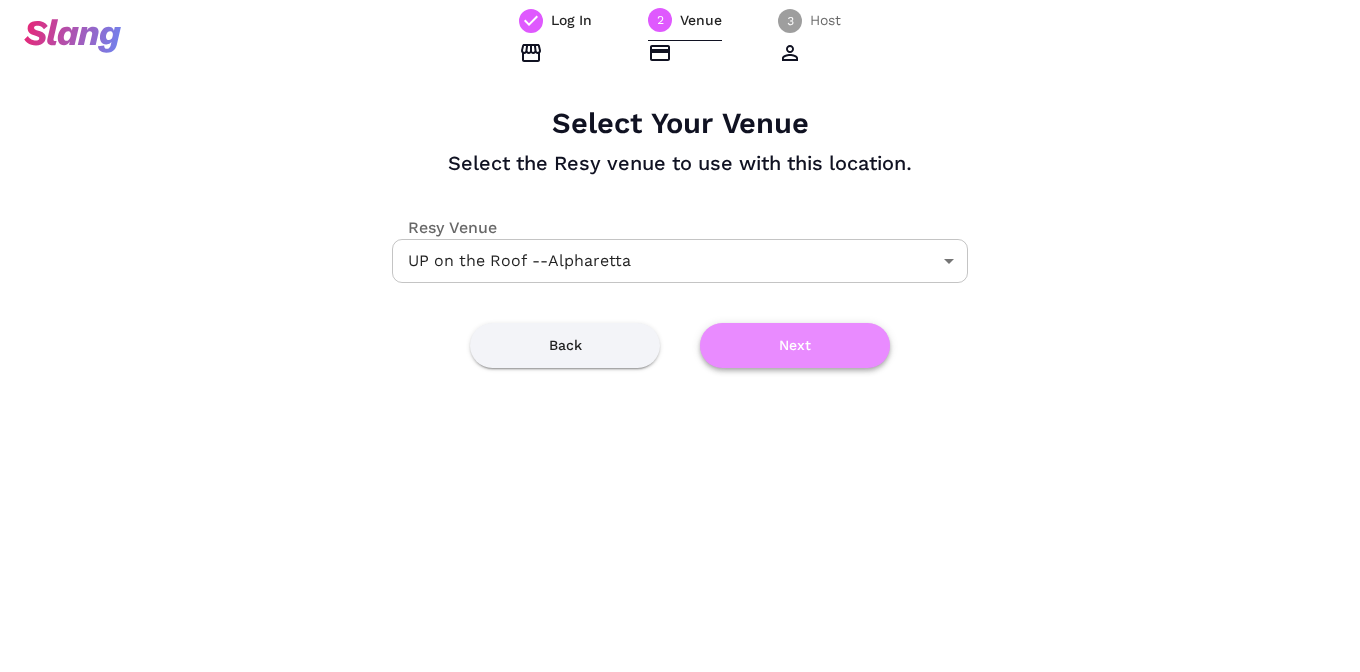 click on "Next" at bounding box center (795, 345) 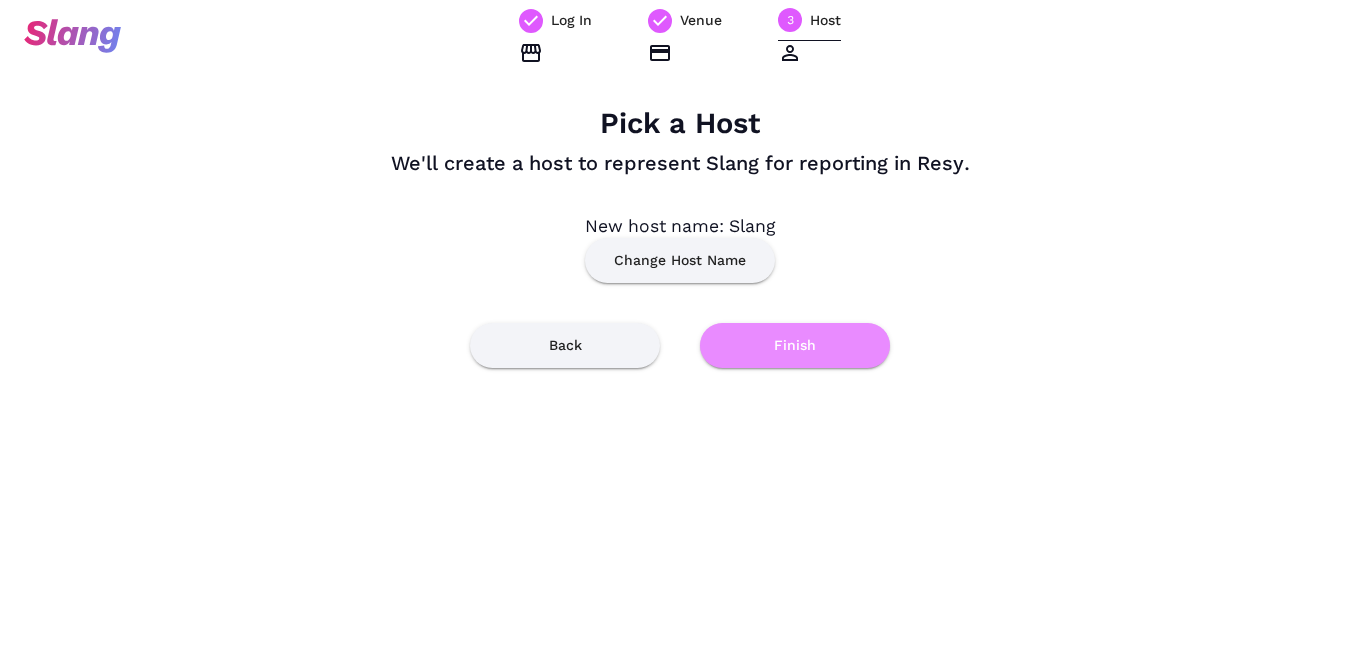 click on "Finish" at bounding box center [795, 345] 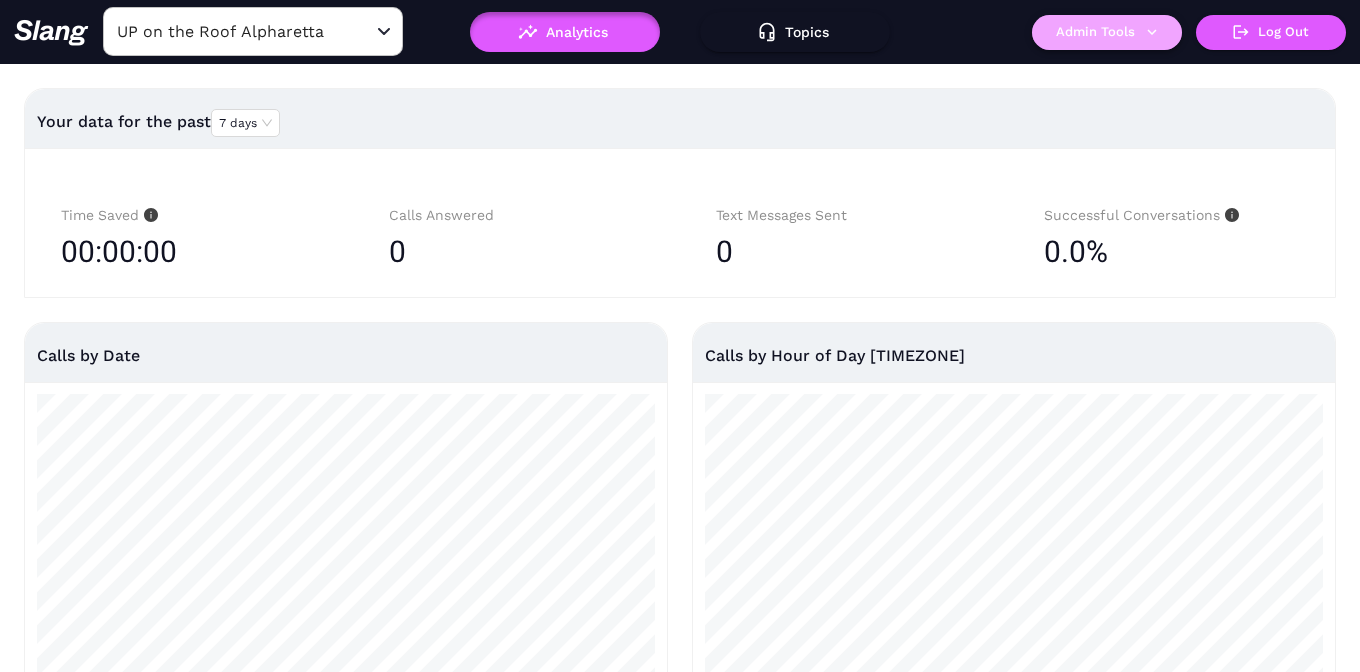 click on "Admin Tools" at bounding box center [1107, 32] 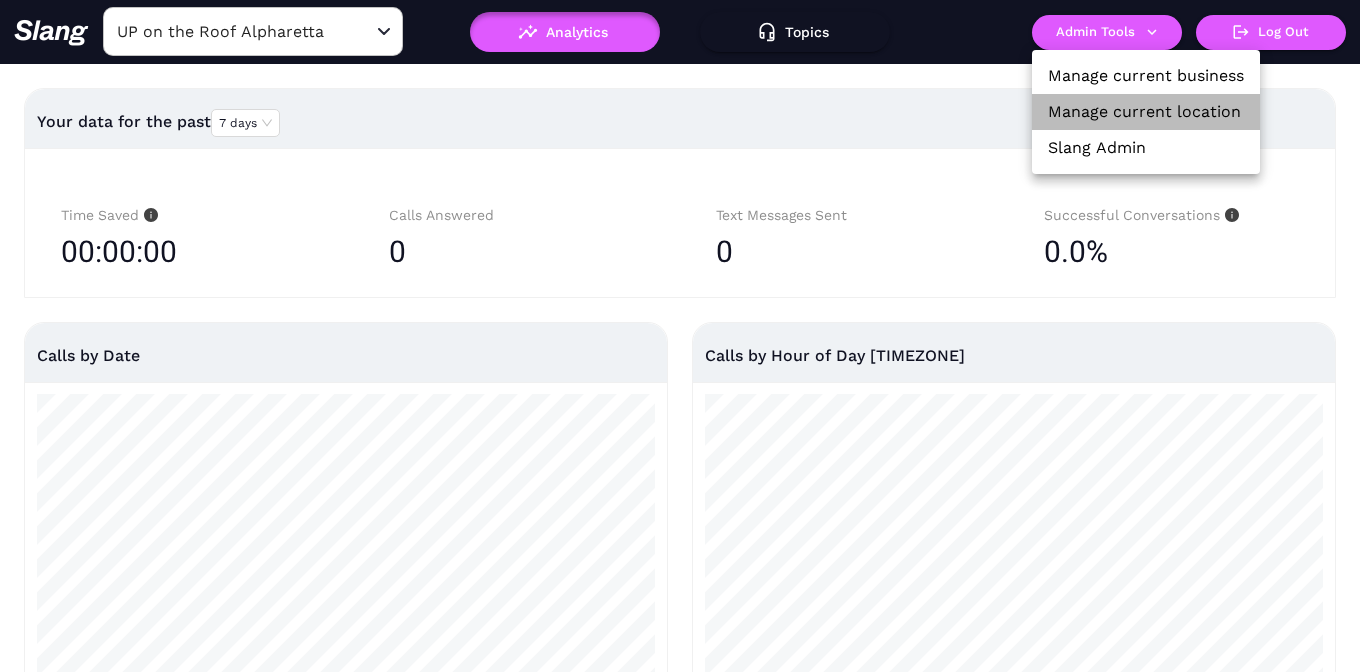 click on "Manage current location" at bounding box center [1144, 112] 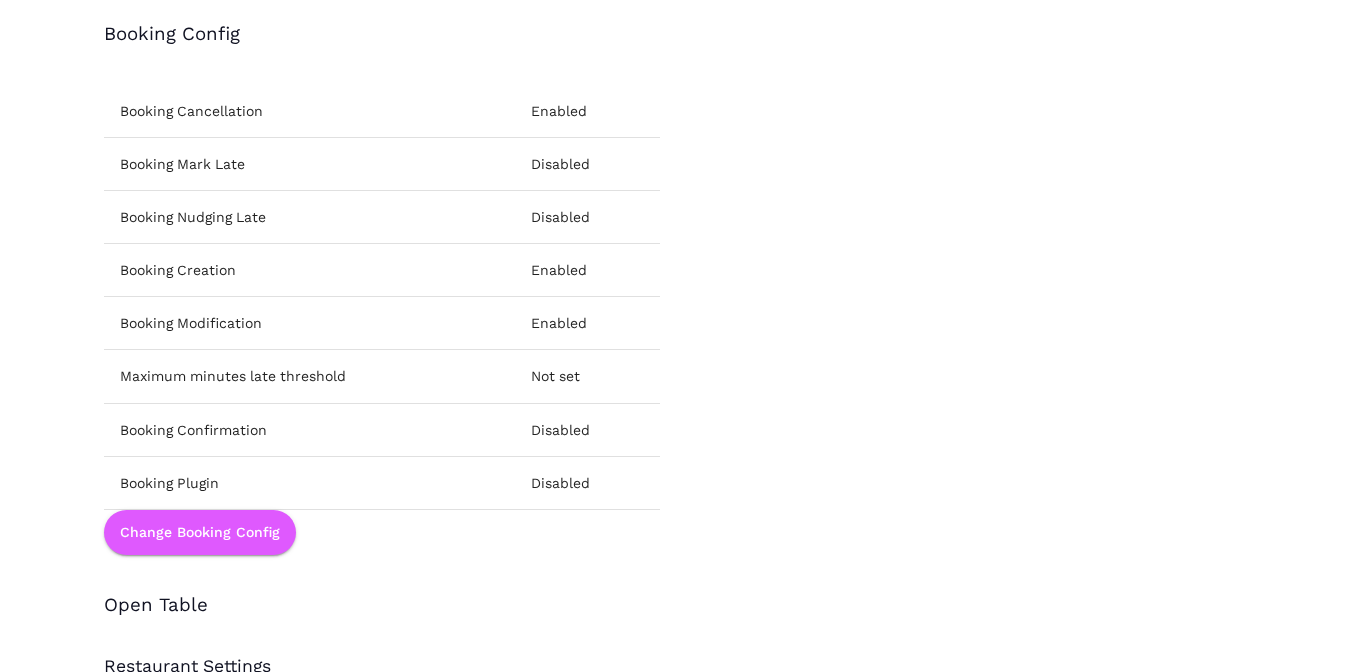 scroll, scrollTop: 2625, scrollLeft: 0, axis: vertical 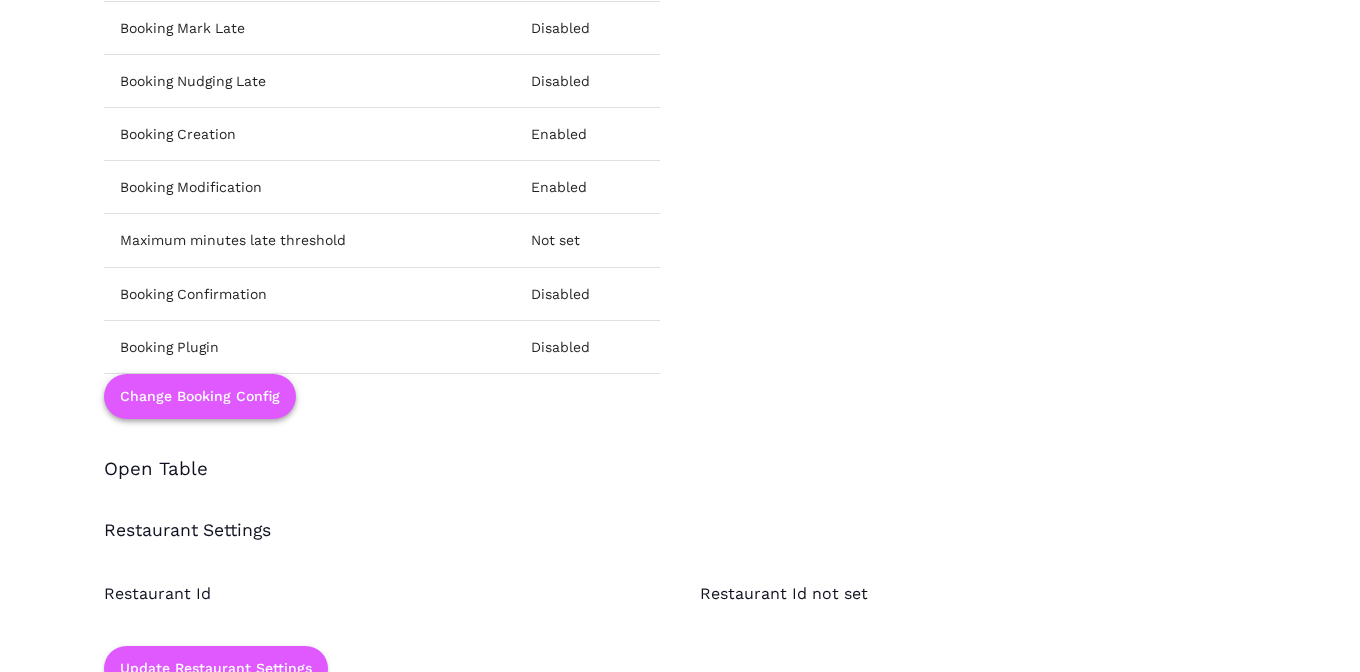 click on "Change Booking Config" at bounding box center (200, 396) 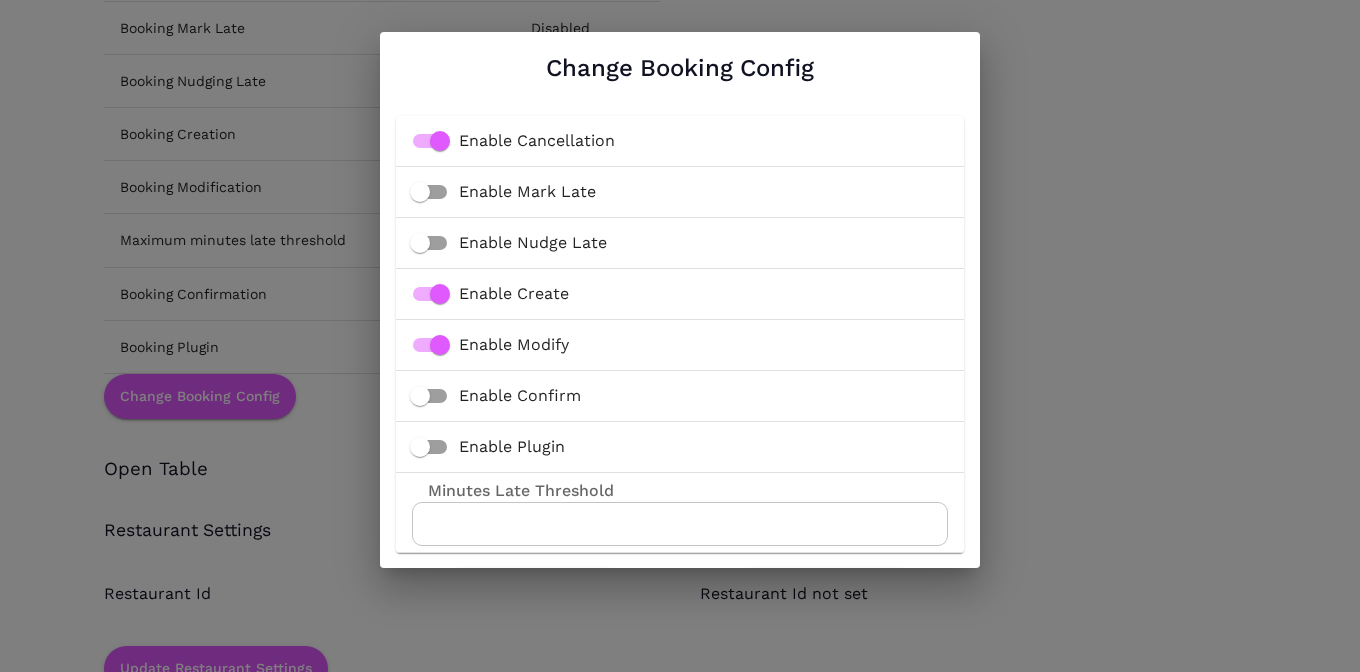 click on "Enable Plugin" at bounding box center [512, 447] 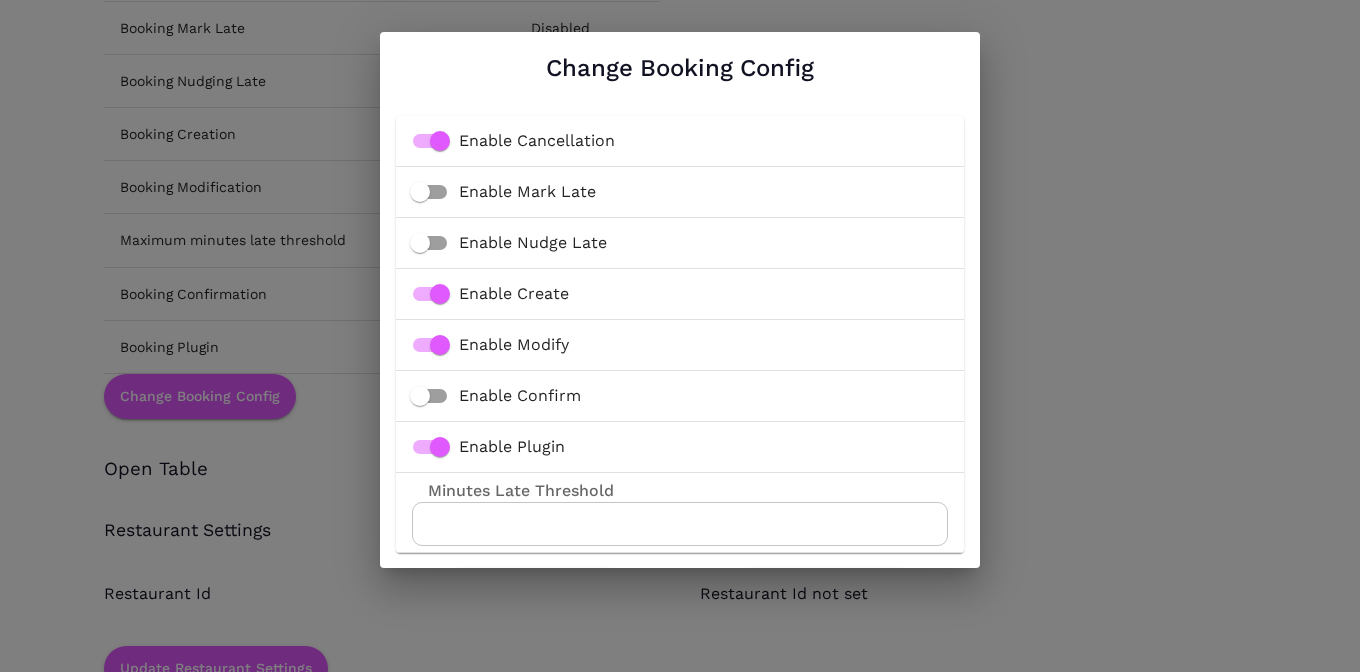 scroll, scrollTop: 70, scrollLeft: 0, axis: vertical 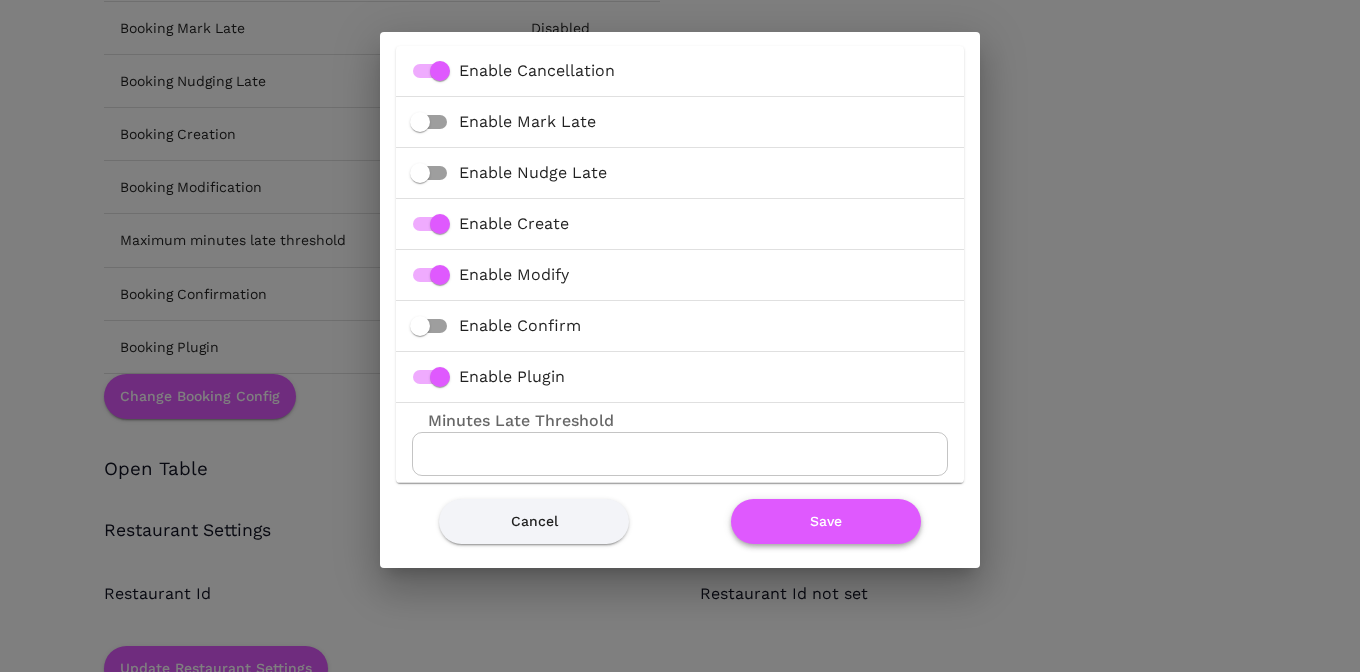 click on "Save" at bounding box center [826, 521] 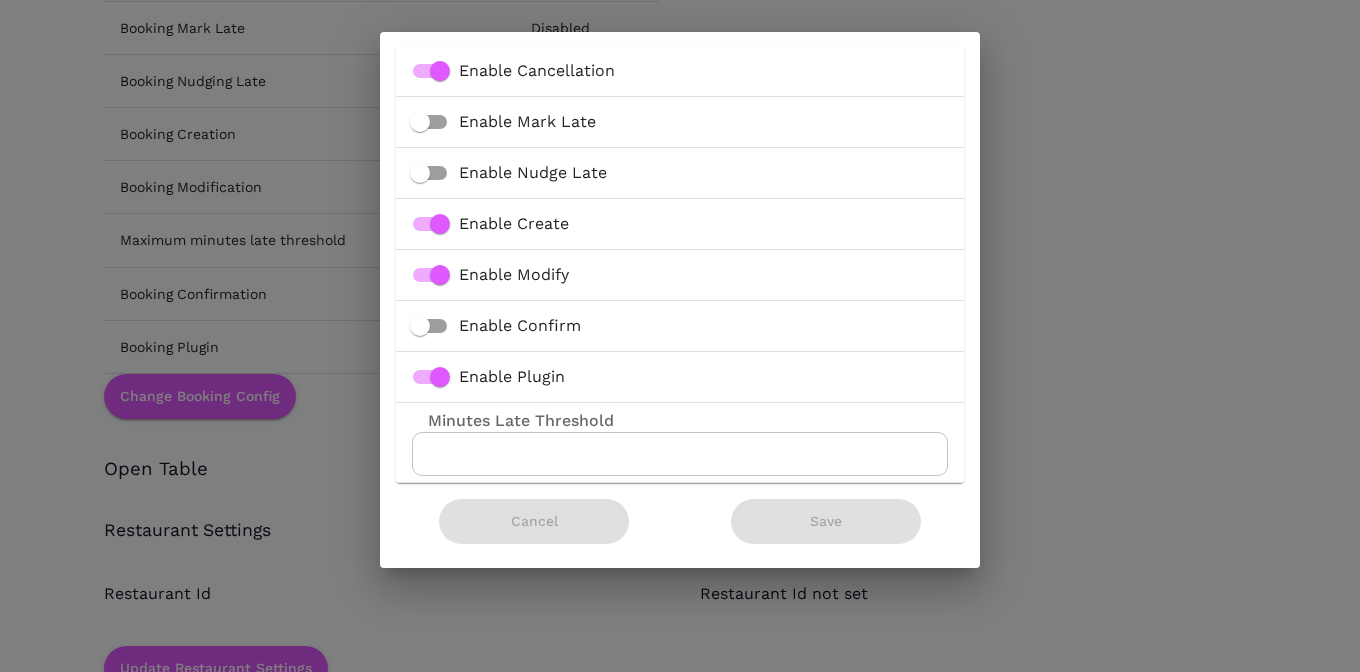scroll, scrollTop: 0, scrollLeft: 0, axis: both 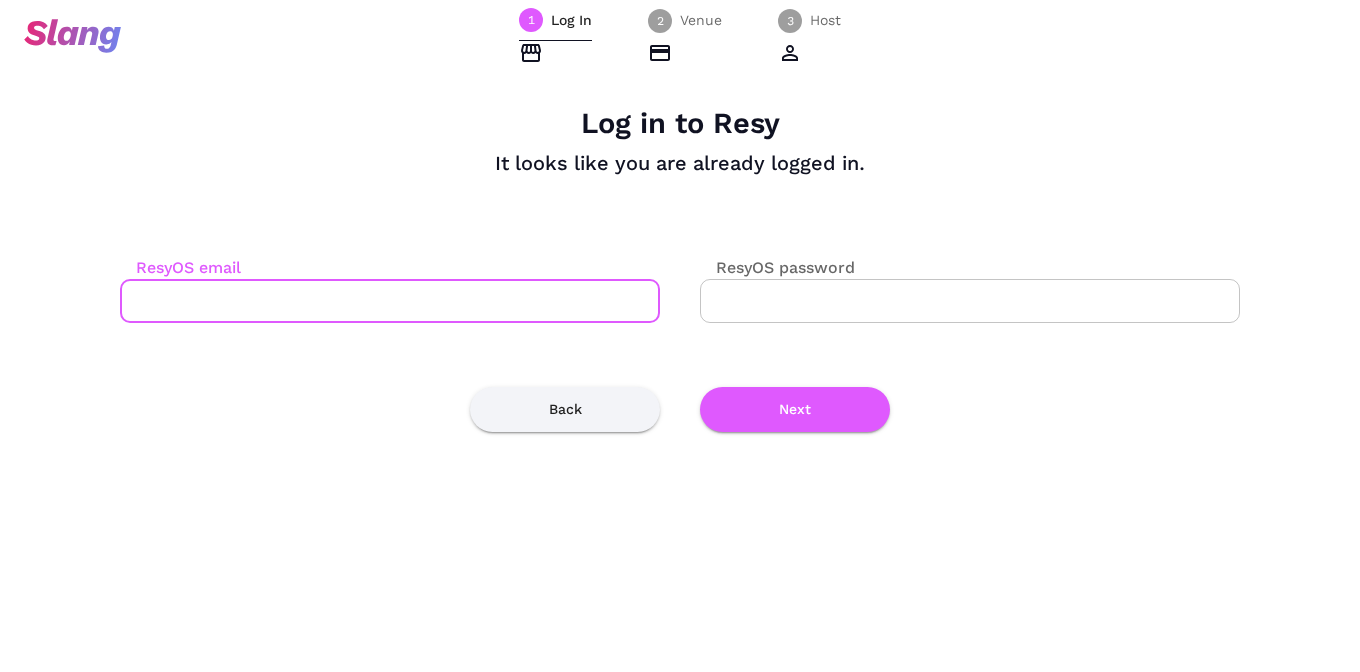 click on "ResyOS email" at bounding box center (390, 301) 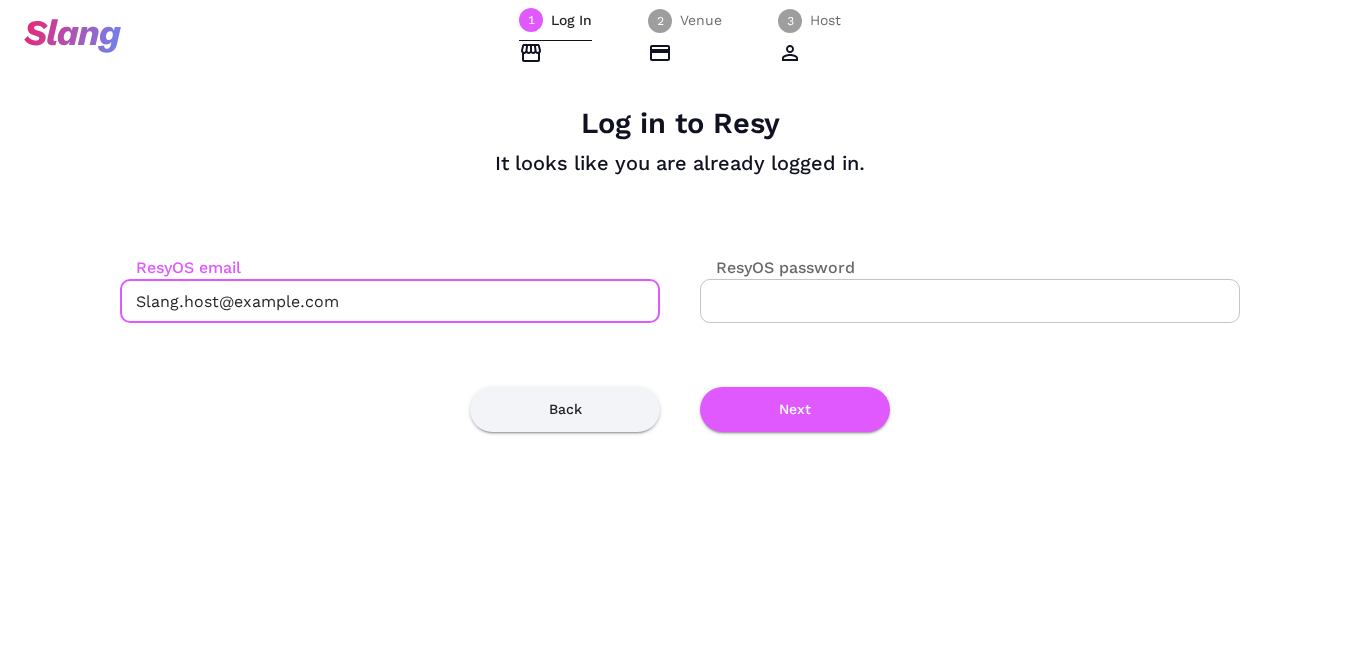 type on "Slang.host@example.com" 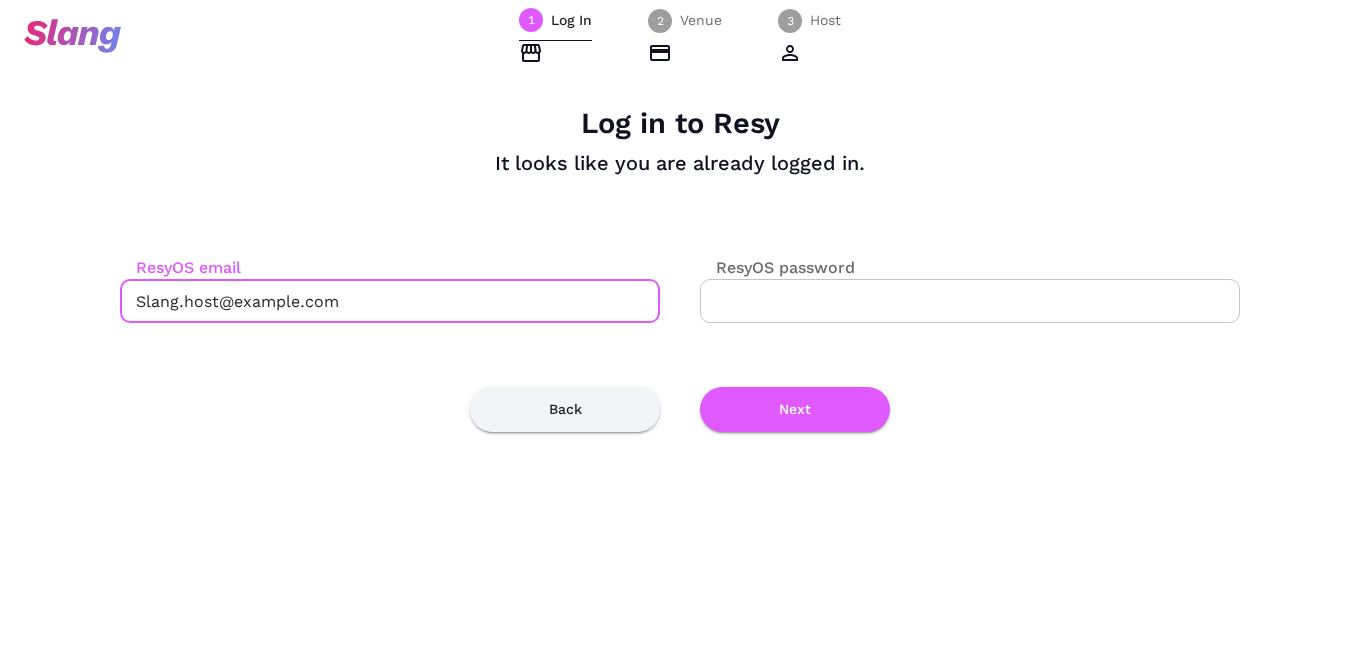 click on "ResyOS password" at bounding box center [970, 301] 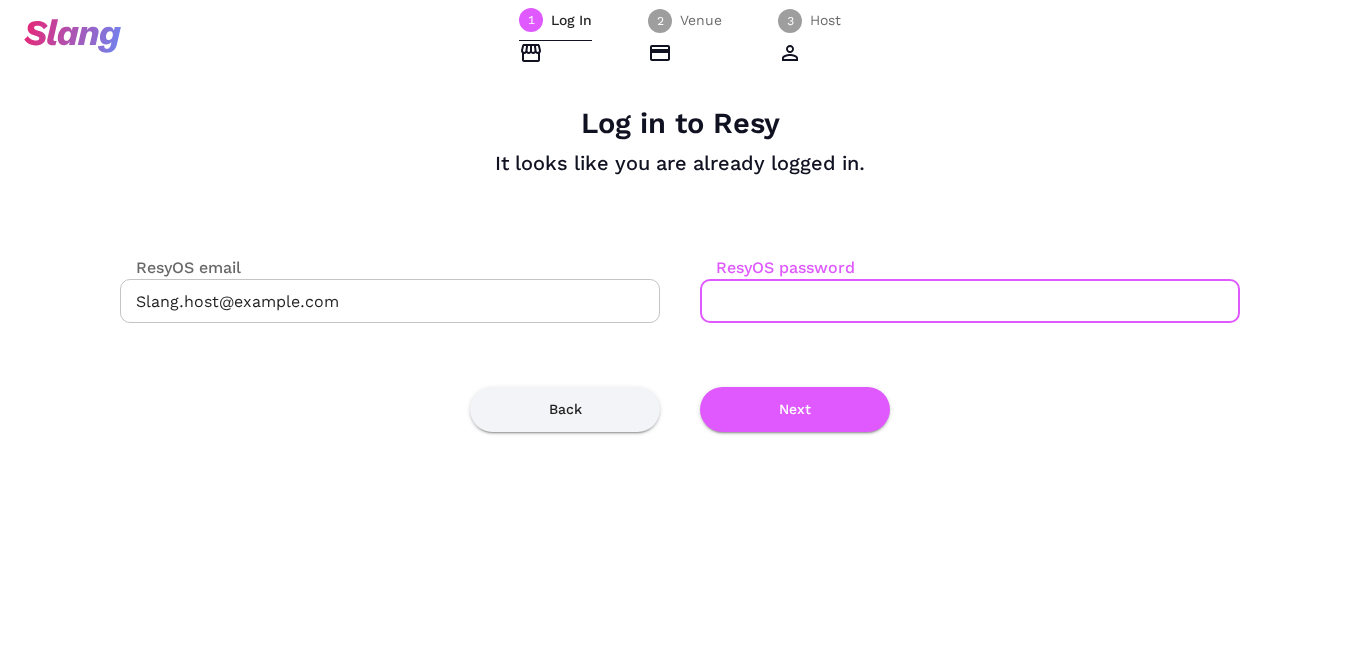 paste on "Sh[NUMBER]!" 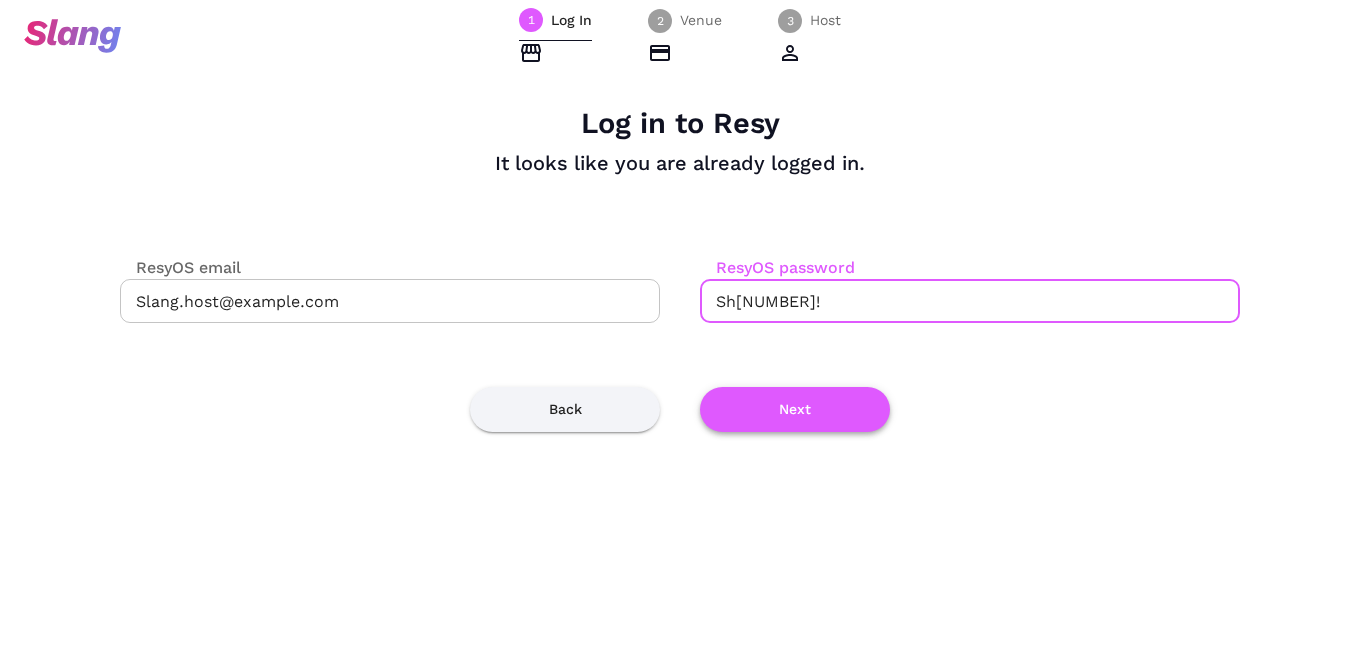 type on "[PASSWORD]" 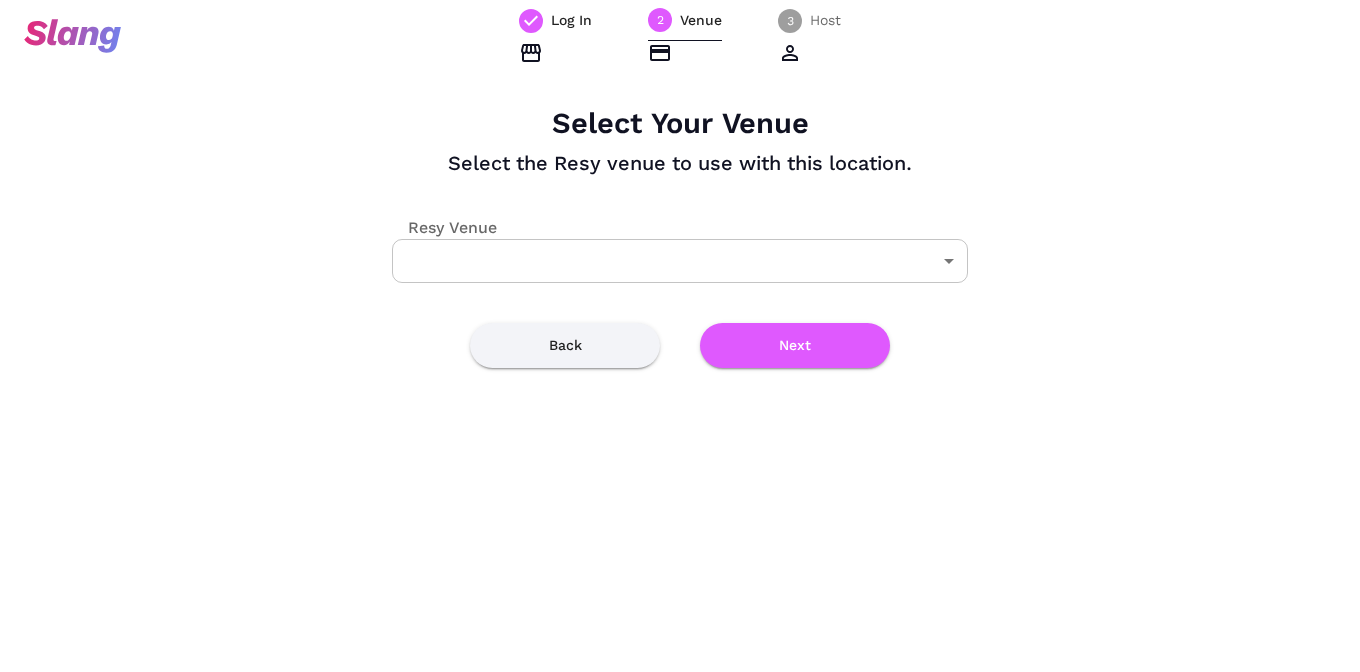 click on "Log In 2 Venue 3 Host Select Your Venue Select the Resy venue to use with this location. Resy Venue ​ ​ Back Next" at bounding box center (680, 336) 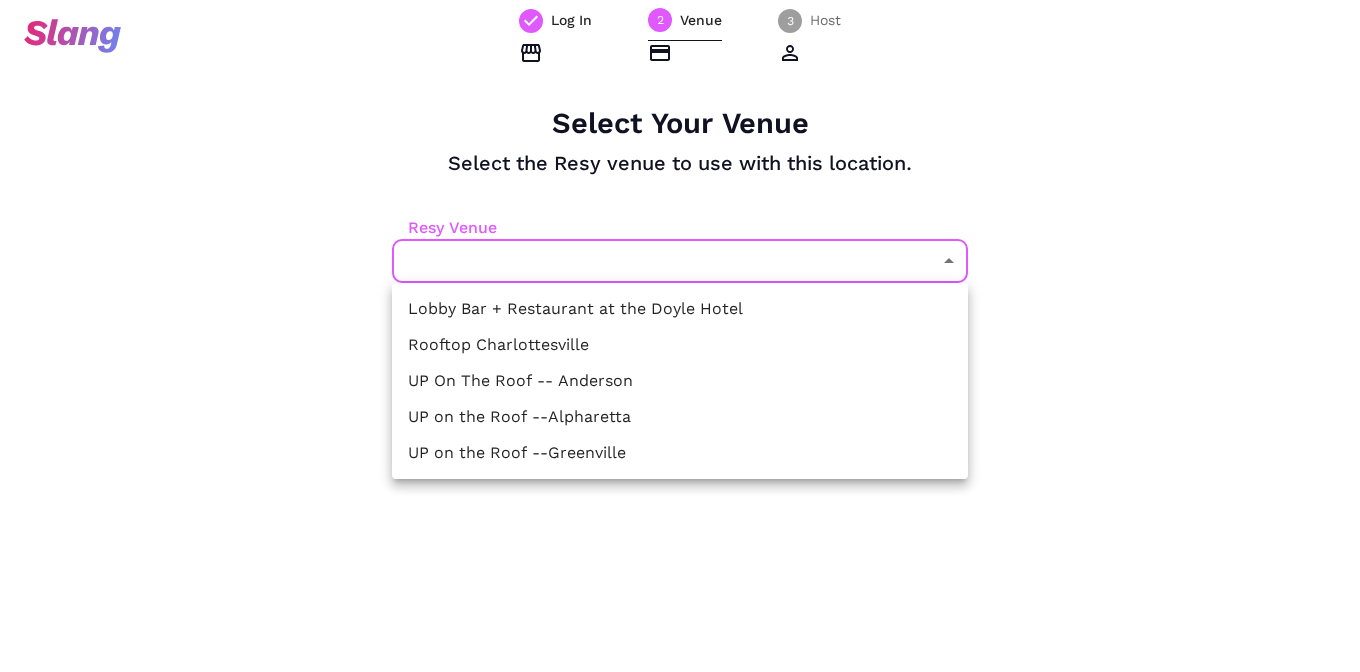click on "UP On The Roof --Anderson" at bounding box center [680, 381] 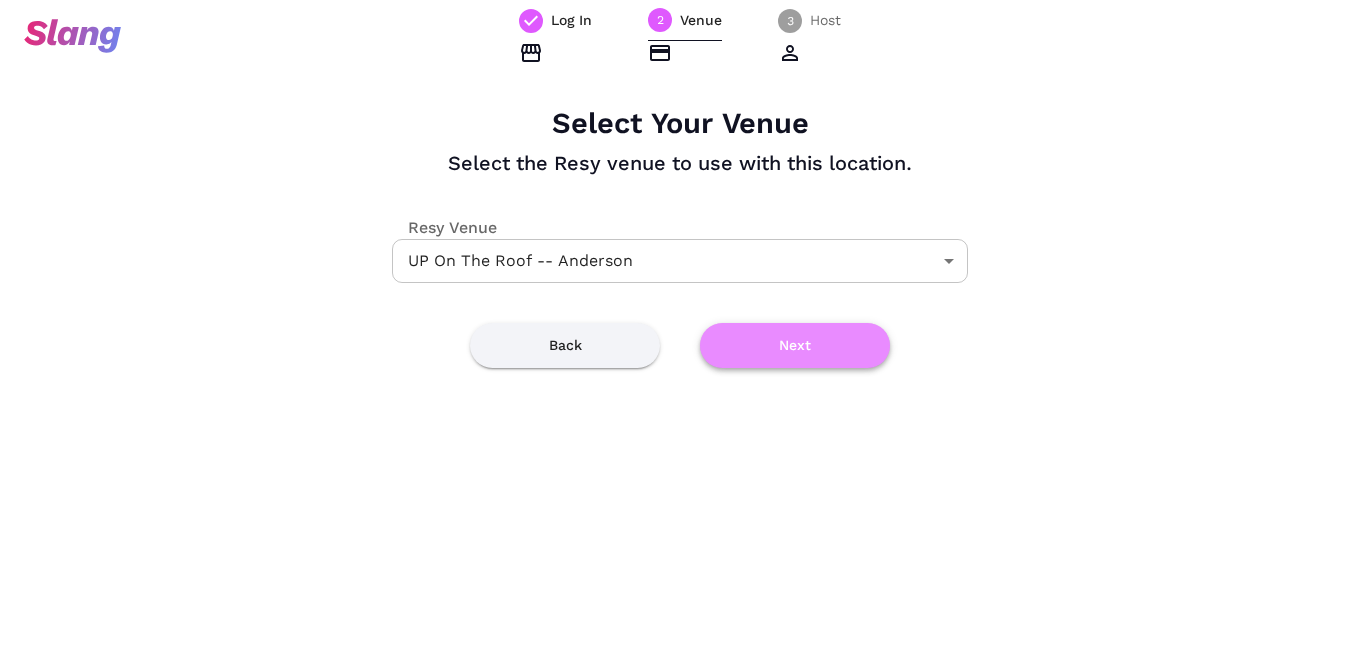 click on "Next" at bounding box center [795, 345] 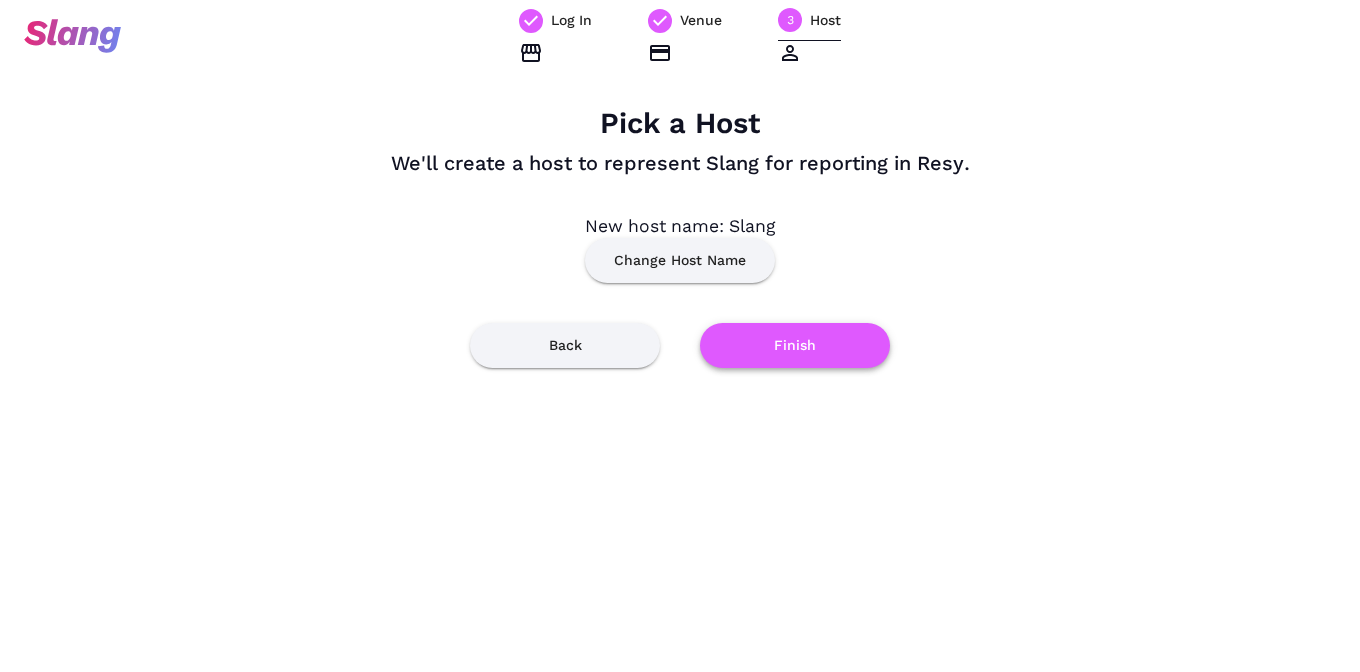 click on "Finish" at bounding box center (795, 345) 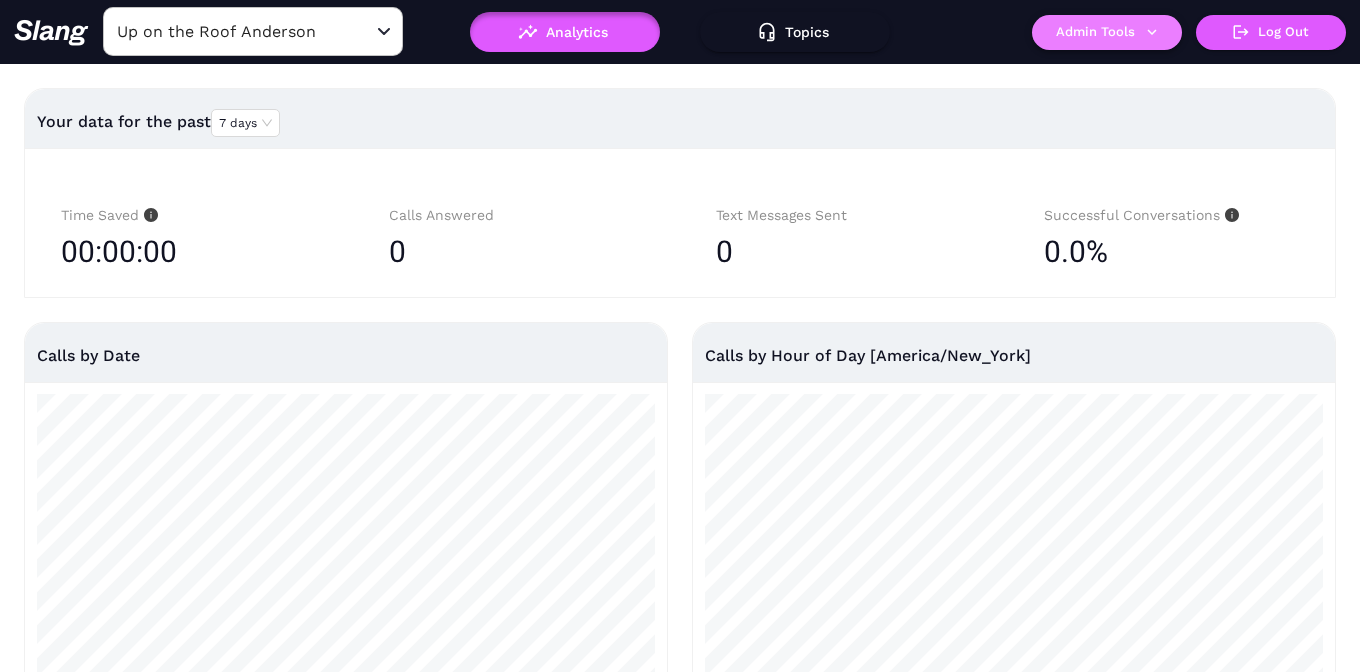 click on "Admin Tools" at bounding box center (1107, 32) 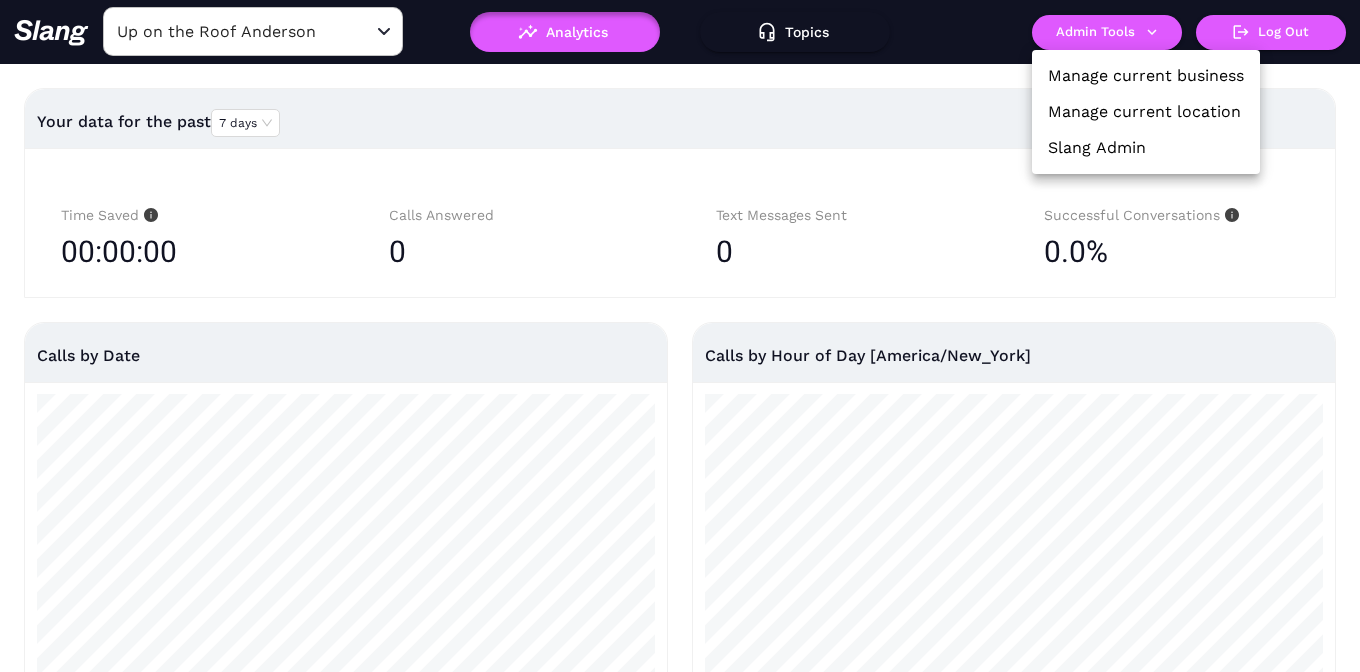 click on "Manage current location" at bounding box center [1144, 112] 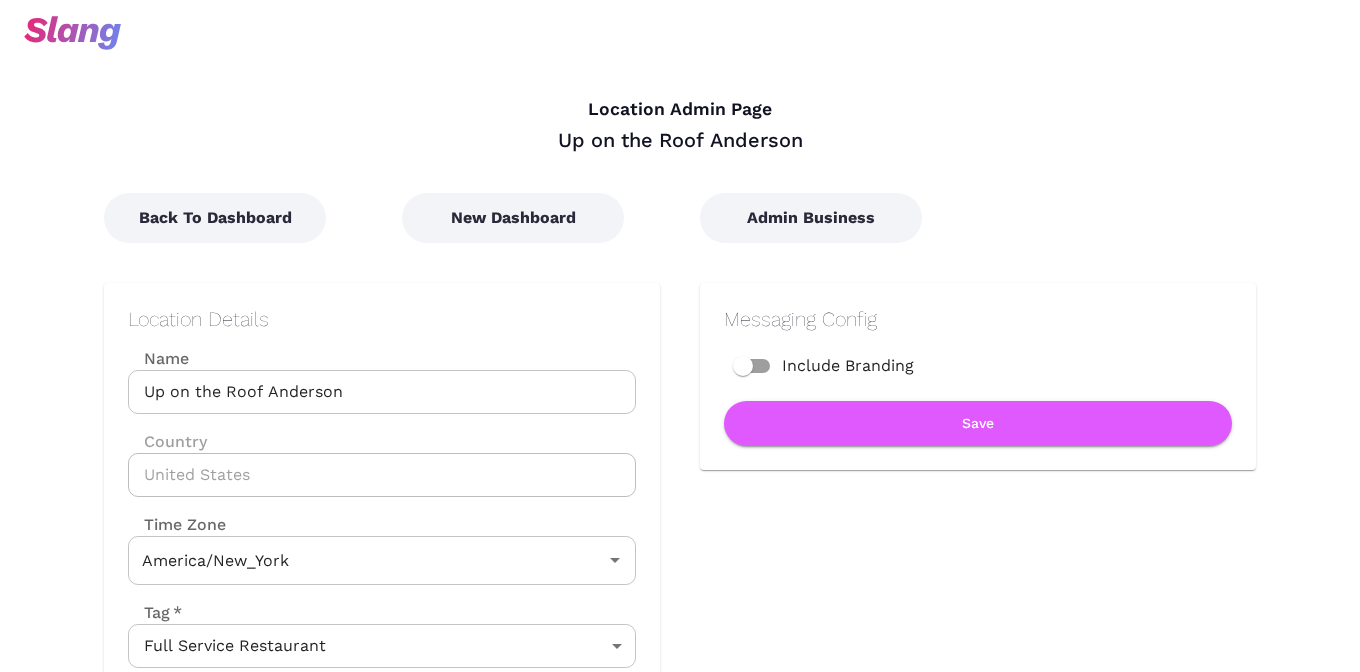 type on "Eastern Time" 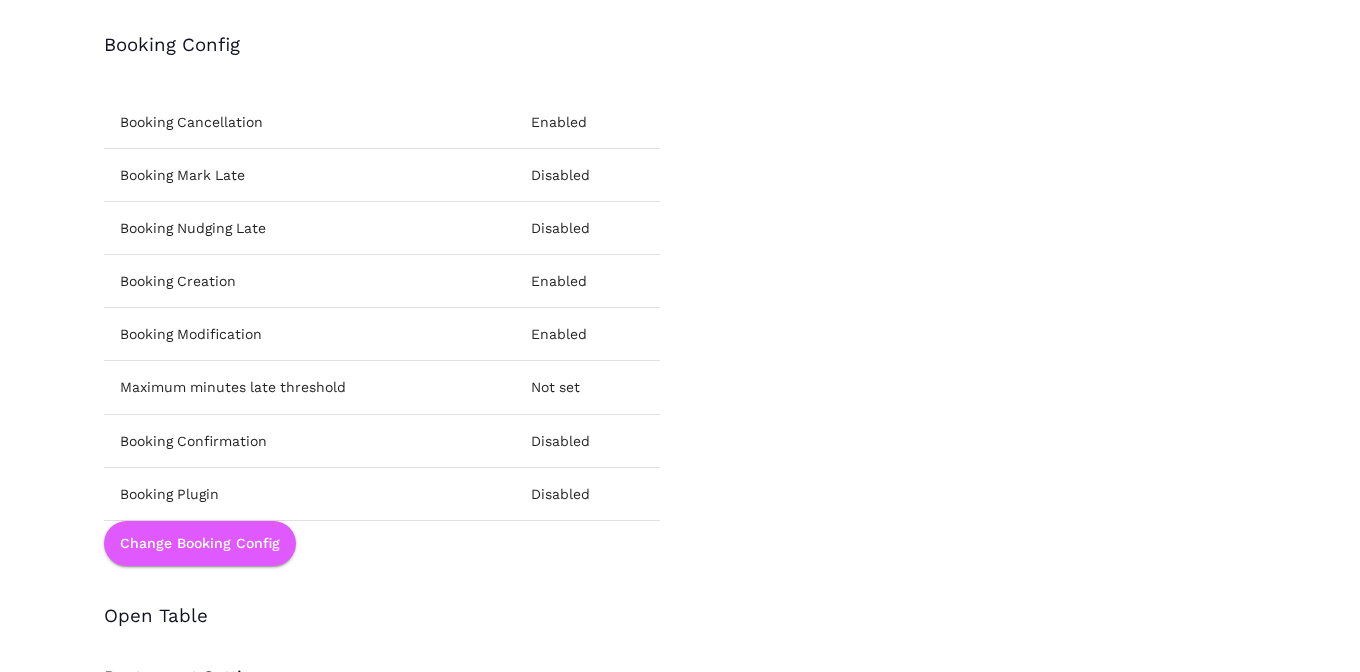 scroll, scrollTop: 2526, scrollLeft: 0, axis: vertical 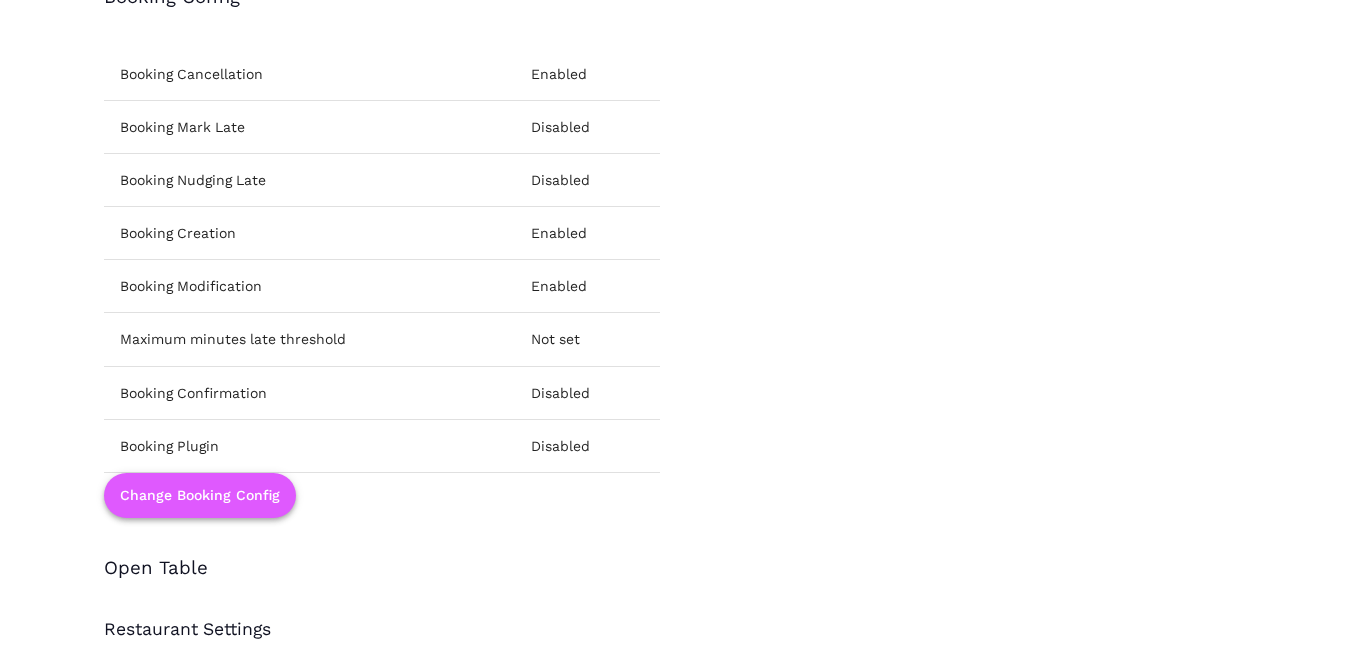 click on "Change Booking Config" at bounding box center (200, 495) 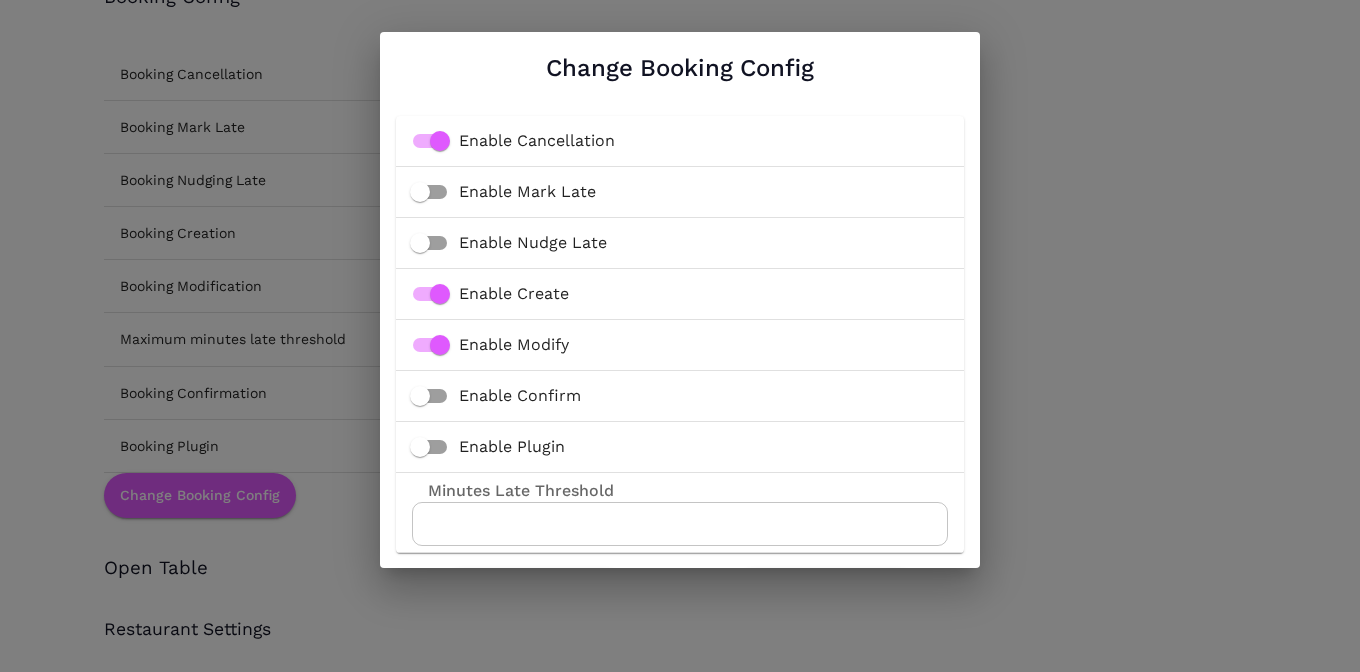 click on "Enable Plugin" at bounding box center (512, 447) 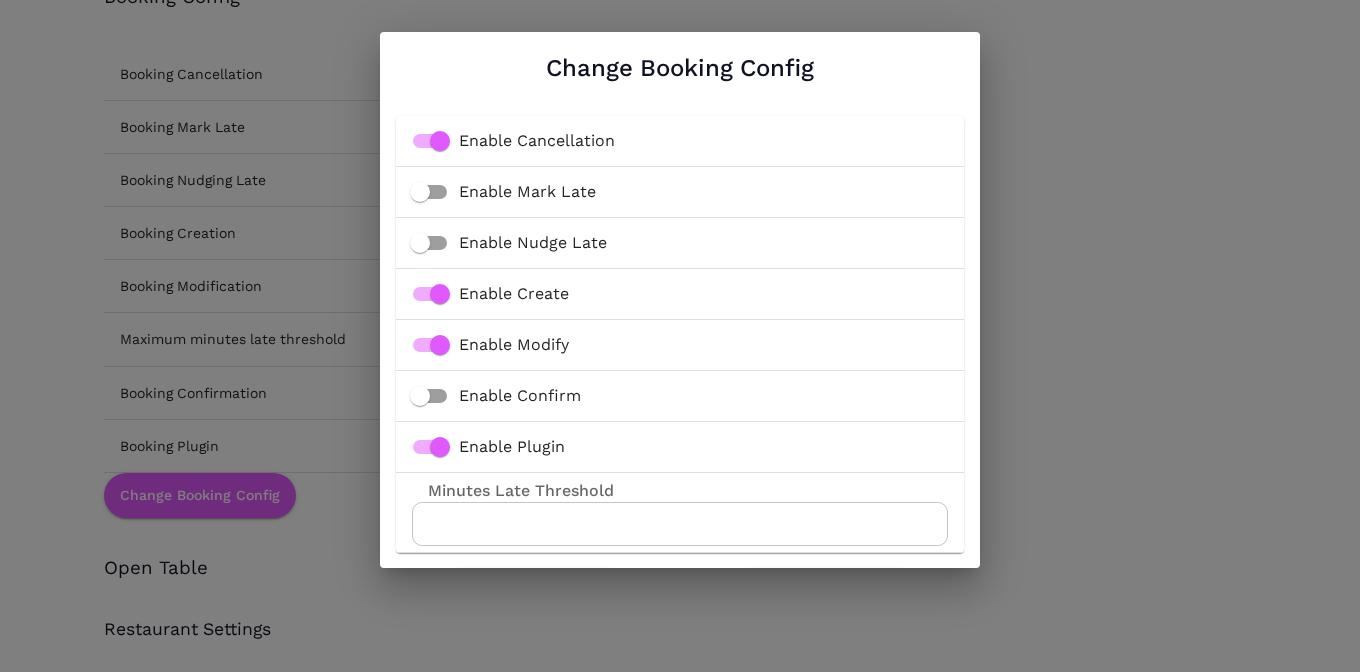 scroll, scrollTop: 70, scrollLeft: 0, axis: vertical 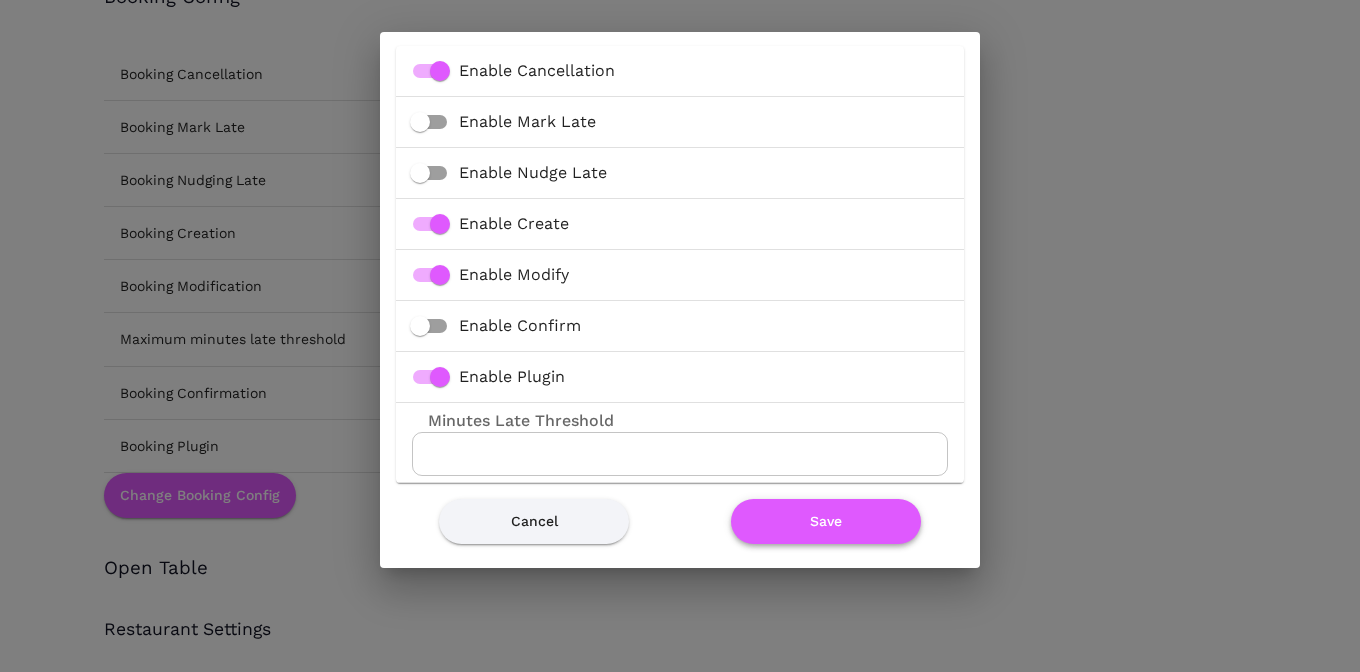 click on "Save" at bounding box center [826, 521] 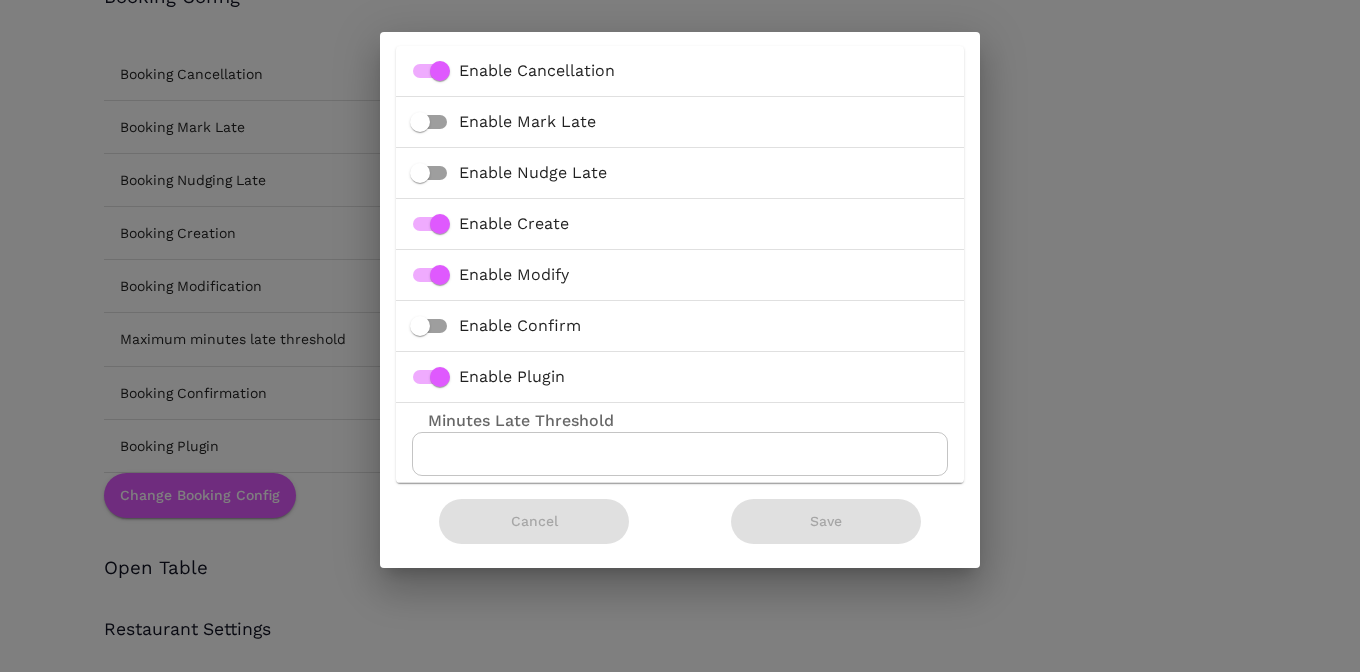 scroll, scrollTop: 0, scrollLeft: 0, axis: both 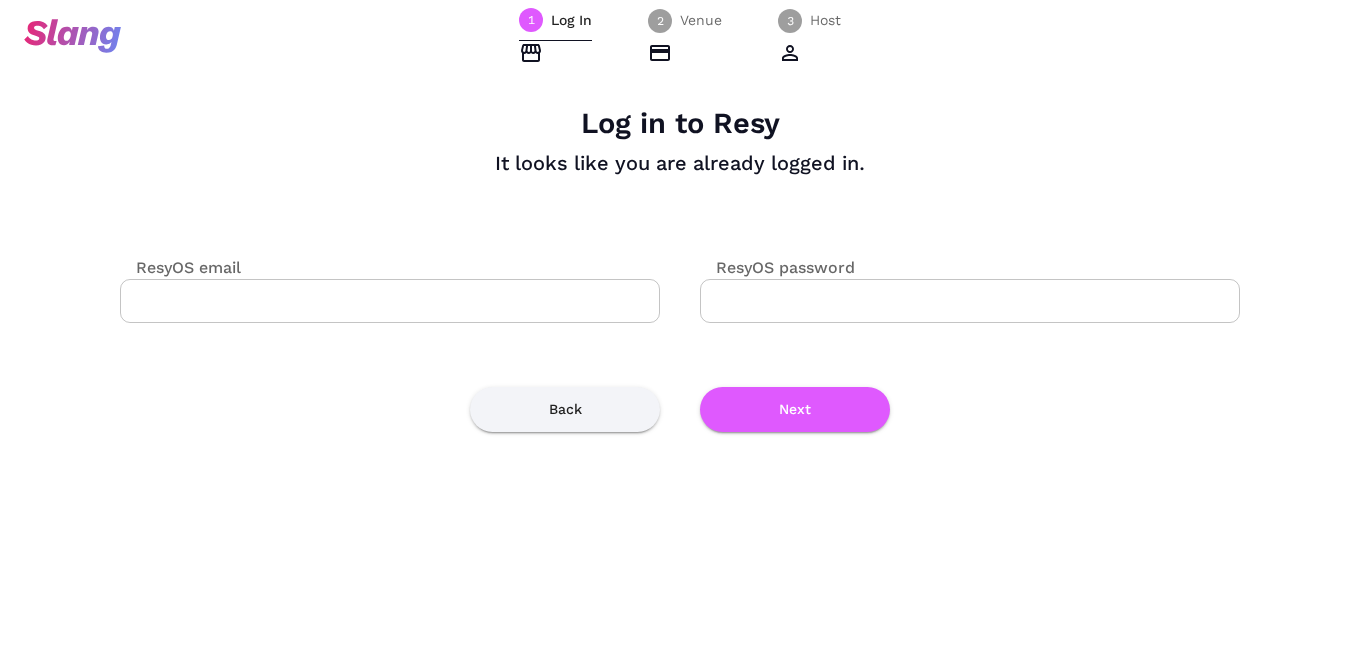 click on "ResyOS email" at bounding box center (390, 301) 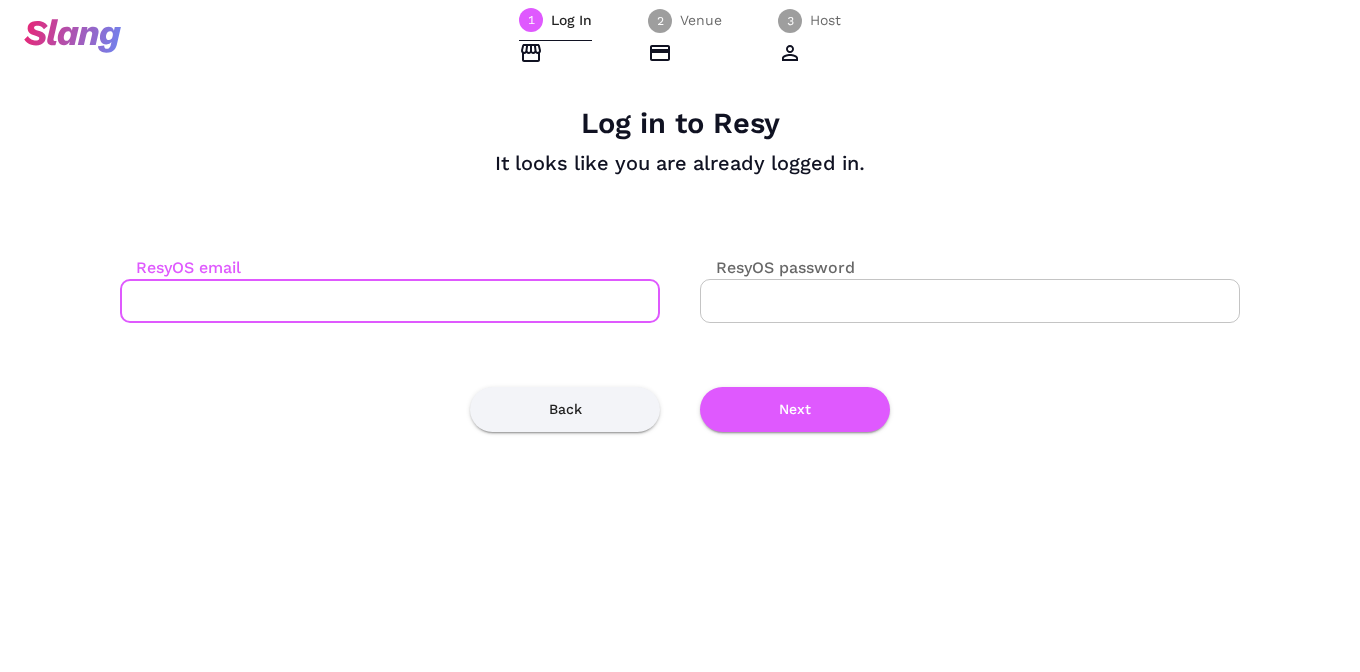 paste on "[EMAIL]" 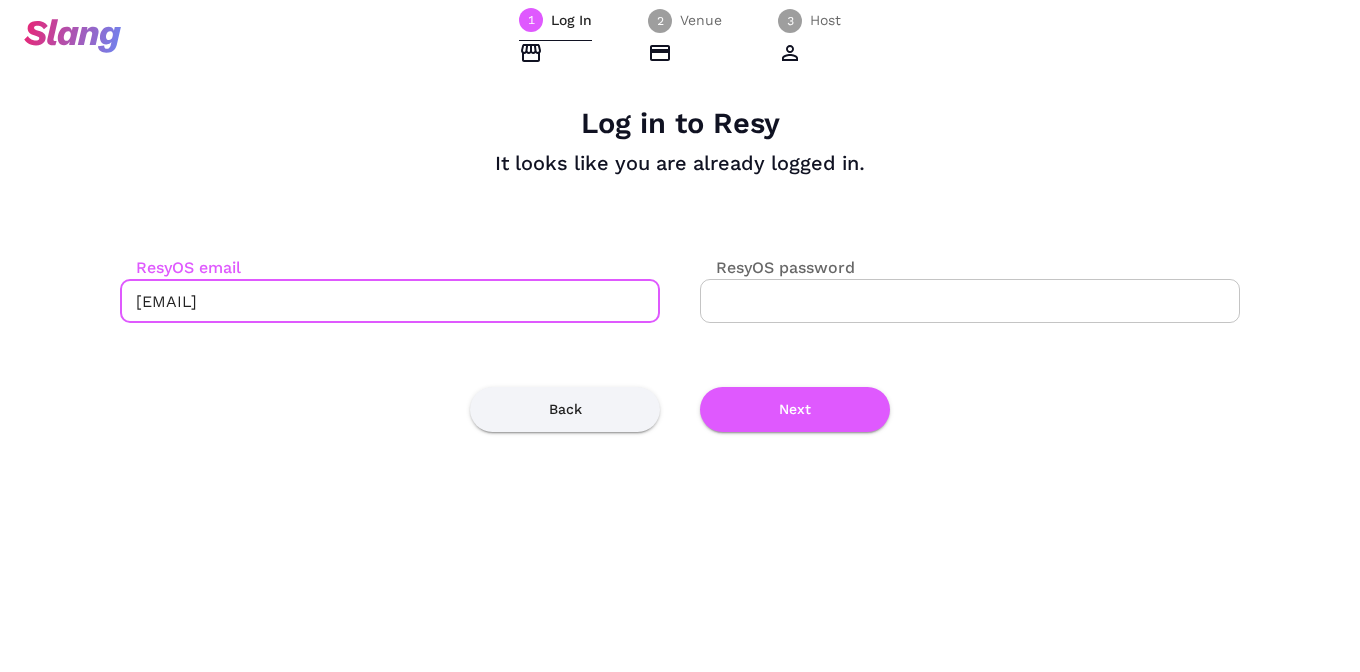 type on "[EMAIL]" 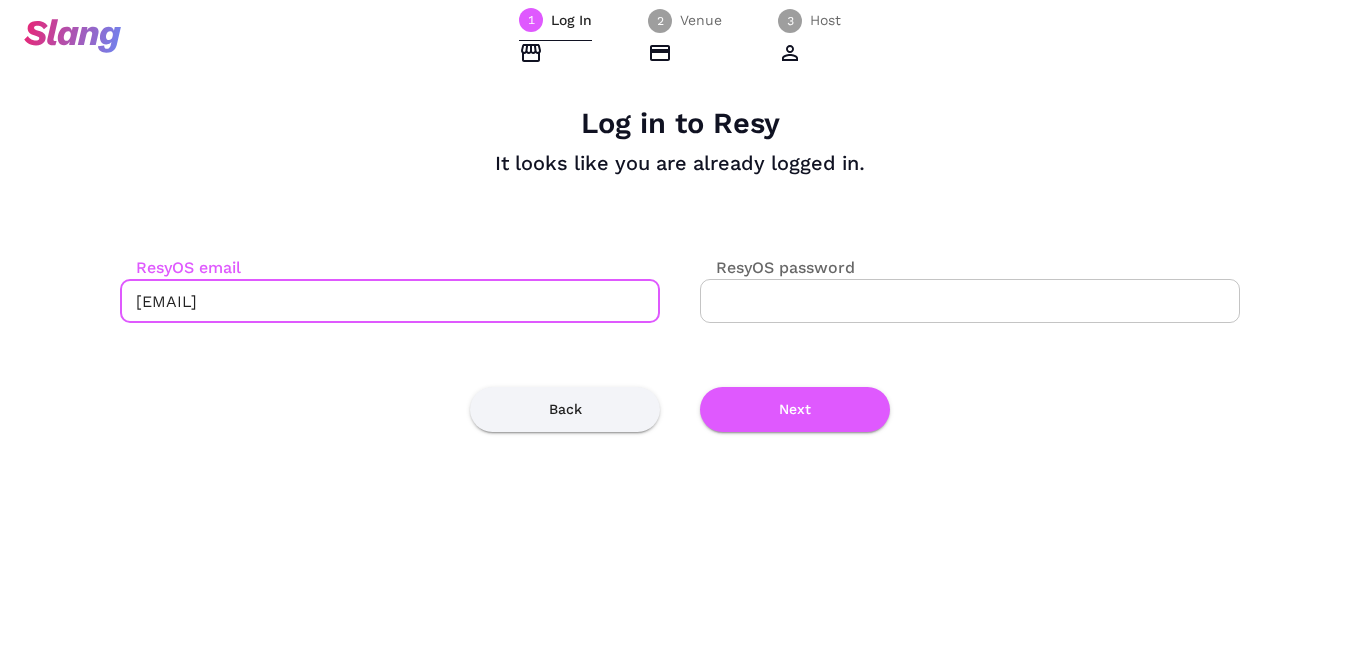 click on "ResyOS password" at bounding box center [970, 301] 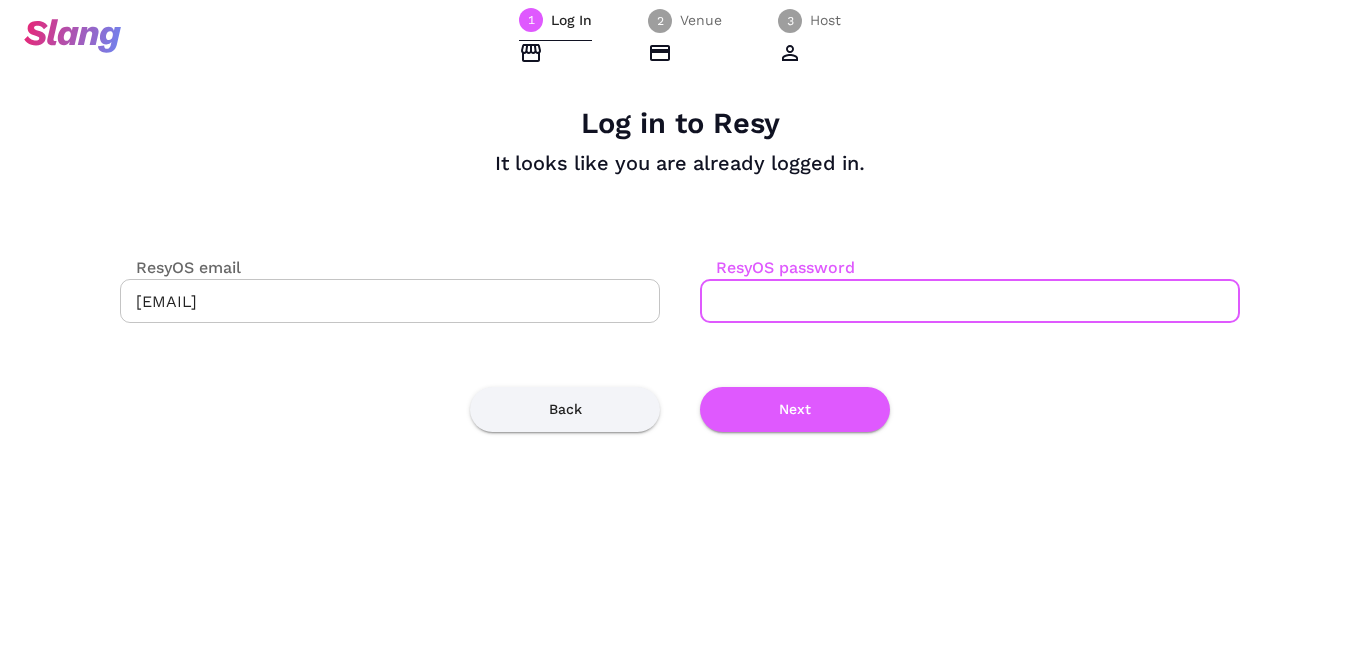 paste on "[CREDIT_CARD]" 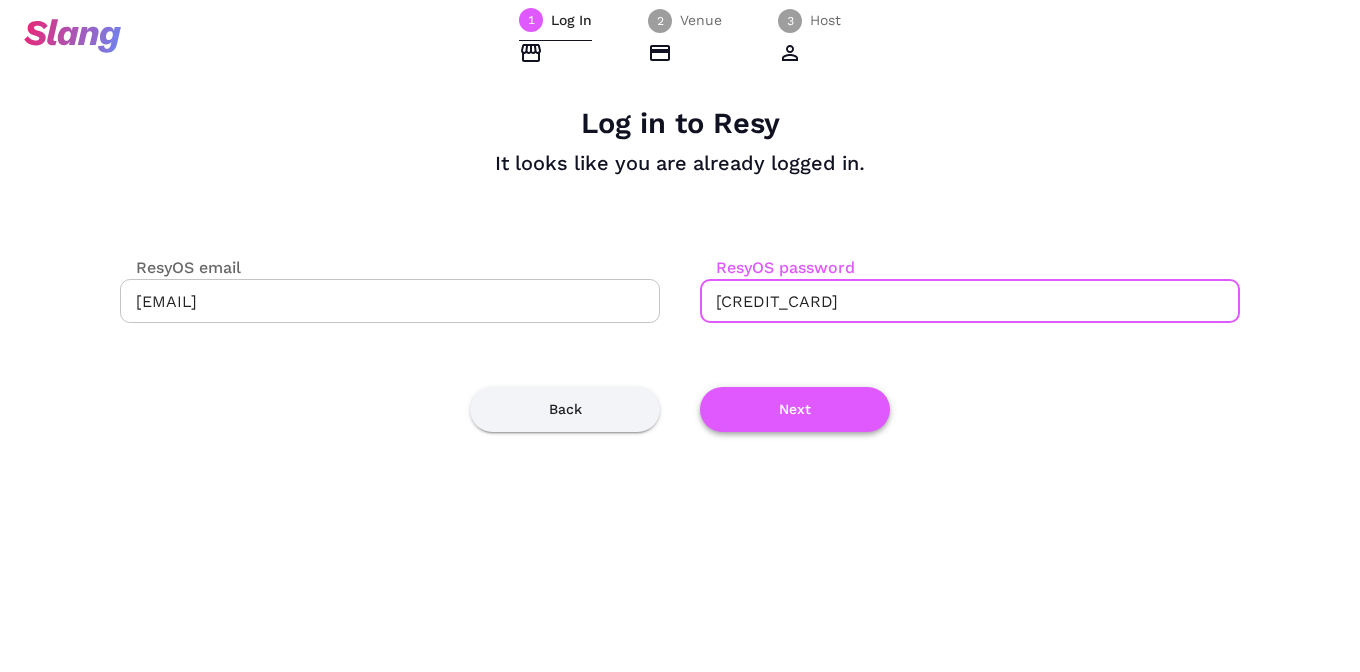 type on "[CREDIT_CARD]" 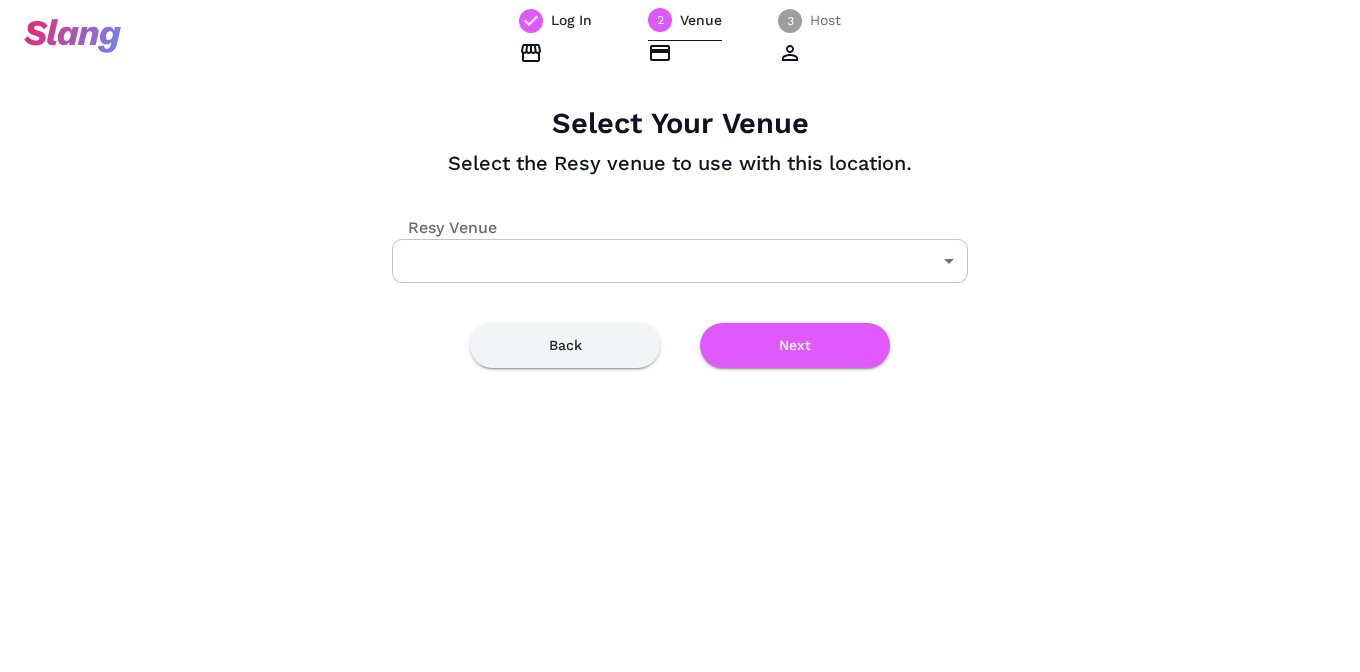 click on "Log In 2 Venue 3 Host Select Your Venue Select the Resy venue to use with this location. Resy Venue ​ ​ Back Next" at bounding box center (680, 336) 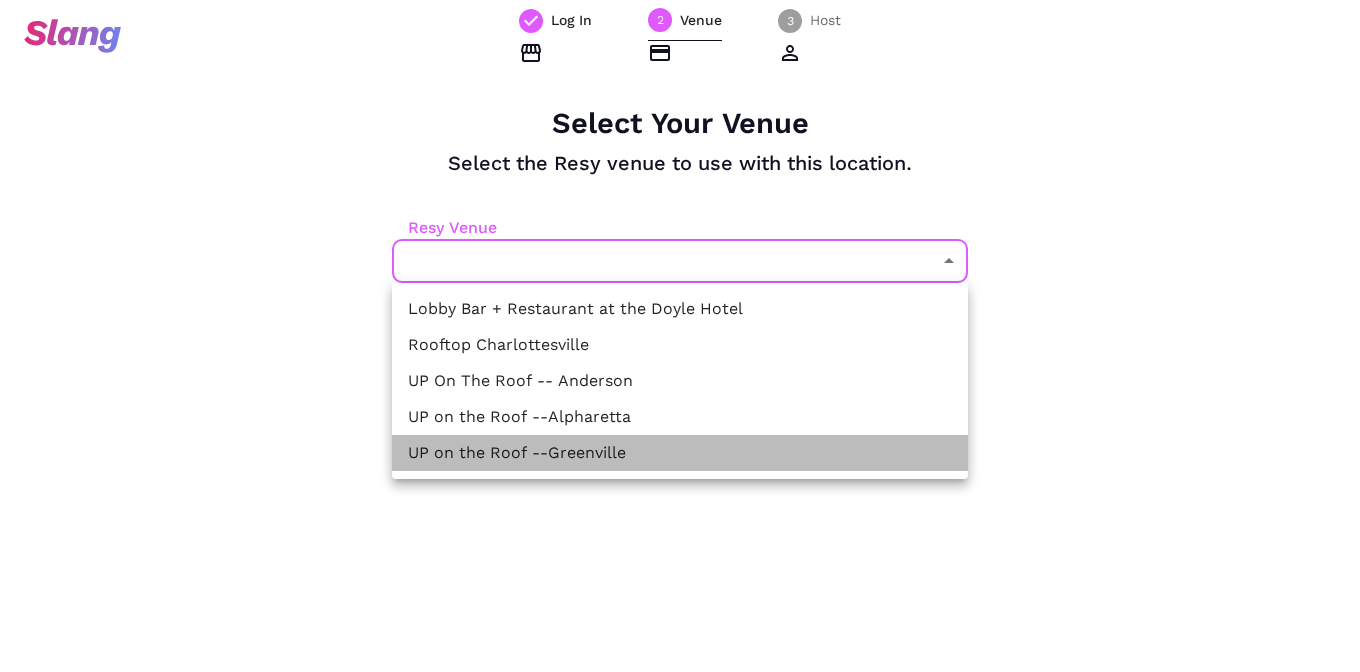 click on "UP on the Roof --Greenville" at bounding box center [680, 453] 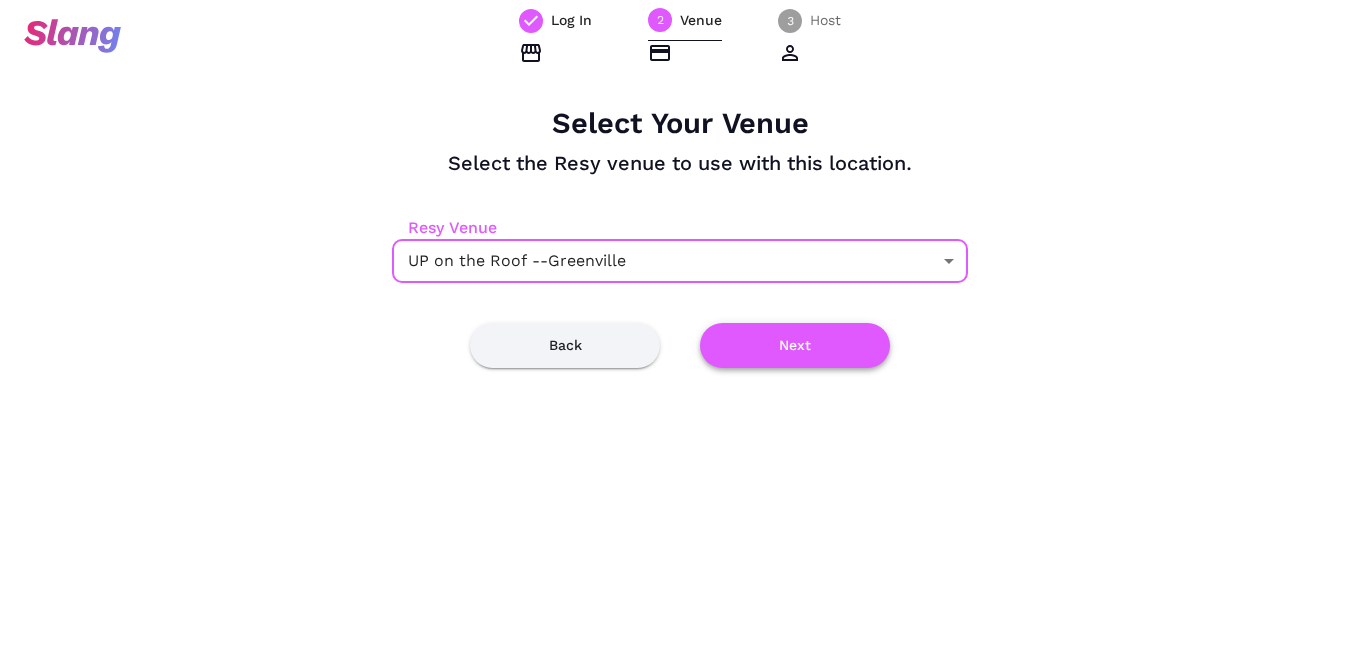 click on "Next" at bounding box center (795, 345) 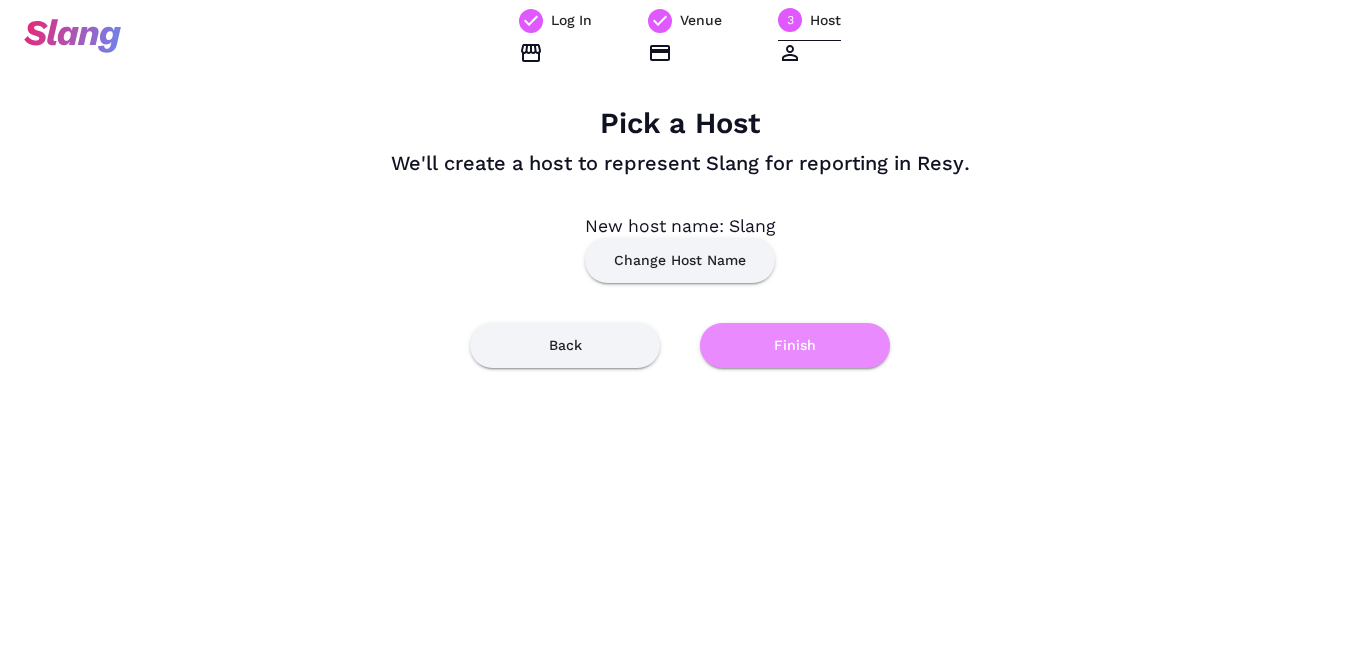 click on "Finish" at bounding box center (795, 345) 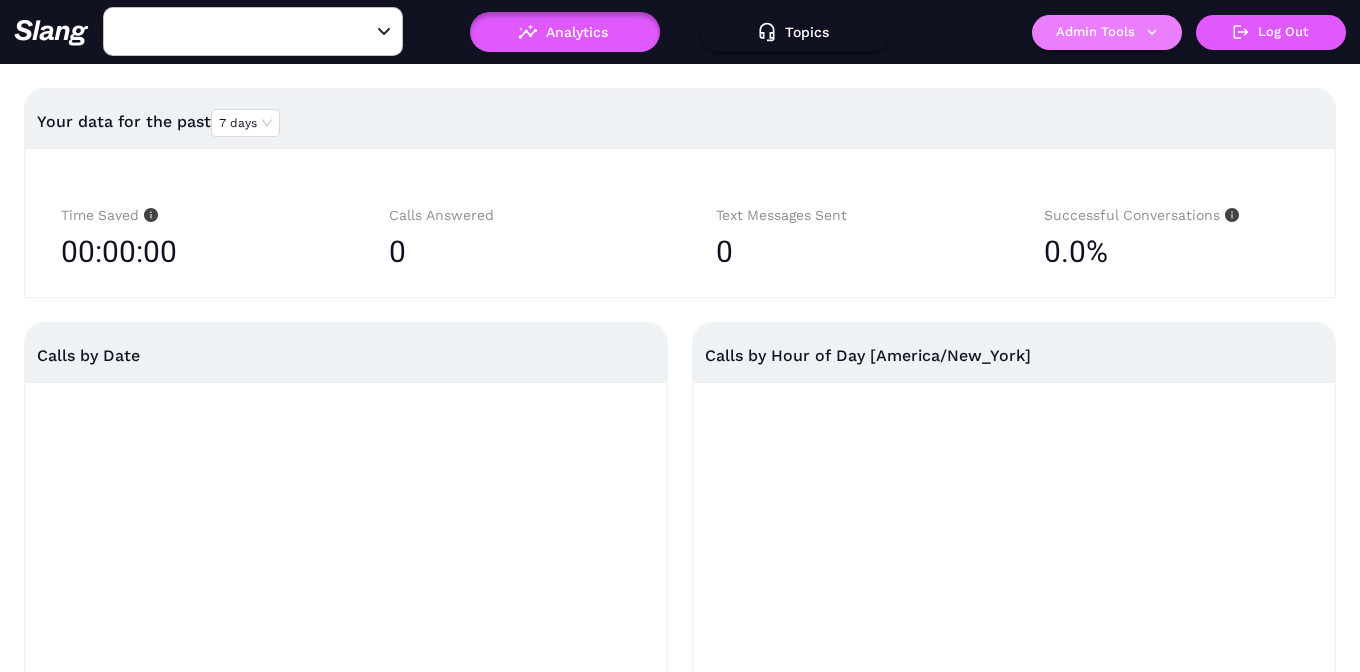 type on "Up on the Roof [CITY]" 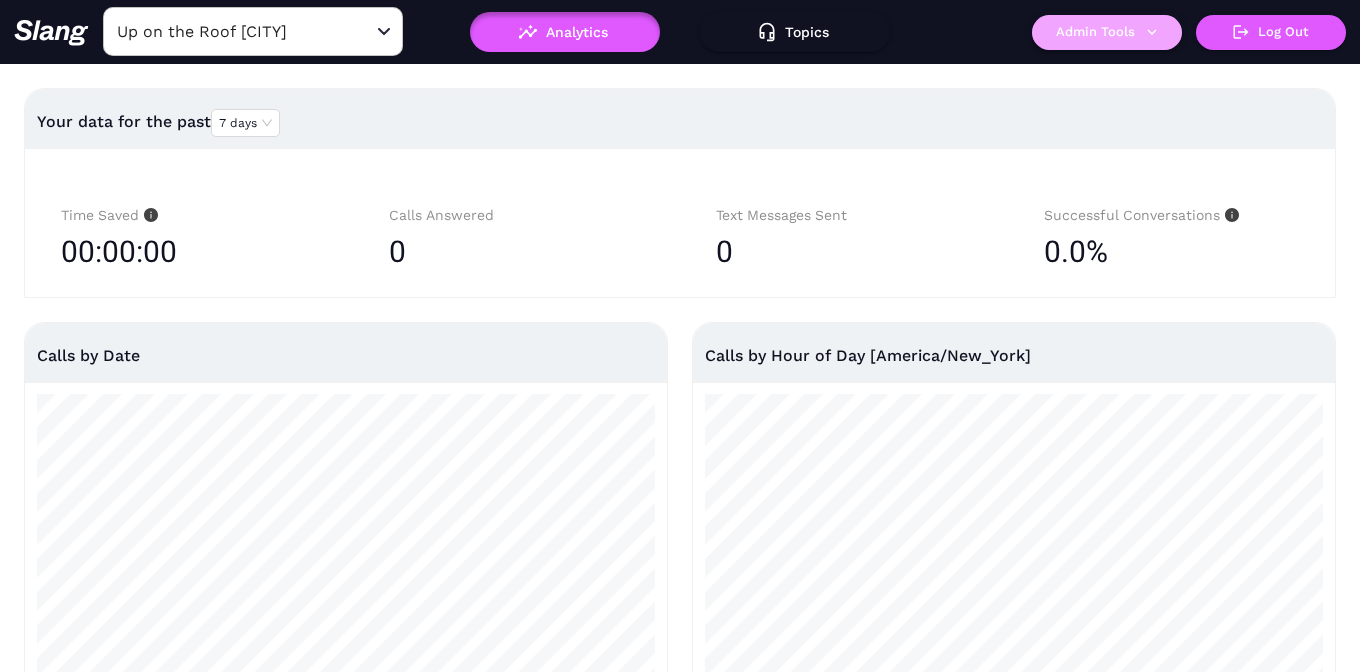 click on "Admin Tools" at bounding box center [1107, 32] 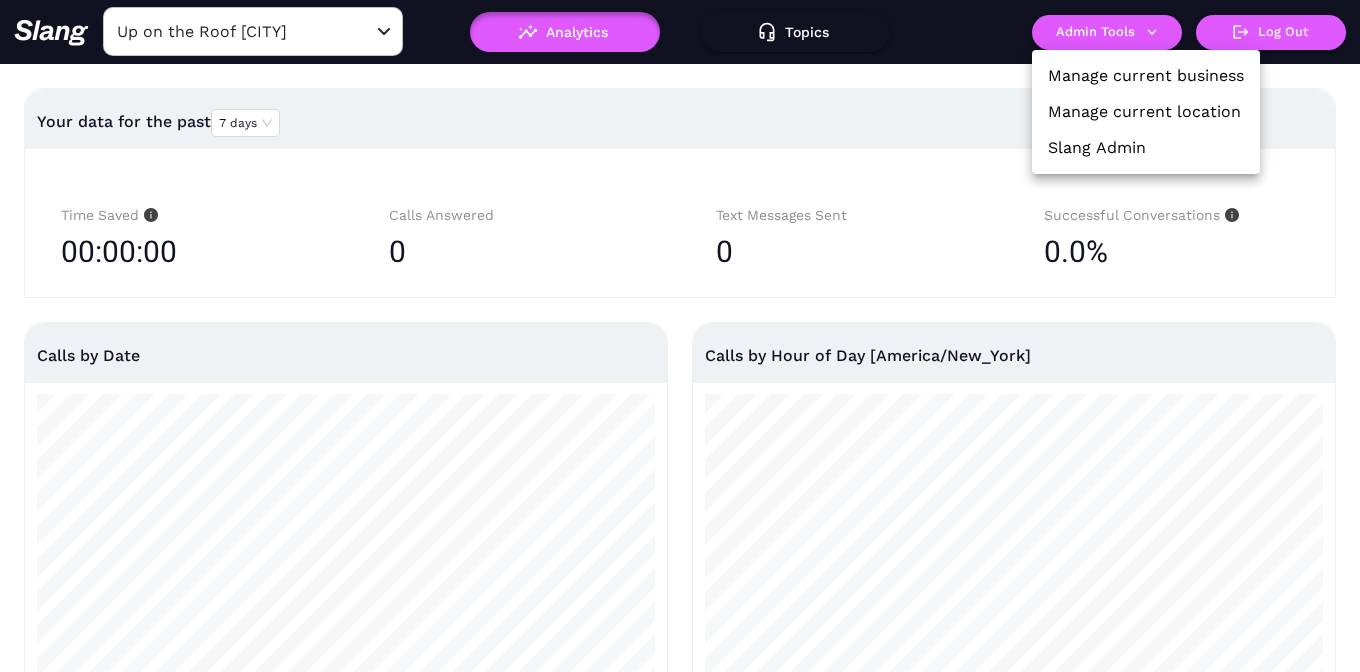 click on "Manage current location" at bounding box center [1144, 112] 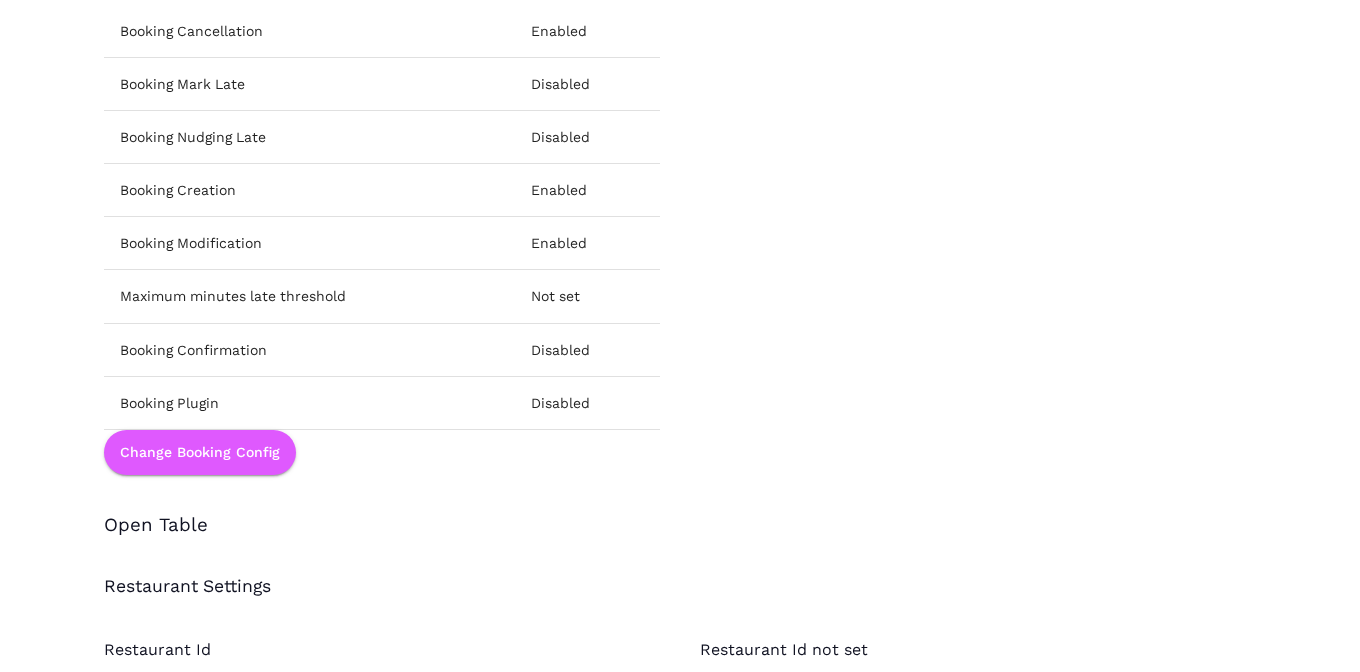 scroll, scrollTop: 2639, scrollLeft: 0, axis: vertical 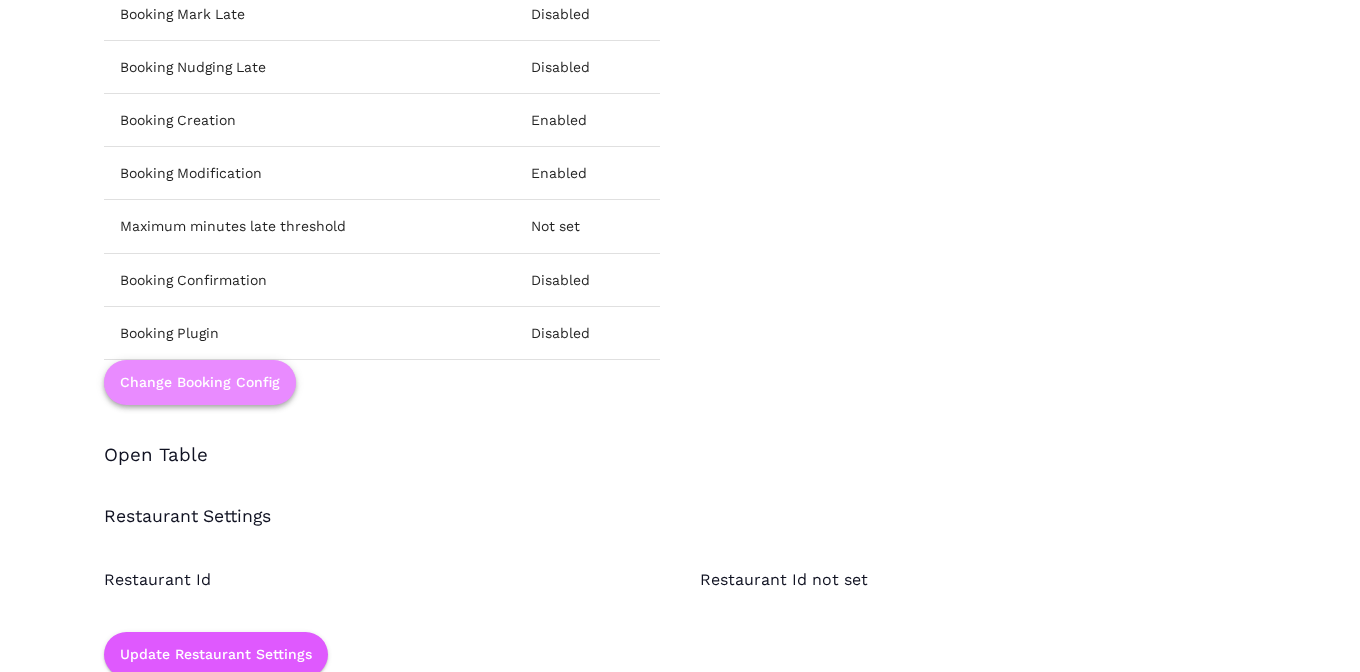 click on "Change Booking Config" at bounding box center (200, 382) 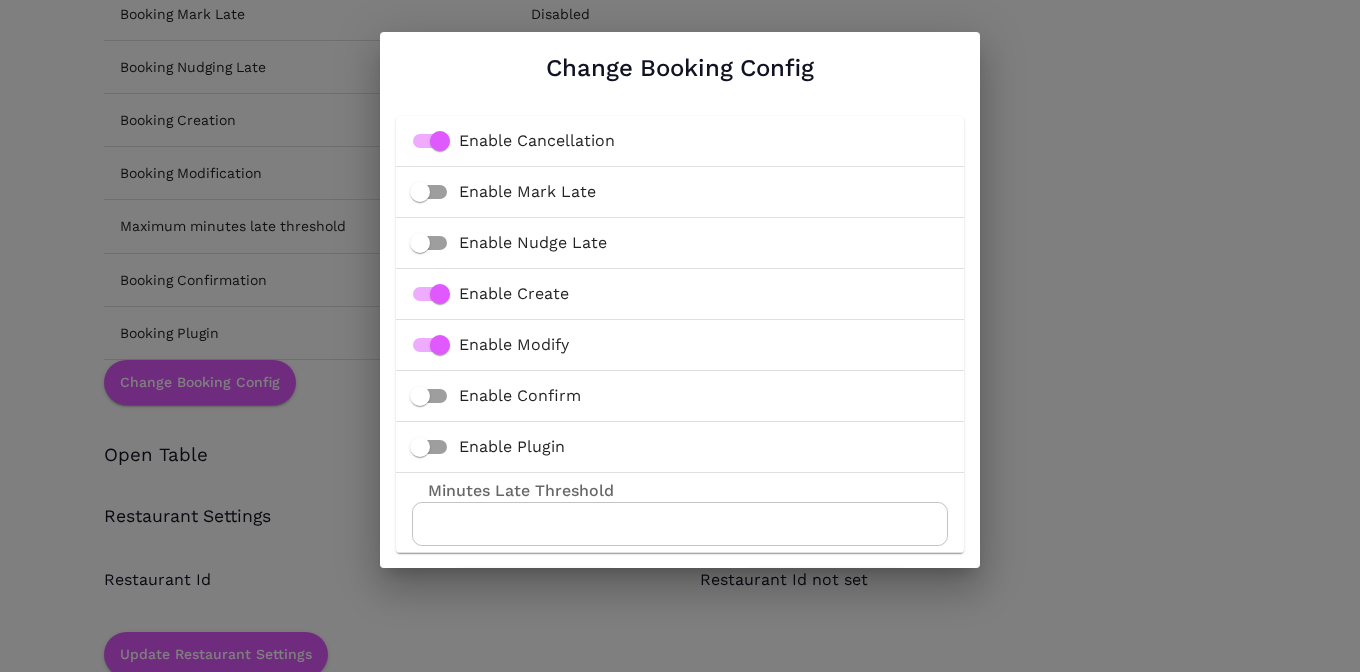 click on "Enable Plugin" at bounding box center [512, 447] 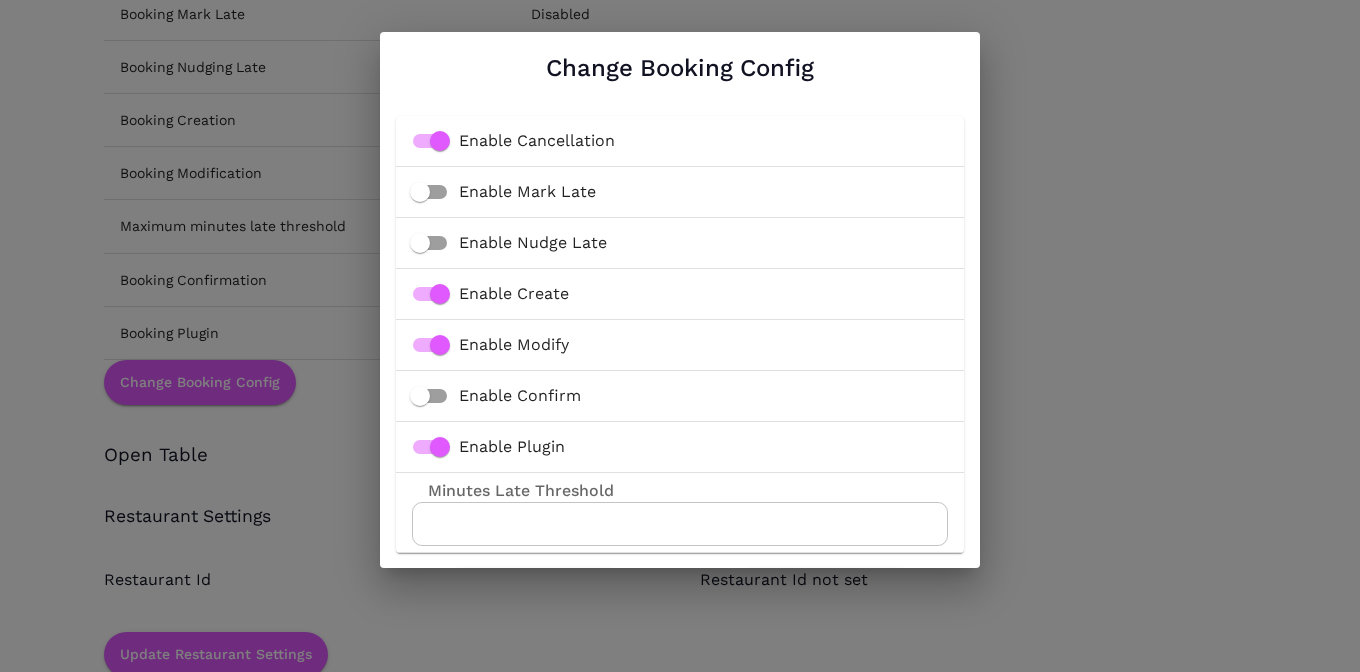 scroll, scrollTop: 70, scrollLeft: 0, axis: vertical 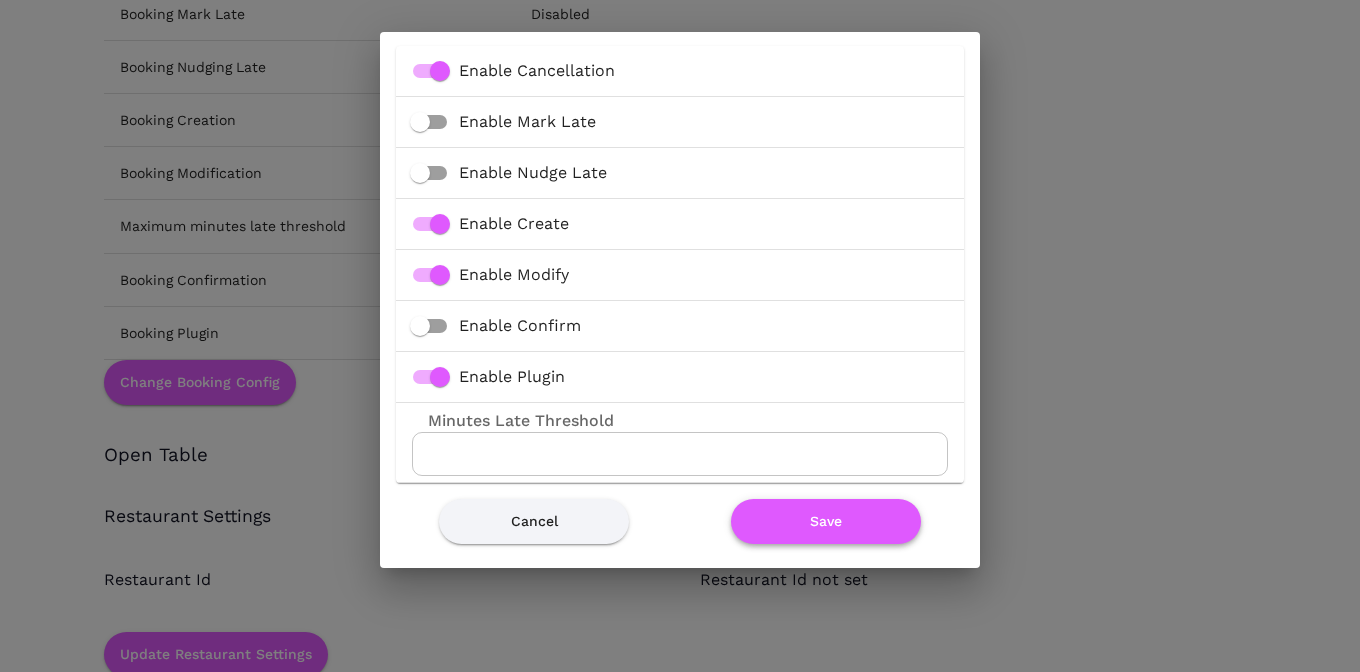 click on "Save" at bounding box center (826, 521) 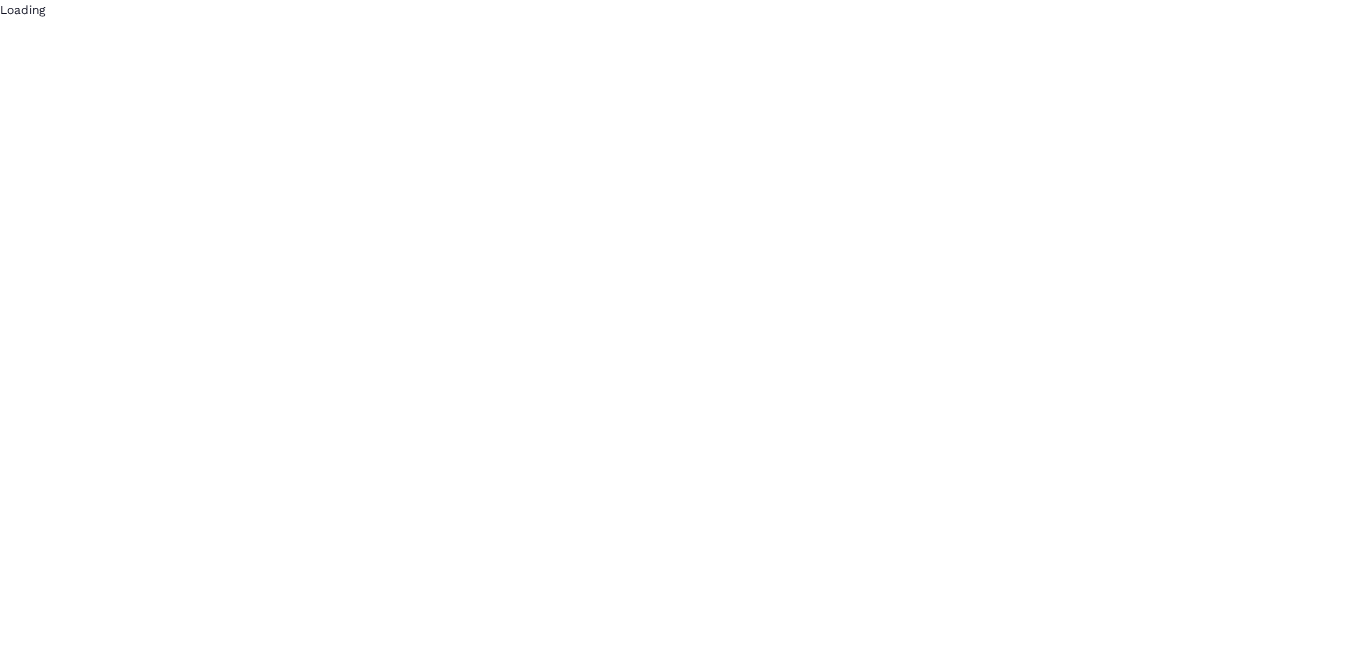 scroll, scrollTop: 0, scrollLeft: 0, axis: both 